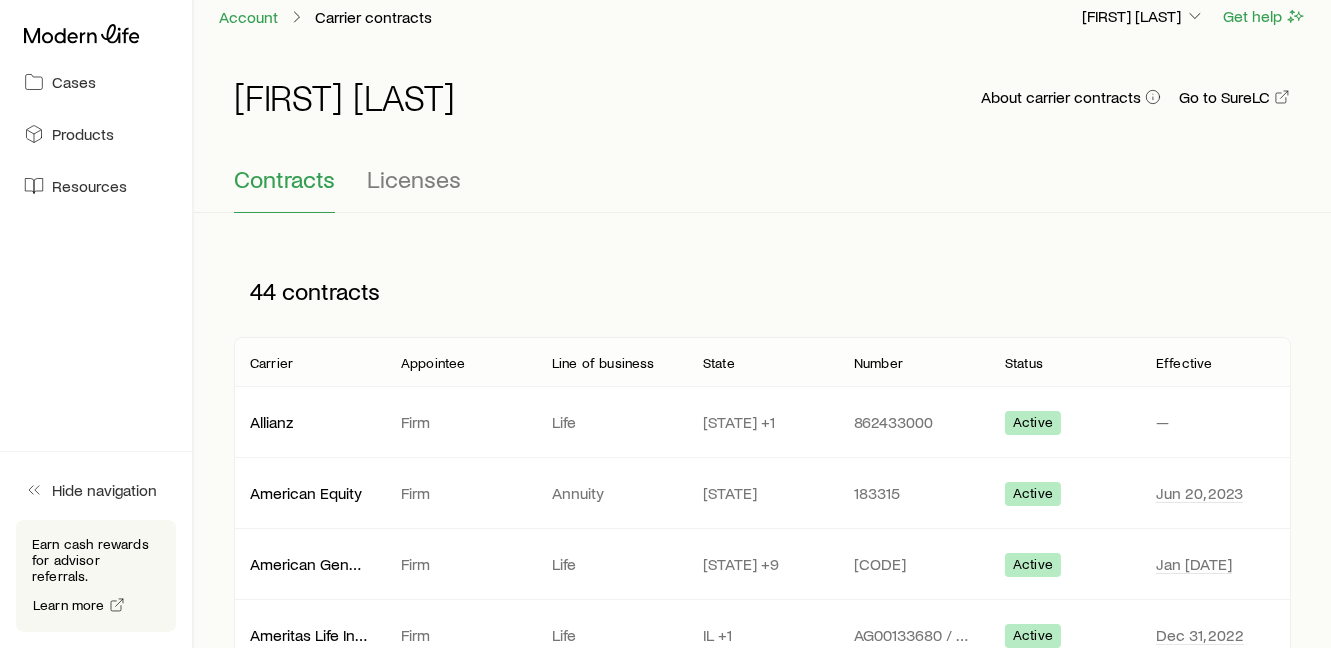 scroll, scrollTop: 0, scrollLeft: 0, axis: both 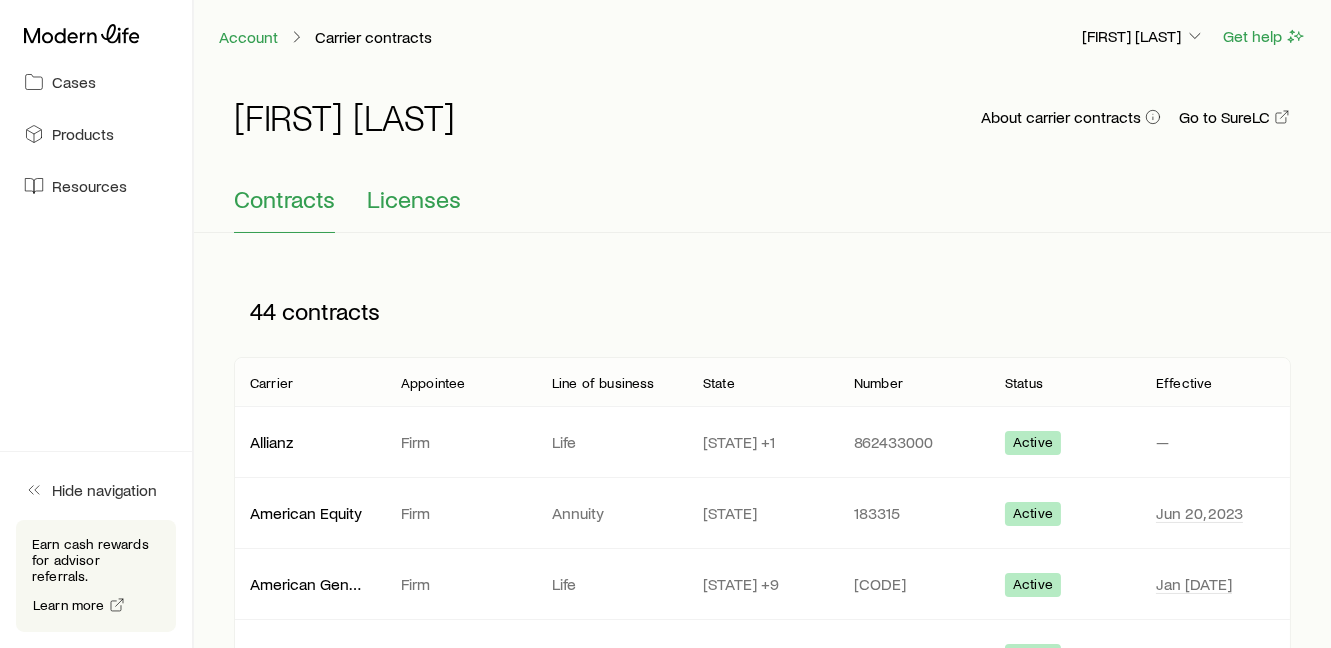 click on "Licenses" at bounding box center [414, 199] 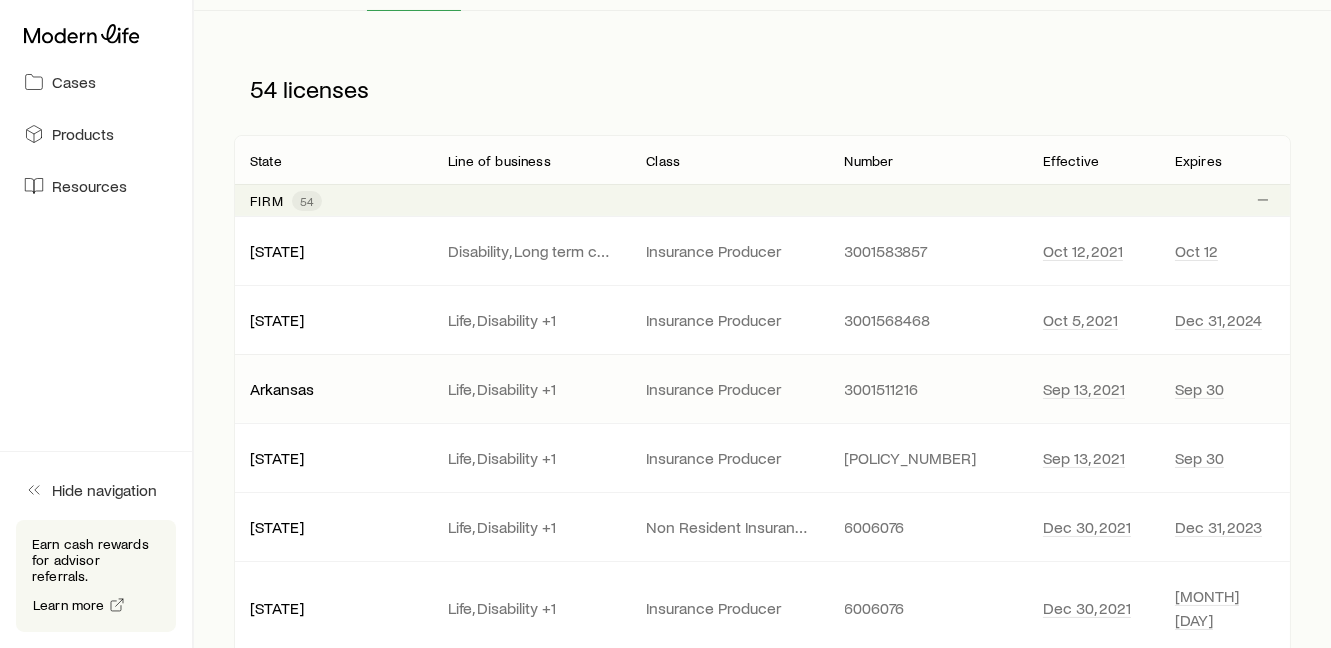 scroll, scrollTop: 0, scrollLeft: 0, axis: both 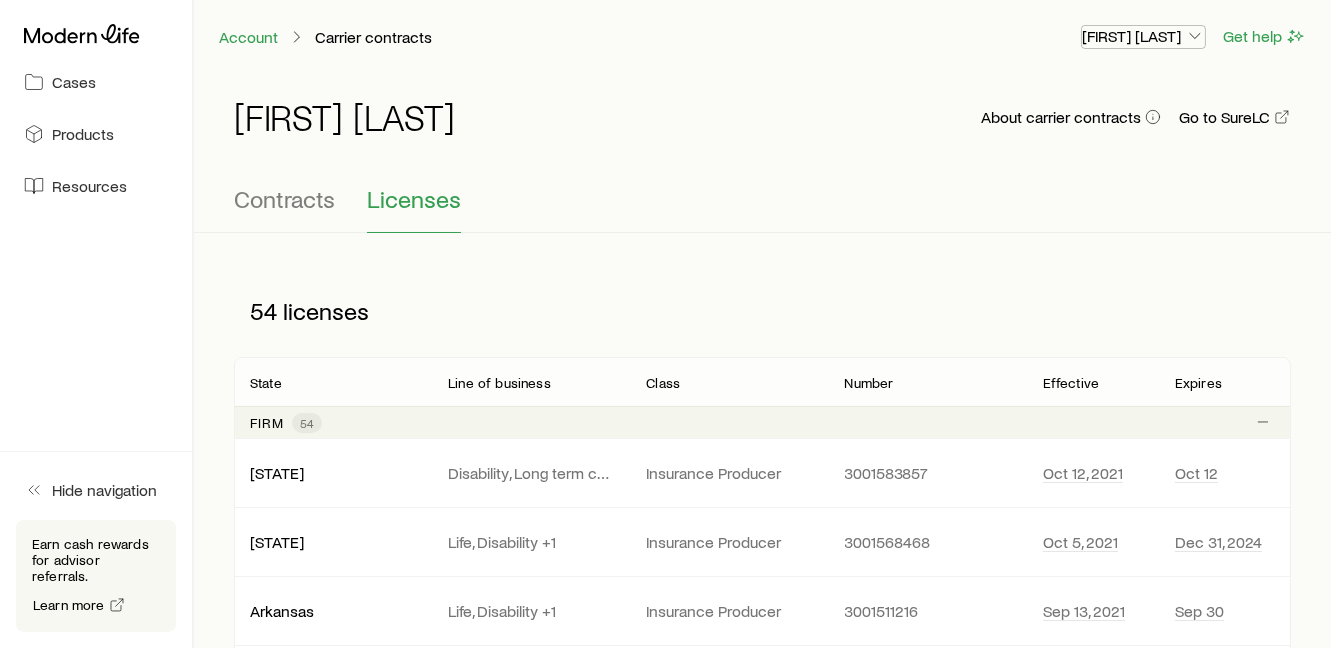 click 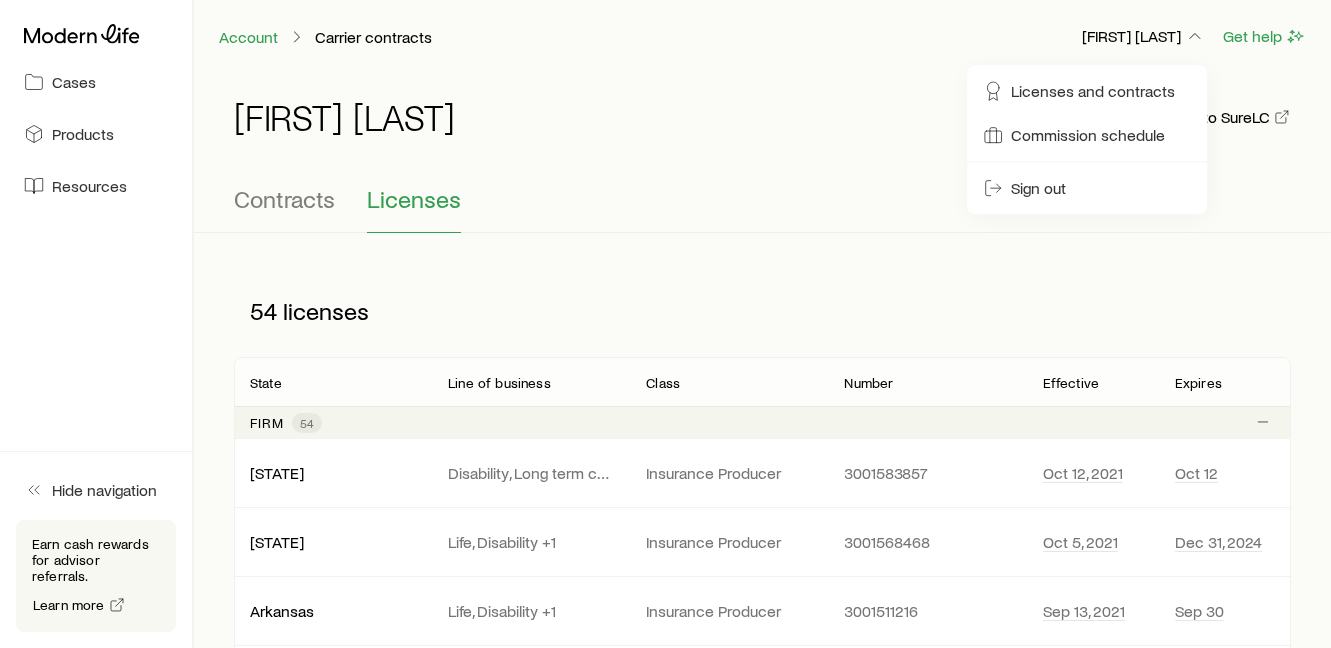 click on "carrier contracts [FIRST] [LAST] Get help" at bounding box center (762, 36) 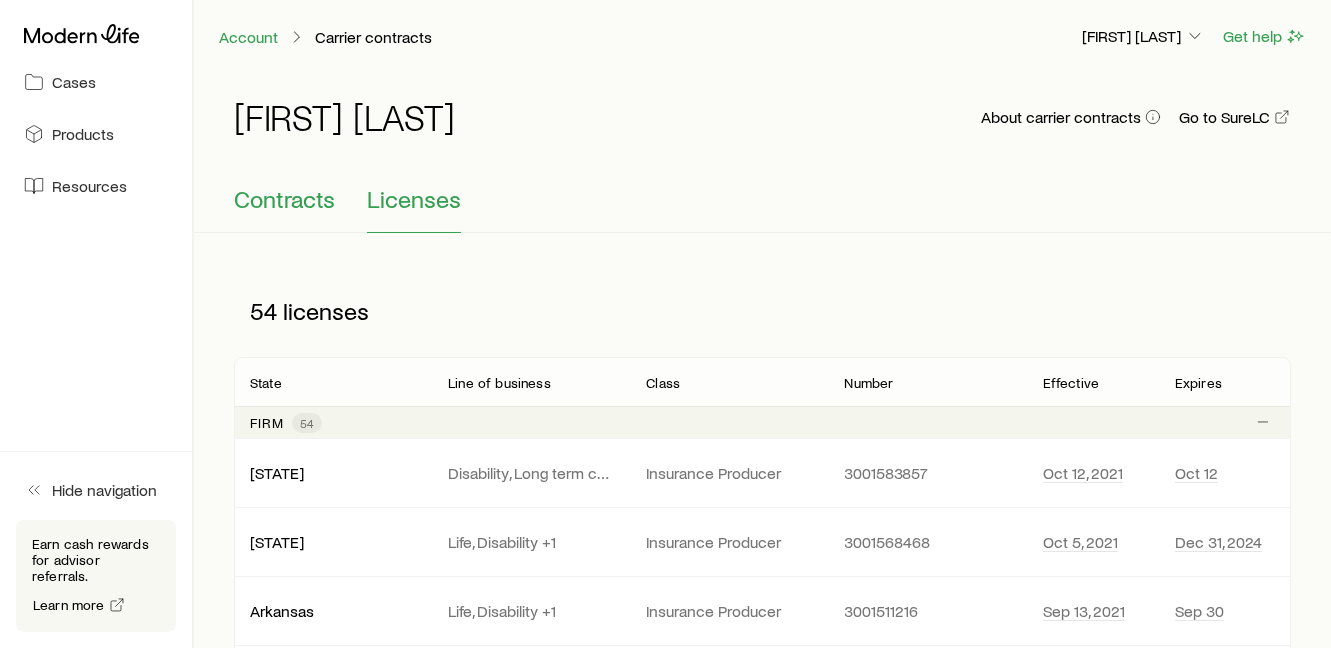 click on "Contracts" at bounding box center [284, 199] 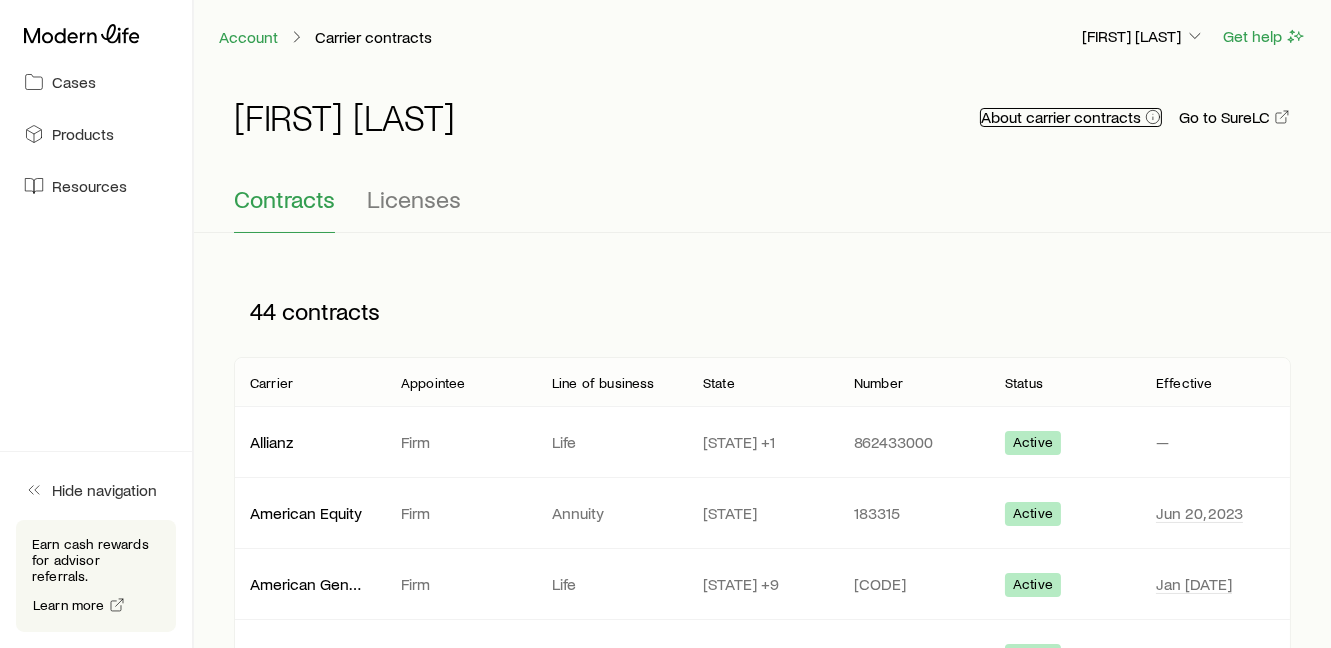 click on "About carrier contracts" at bounding box center (1071, 117) 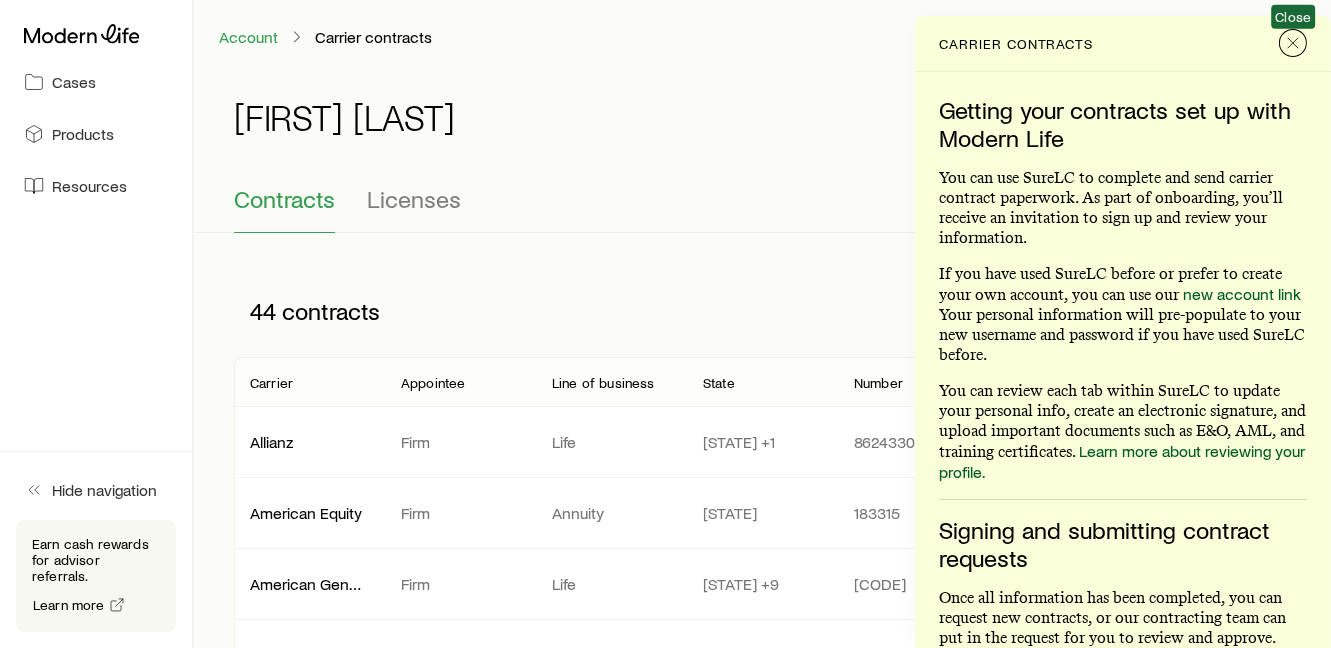 click 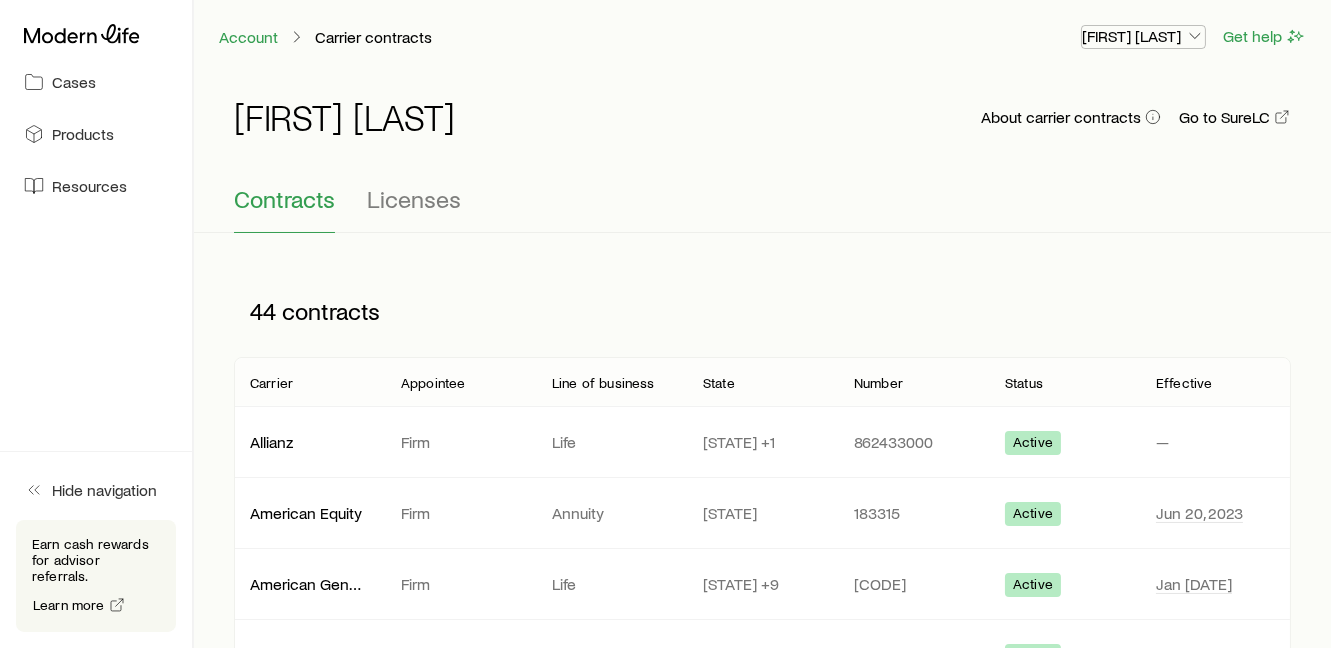 click 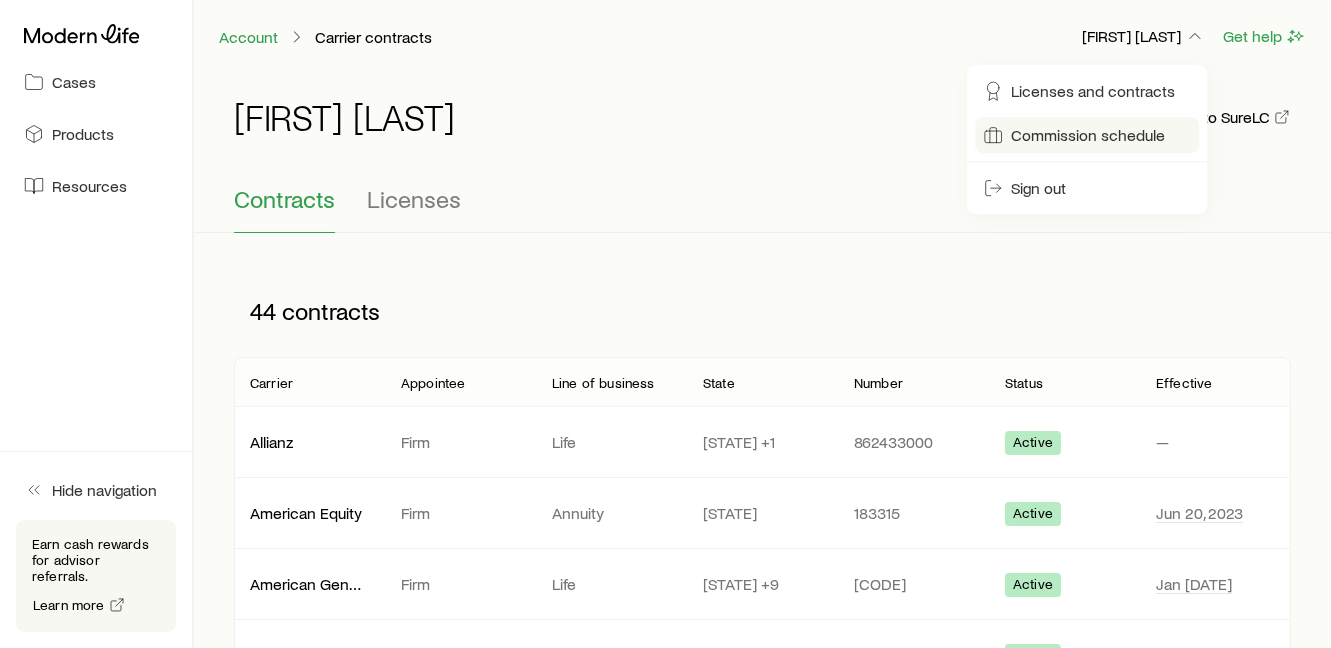 click on "Commission schedule" at bounding box center [1088, 135] 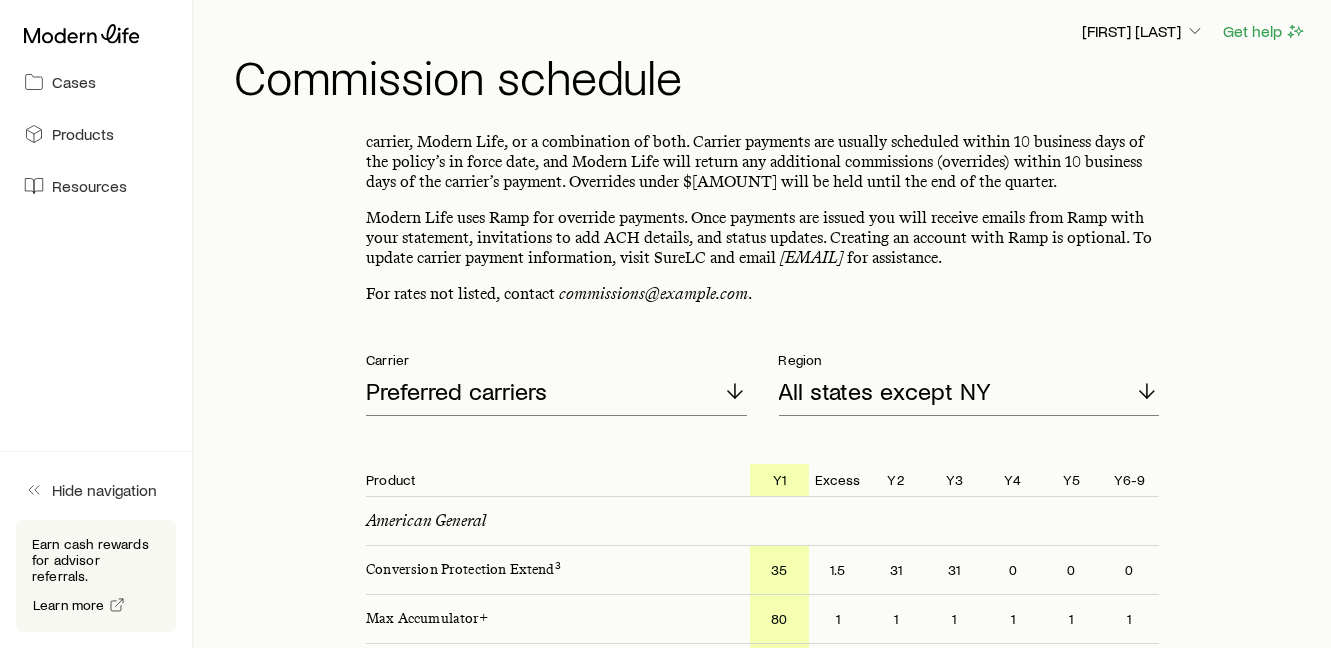 scroll, scrollTop: 0, scrollLeft: 0, axis: both 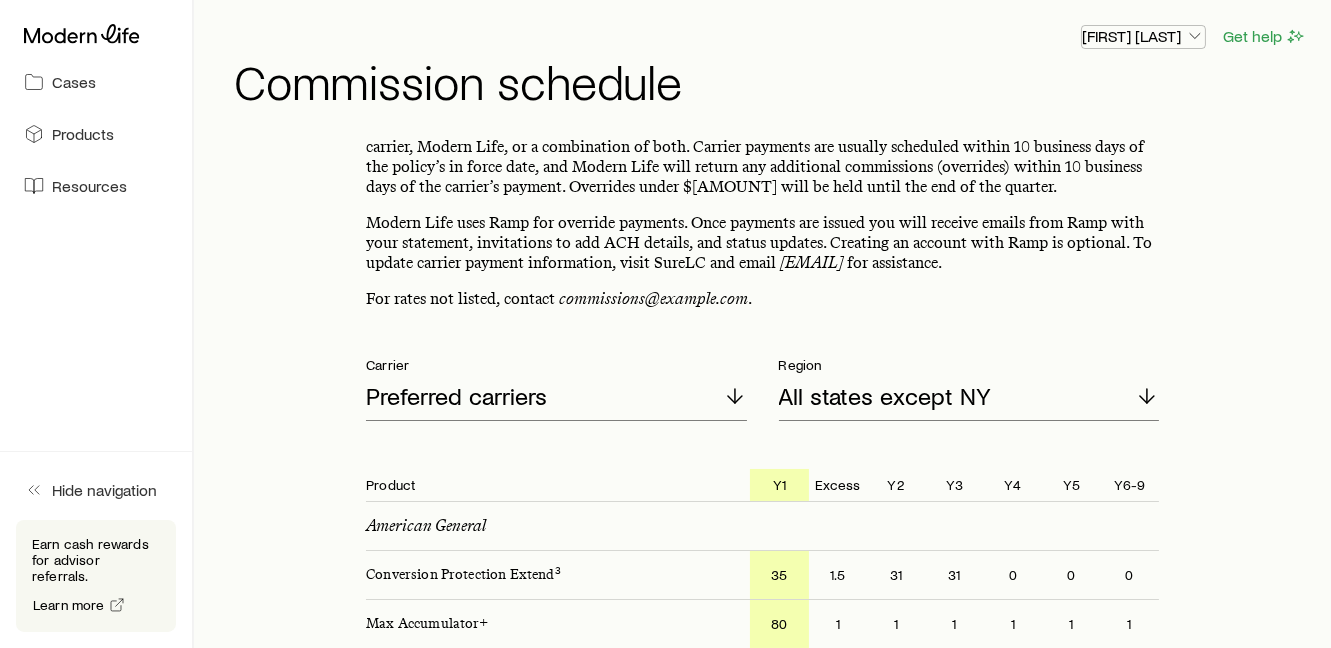click 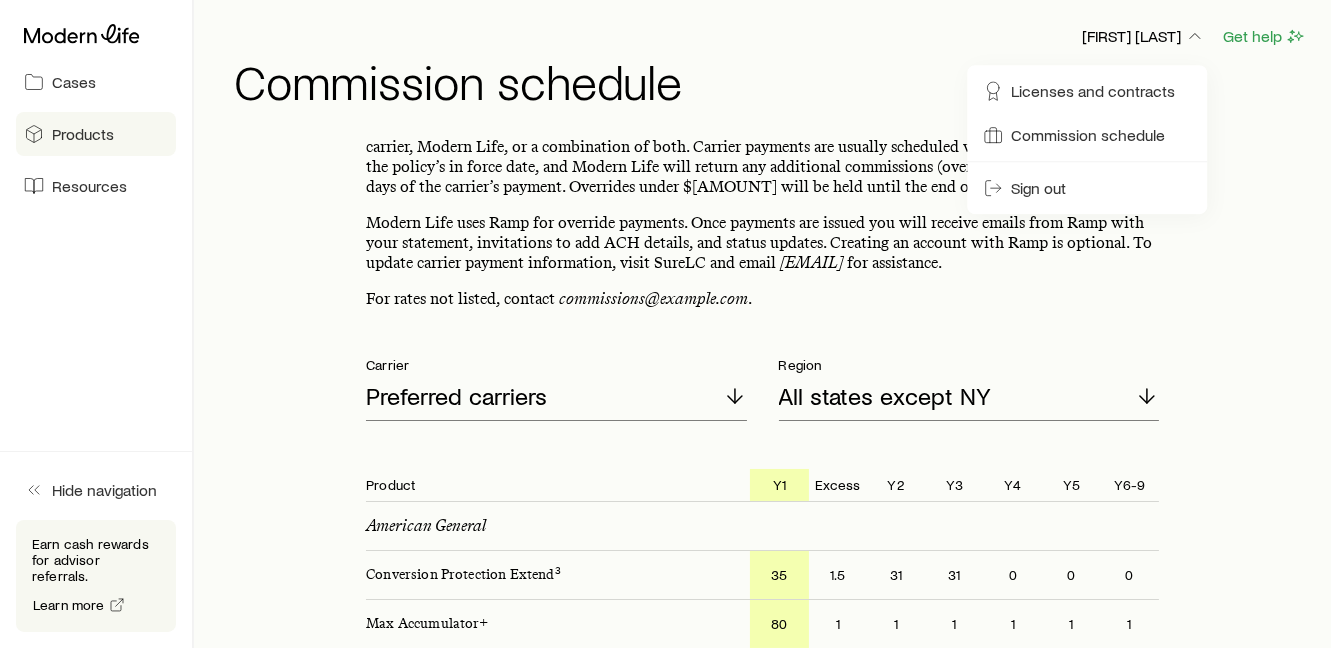 click on "Products" at bounding box center (83, 134) 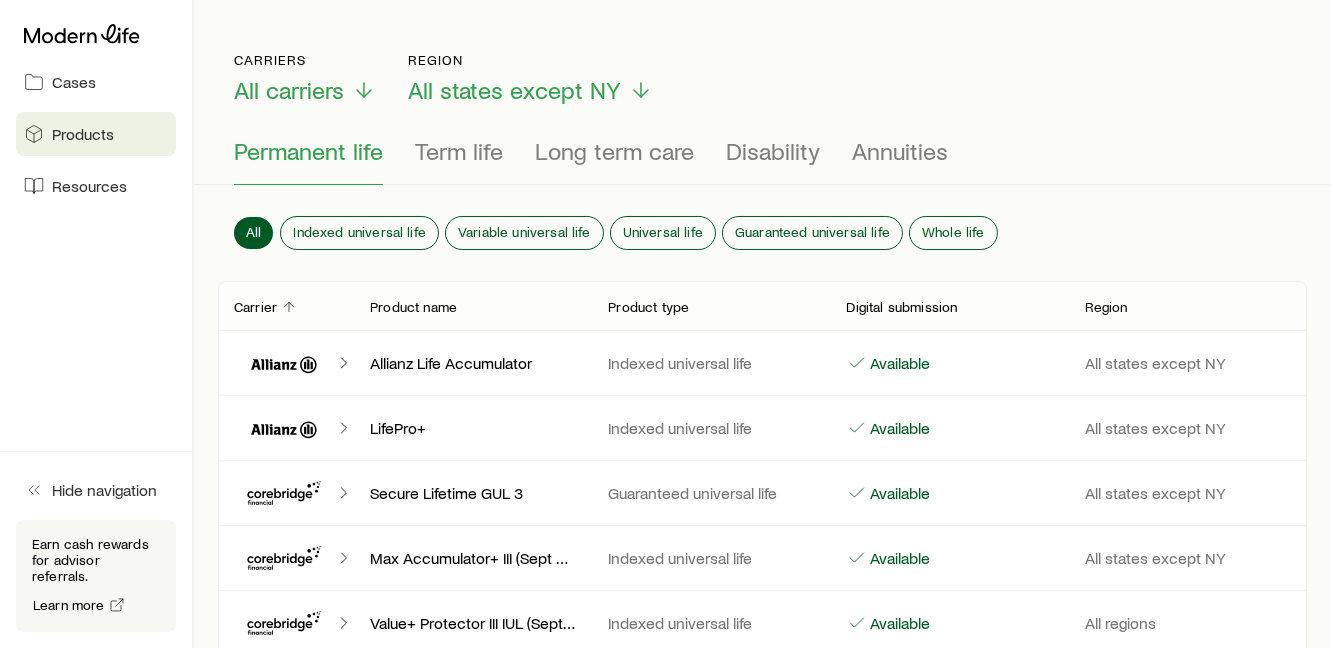 scroll, scrollTop: 111, scrollLeft: 0, axis: vertical 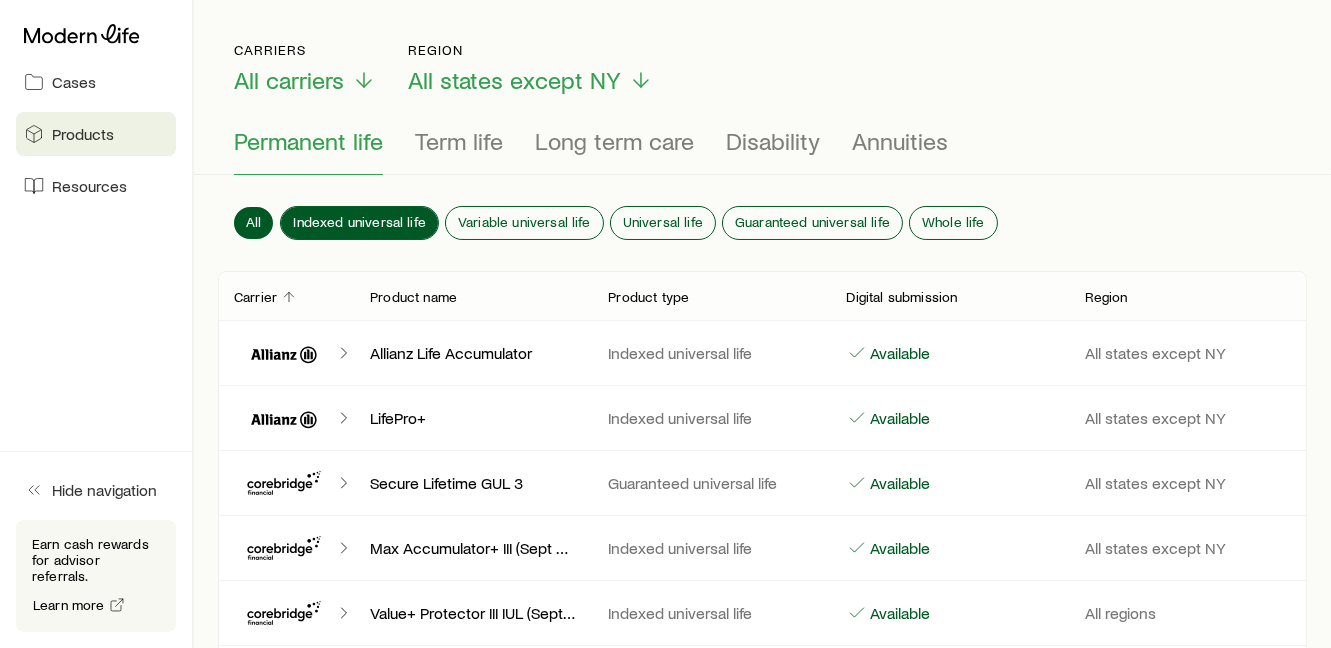 click on "Indexed universal life" at bounding box center (359, 222) 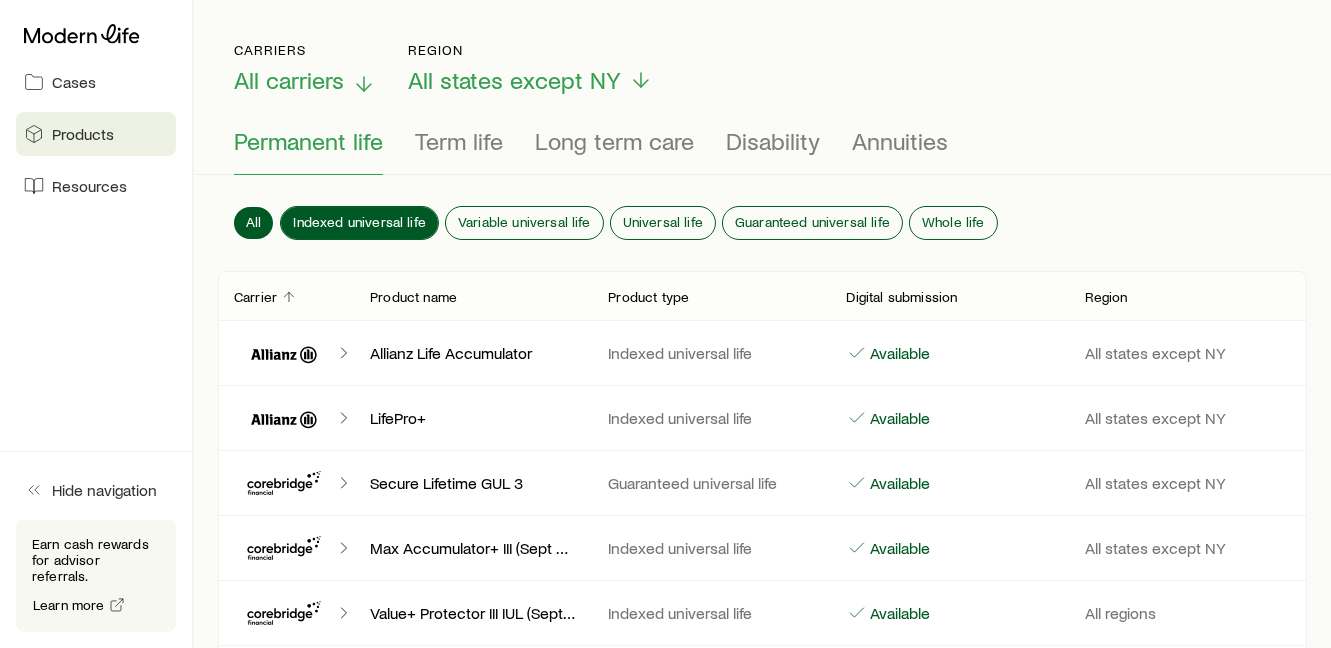 scroll, scrollTop: 0, scrollLeft: 0, axis: both 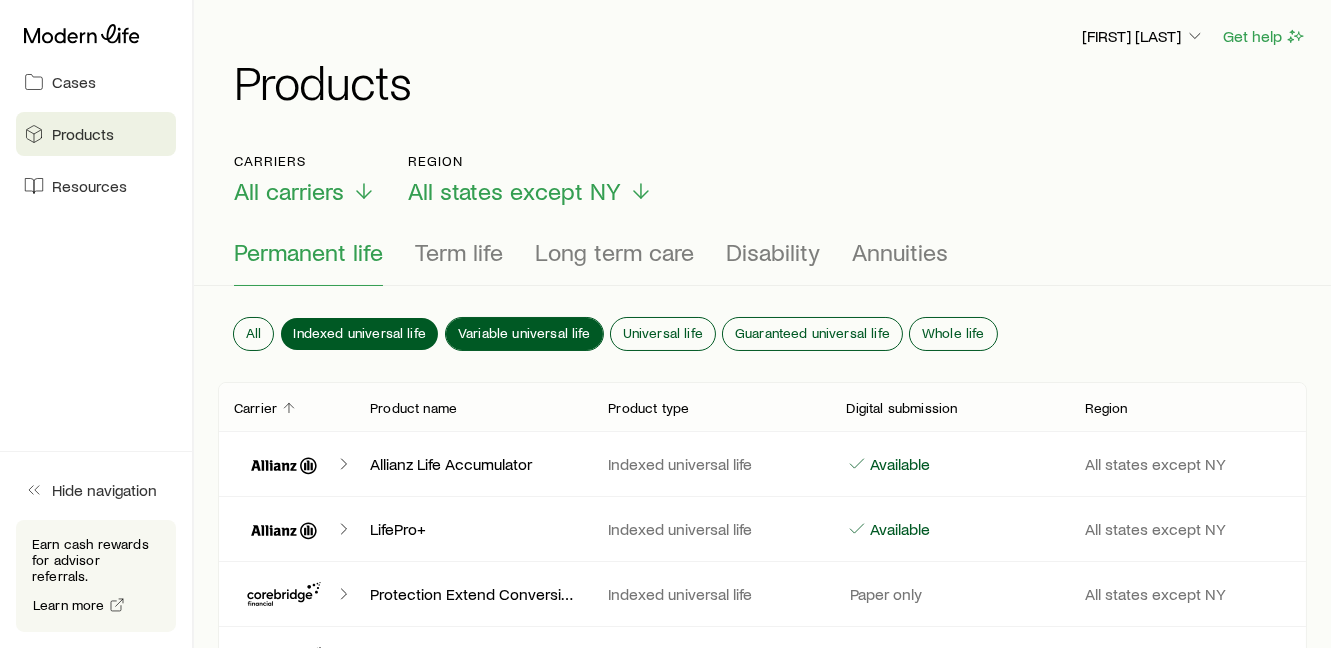 drag, startPoint x: 494, startPoint y: 316, endPoint x: 504, endPoint y: 314, distance: 10.198039 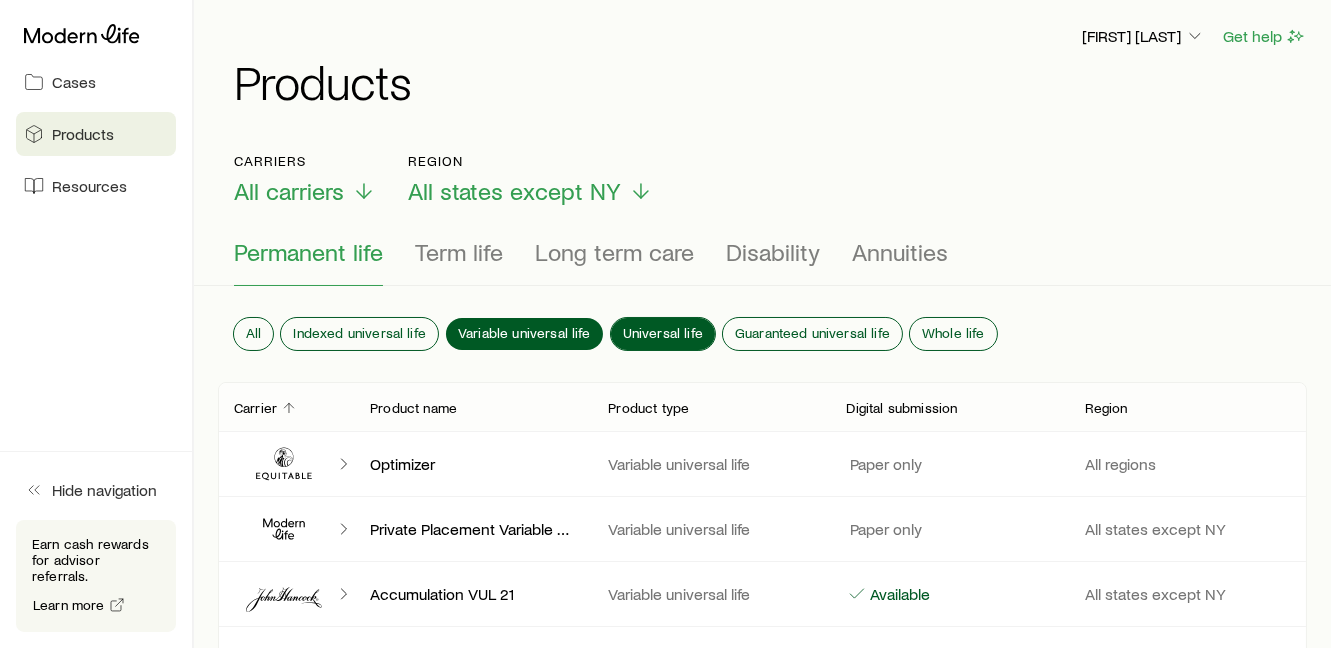 click on "Universal life" at bounding box center (663, 333) 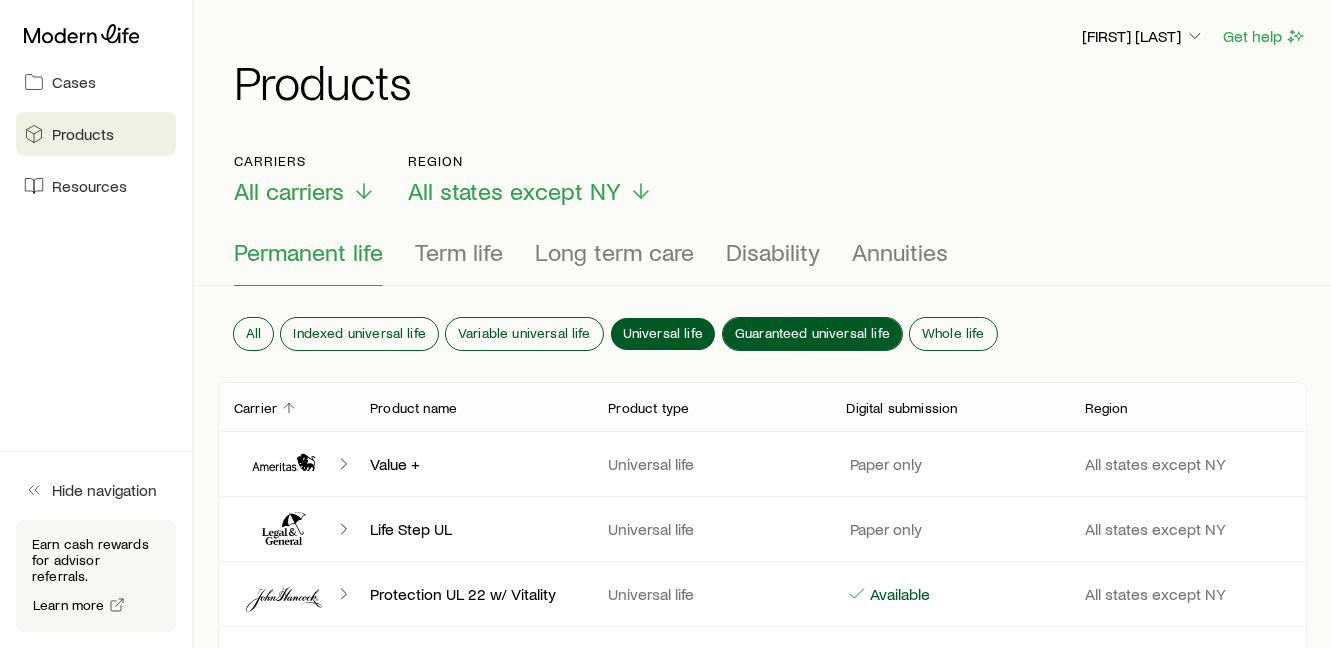 click on "Guaranteed universal life" at bounding box center (812, 333) 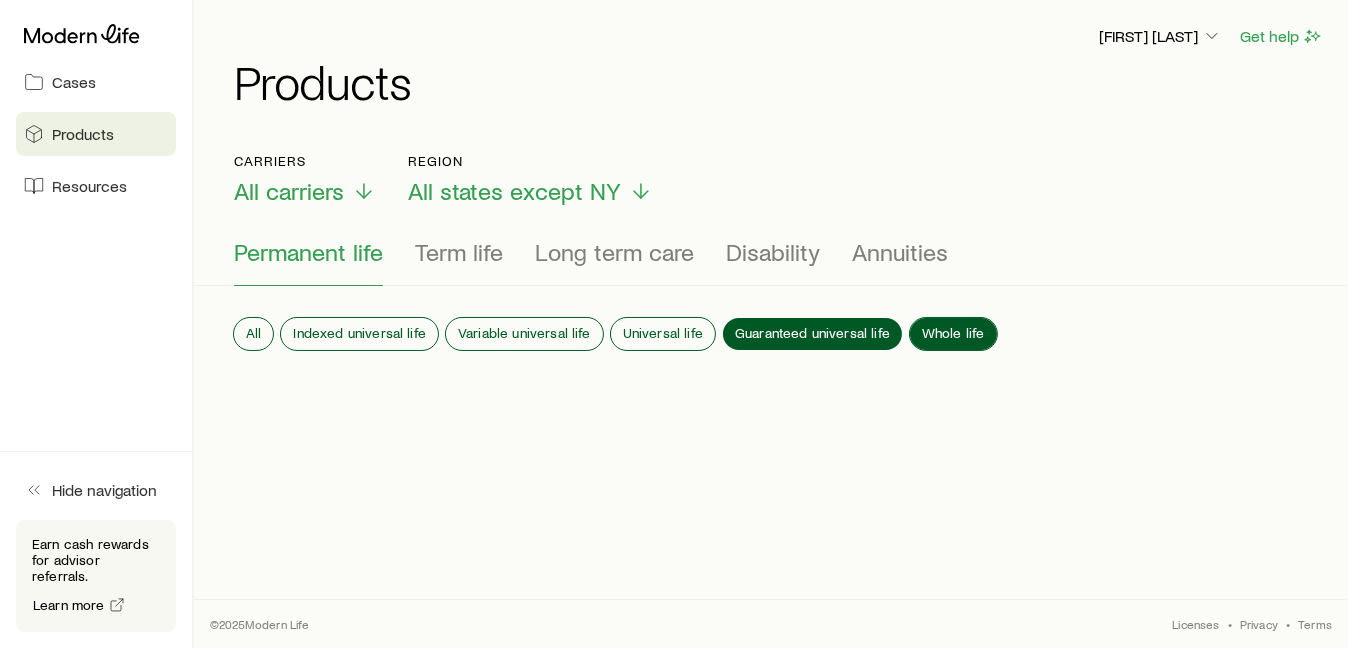 click on "Whole life" at bounding box center (953, 333) 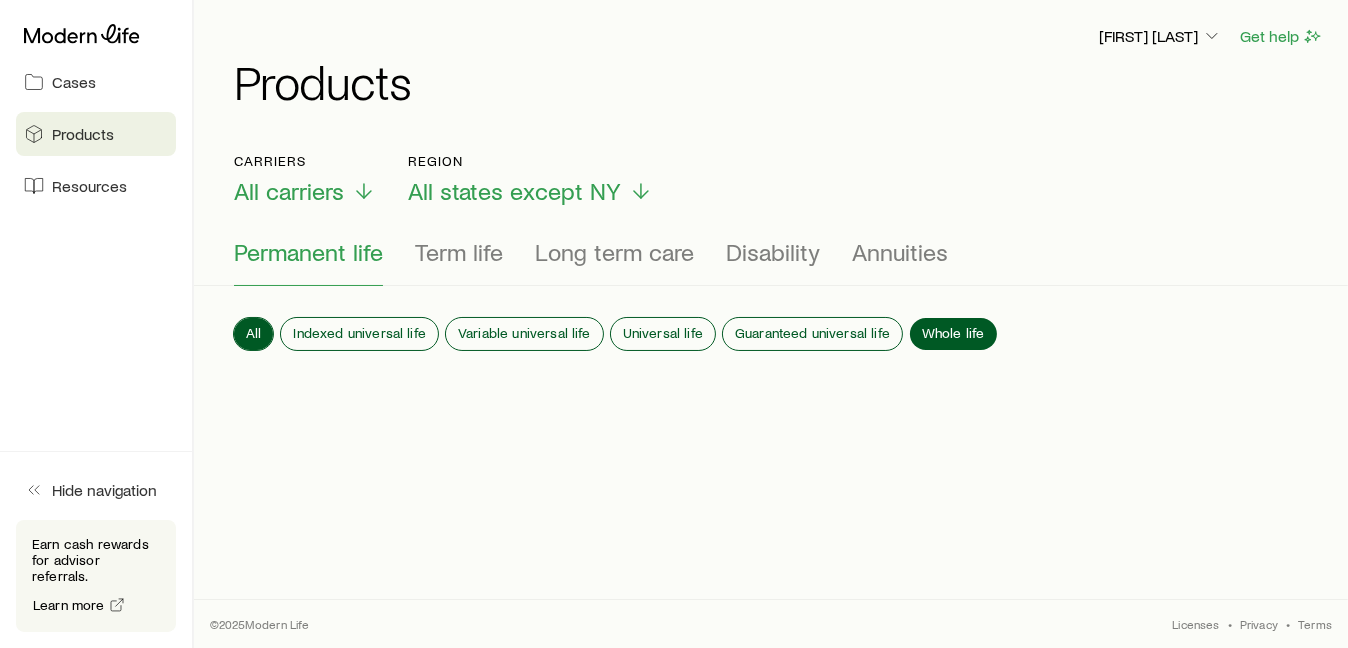 click on "All" at bounding box center (253, 334) 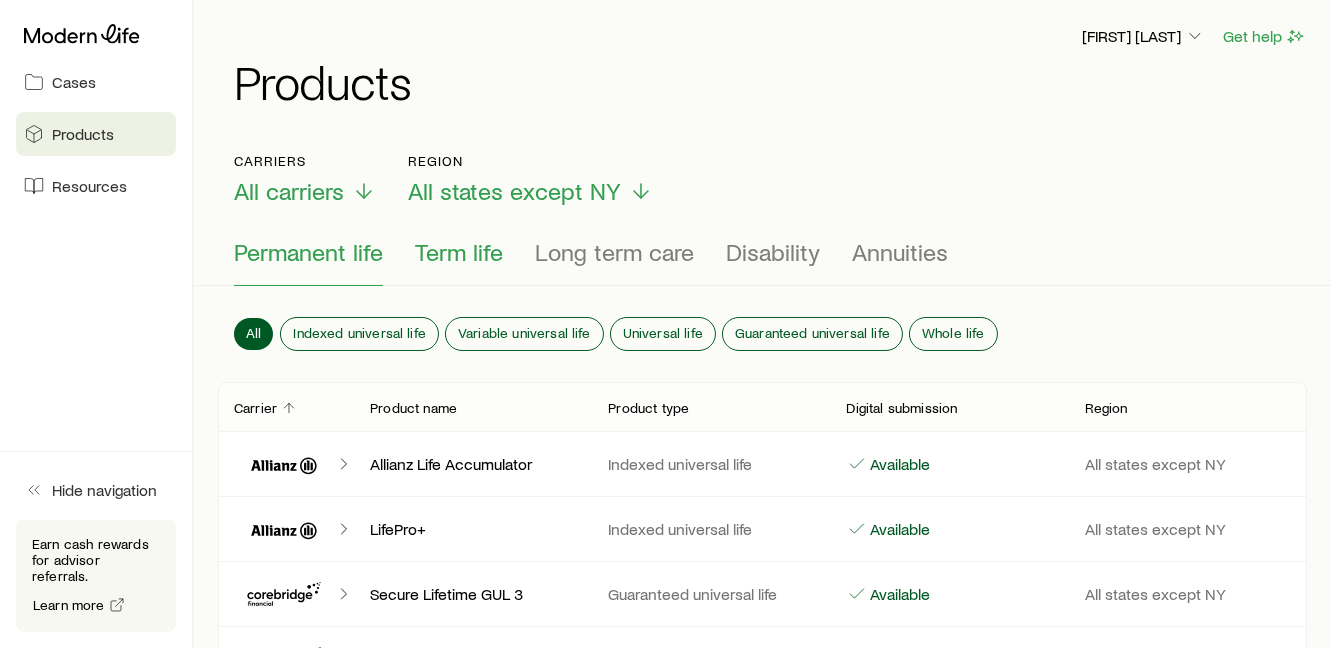 click on "Term life" at bounding box center (459, 252) 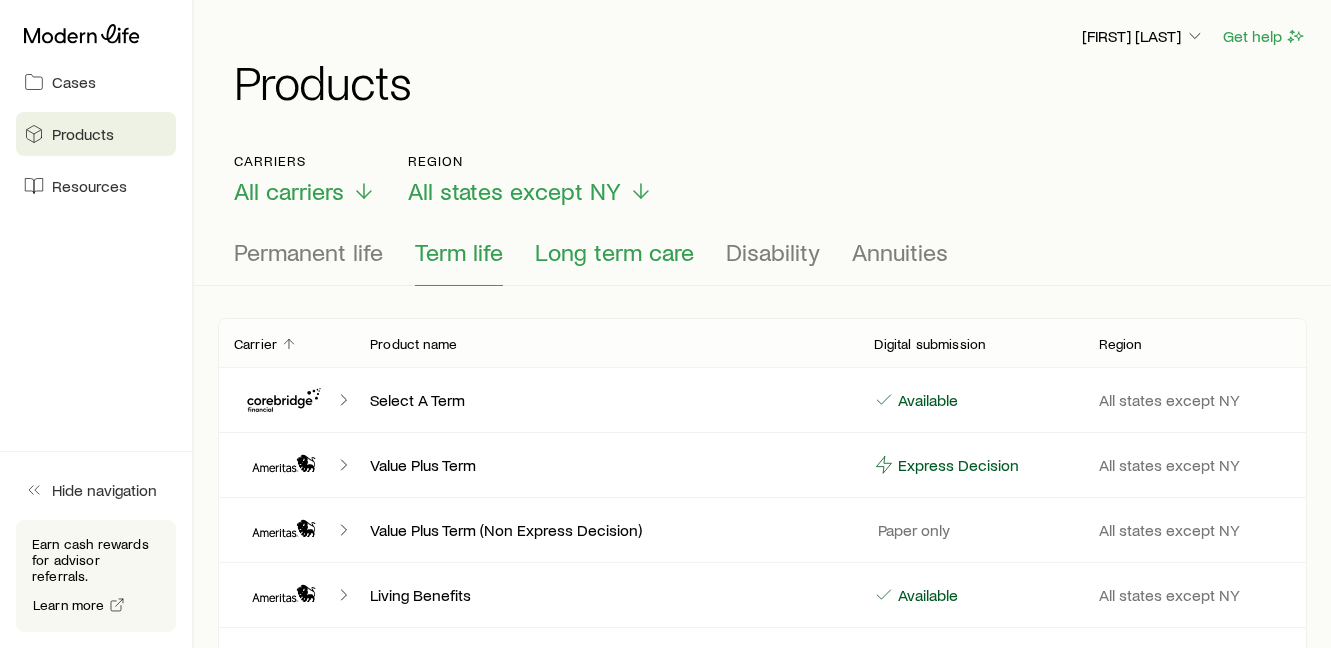 click on "Long term care" at bounding box center (614, 252) 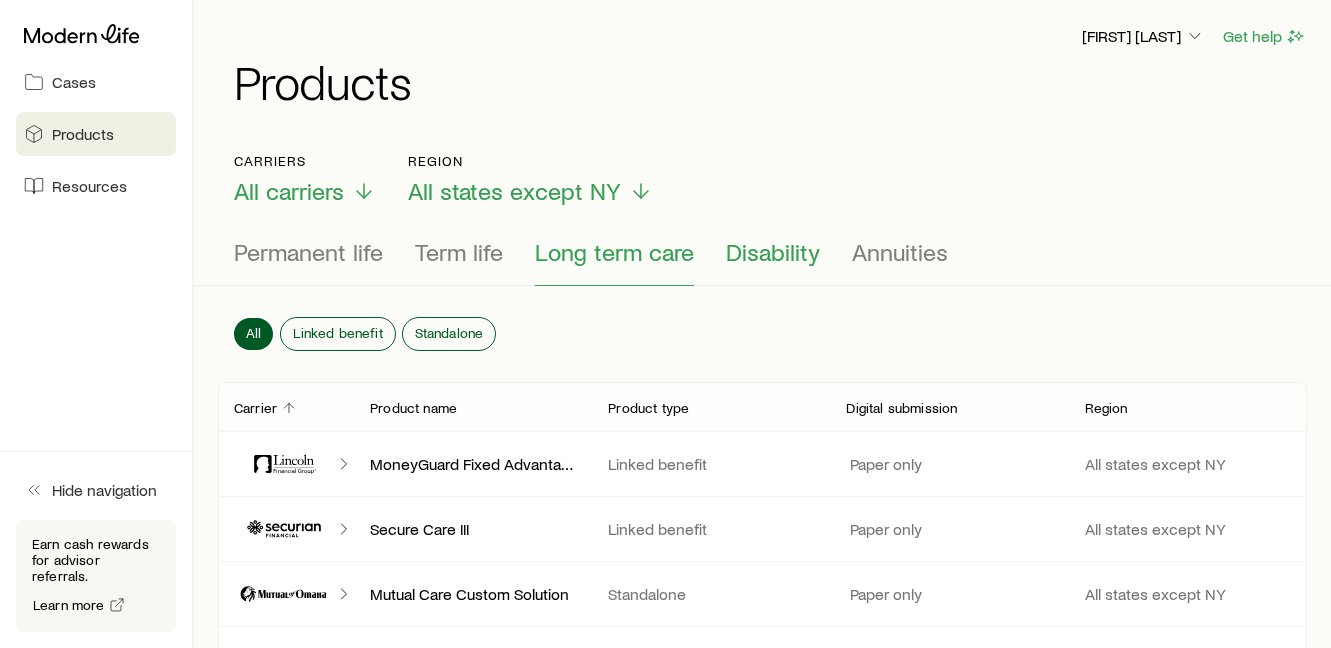 click on "Disability" at bounding box center [773, 252] 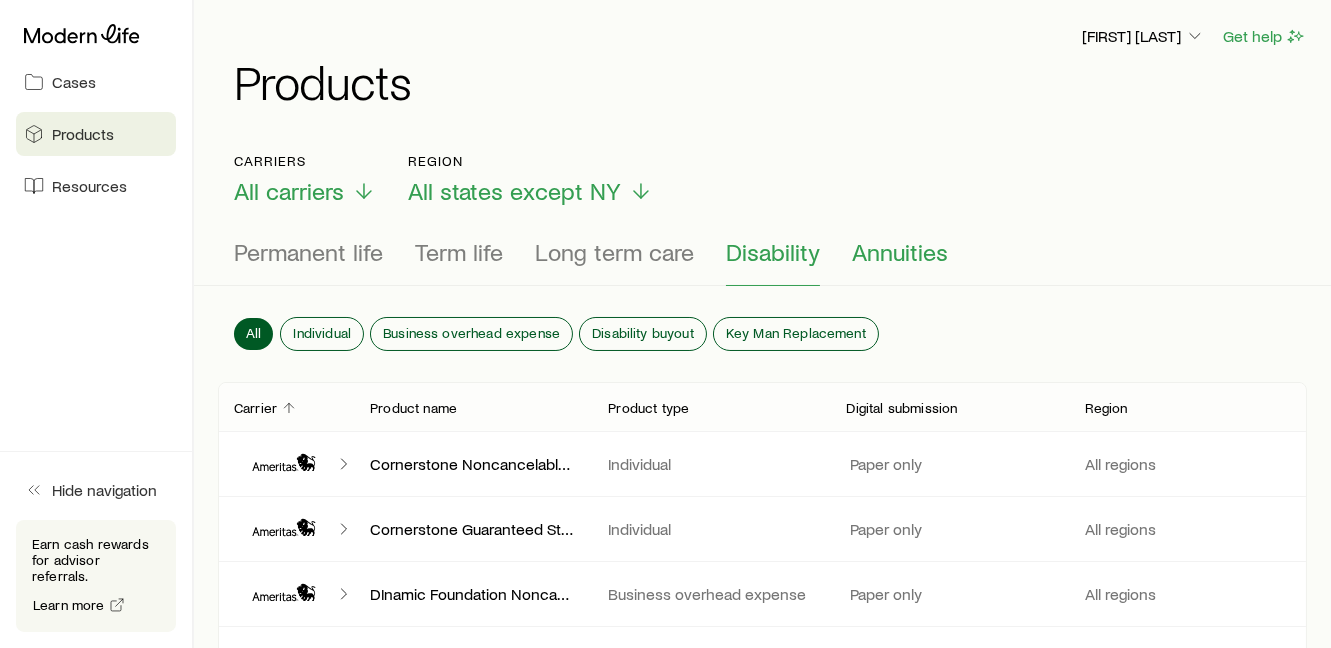 click on "Annuities" at bounding box center (900, 252) 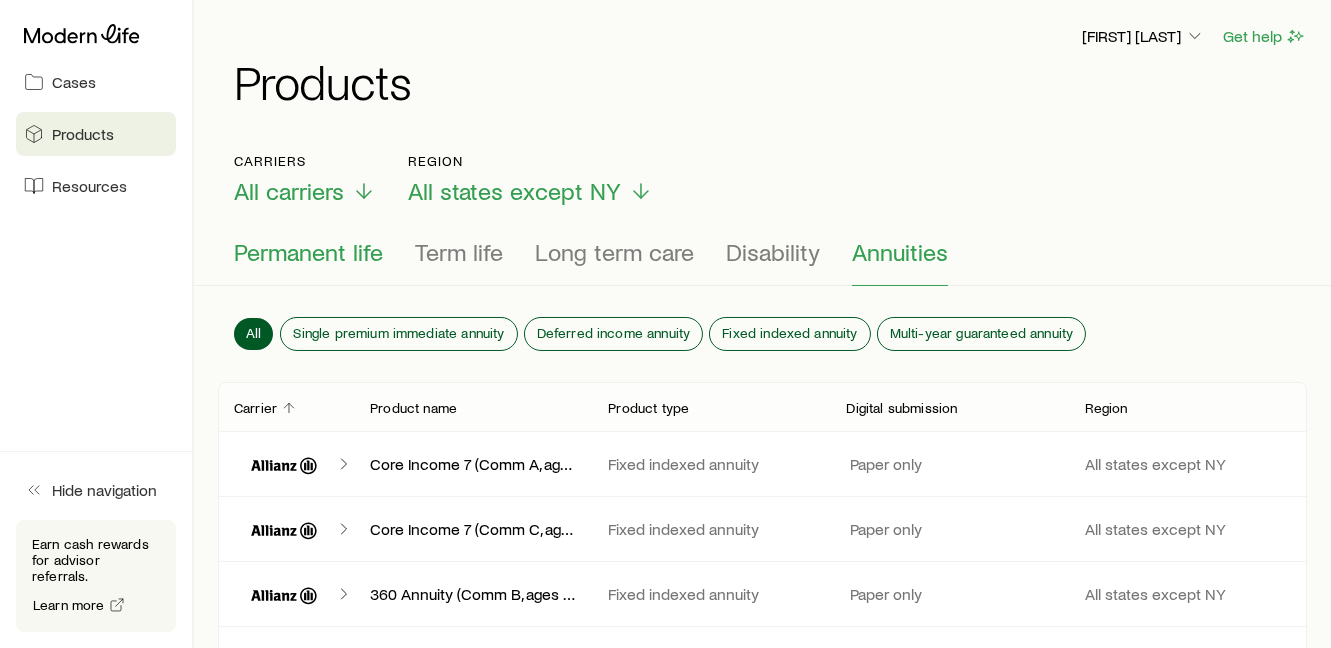 click on "Permanent life" at bounding box center [308, 252] 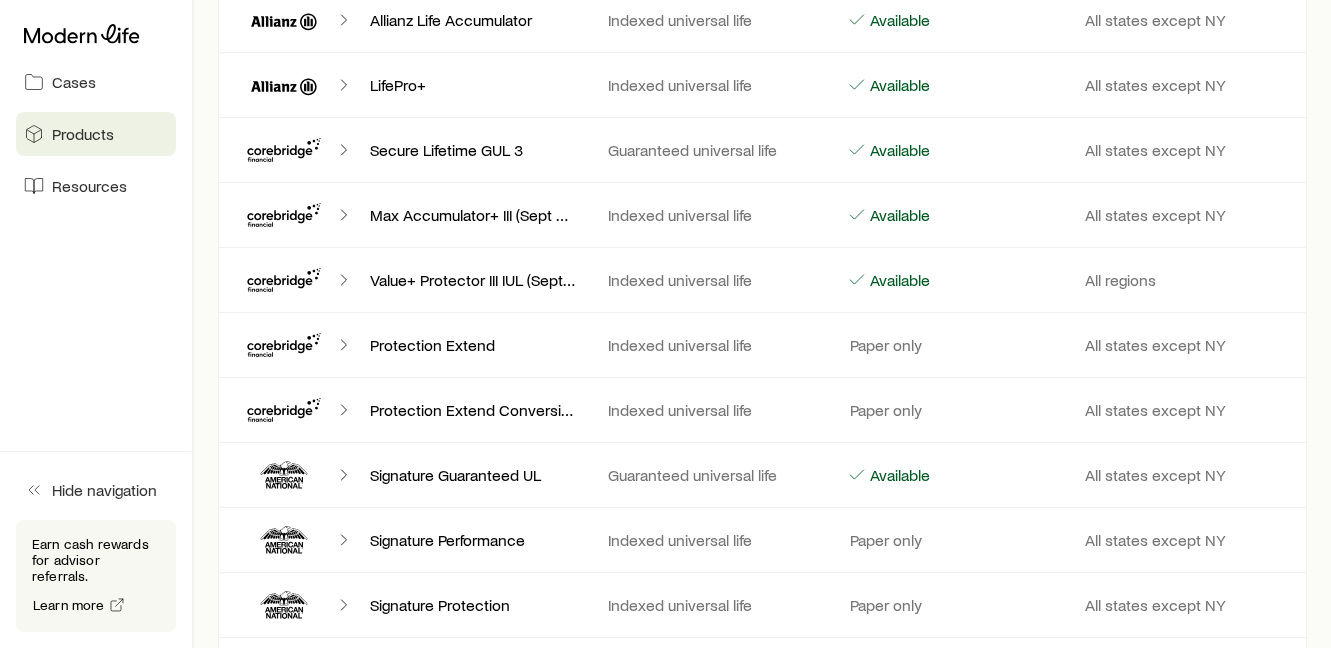 scroll, scrollTop: 0, scrollLeft: 0, axis: both 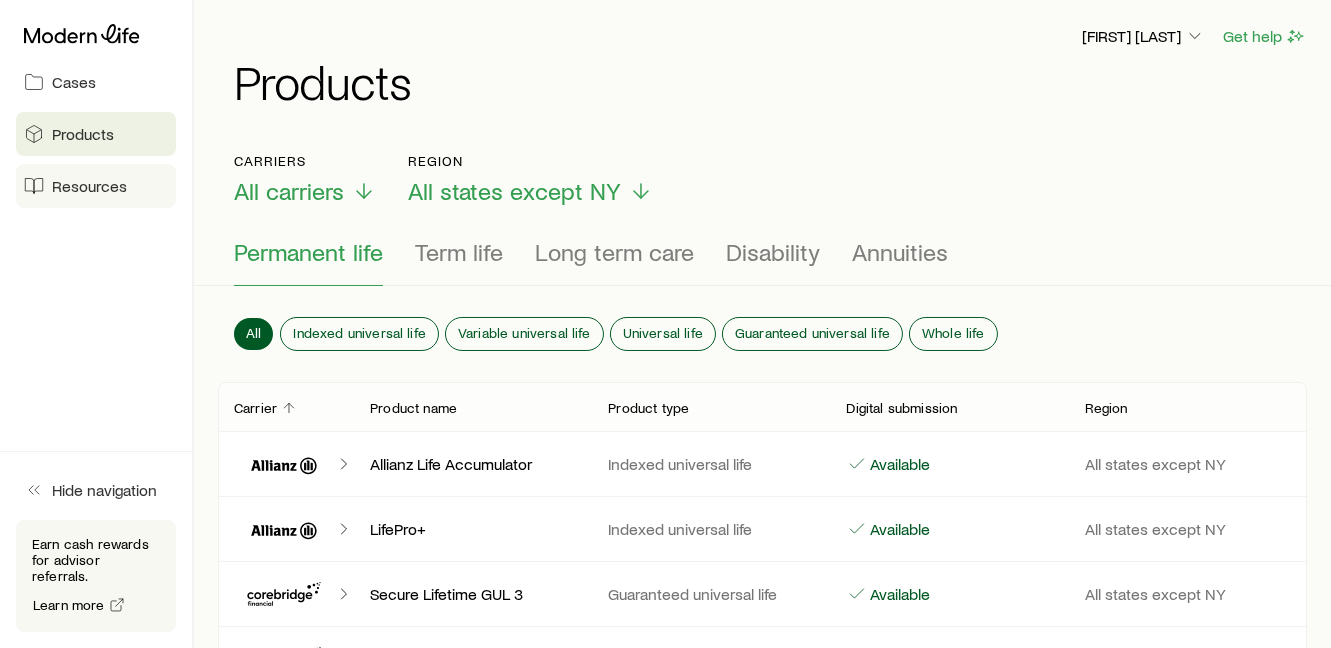 click on "Resources" at bounding box center [89, 186] 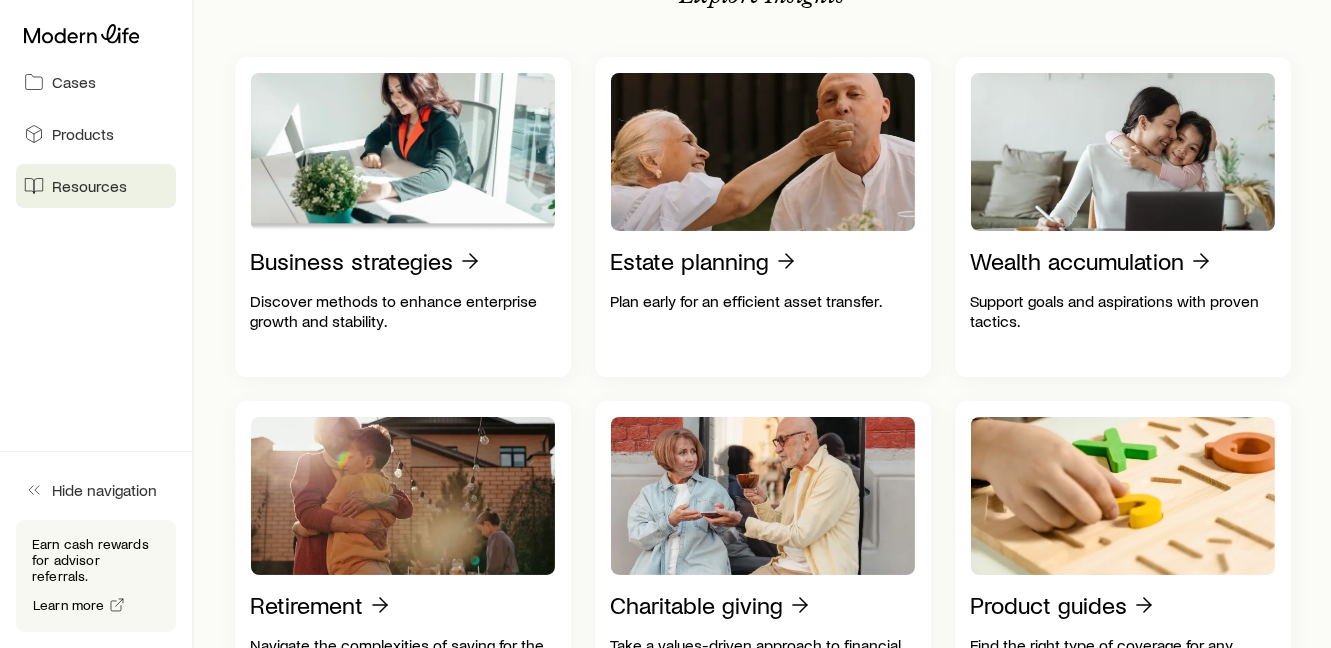 scroll, scrollTop: 444, scrollLeft: 0, axis: vertical 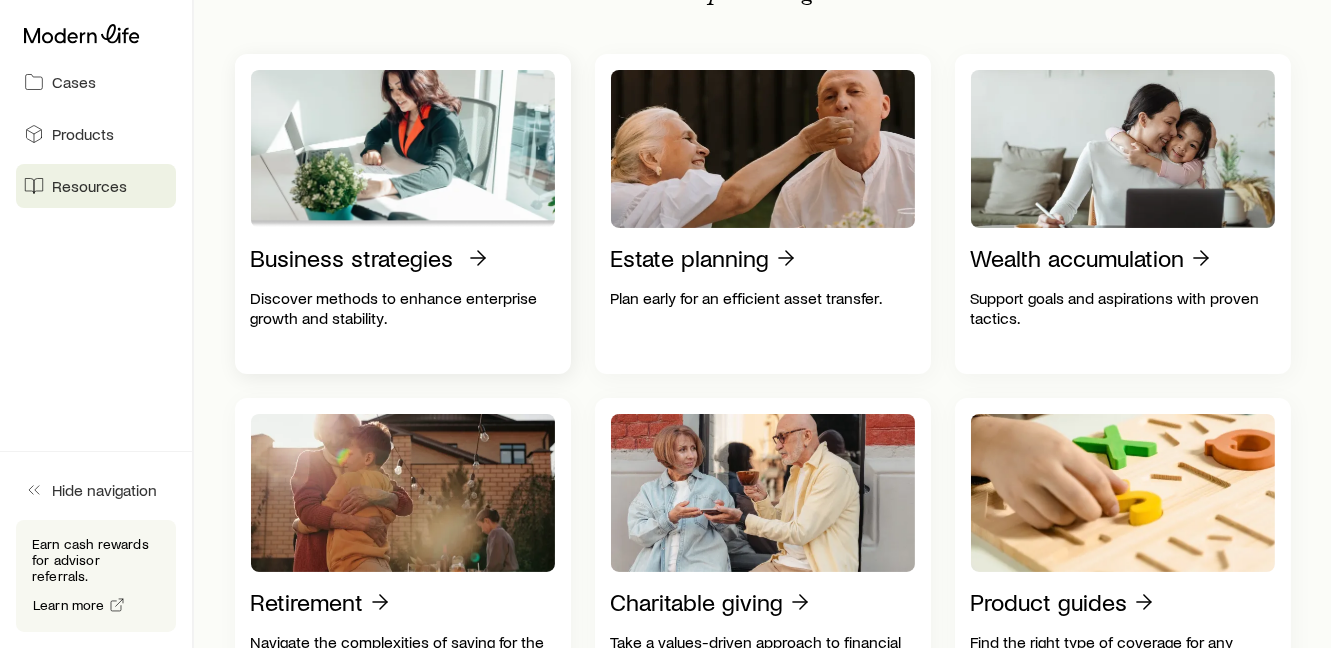 click on "Business strategies" at bounding box center [352, 258] 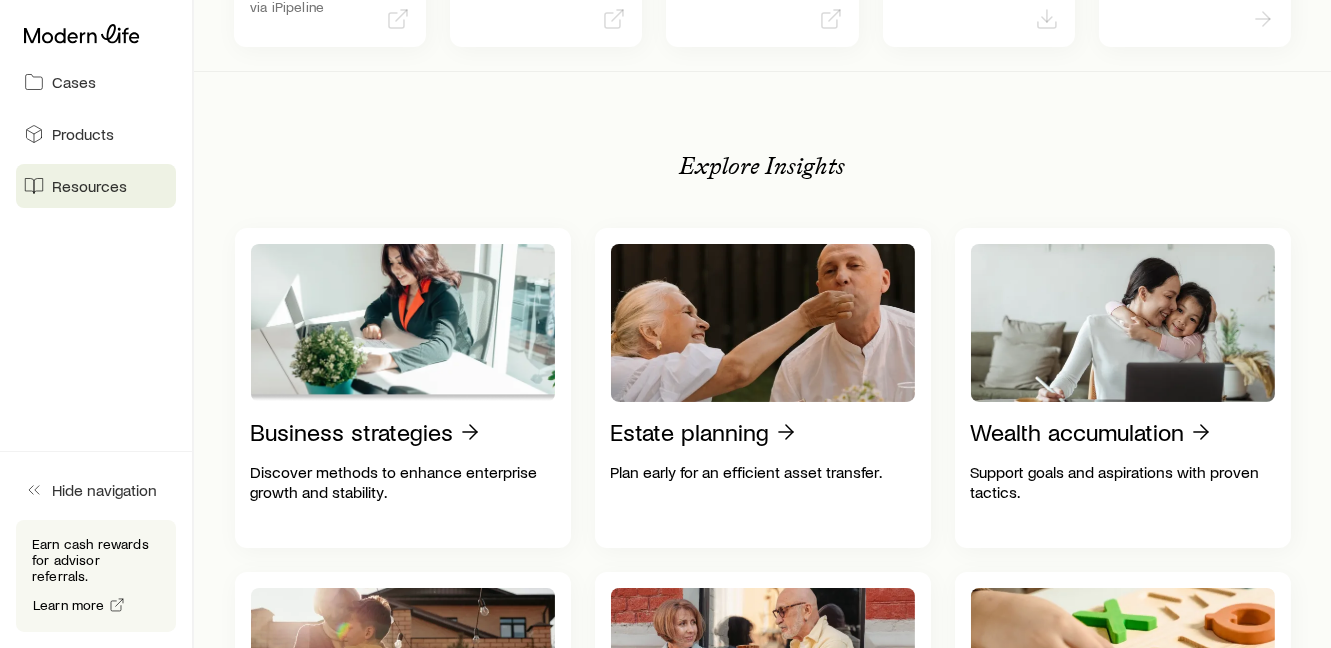 scroll, scrollTop: 0, scrollLeft: 0, axis: both 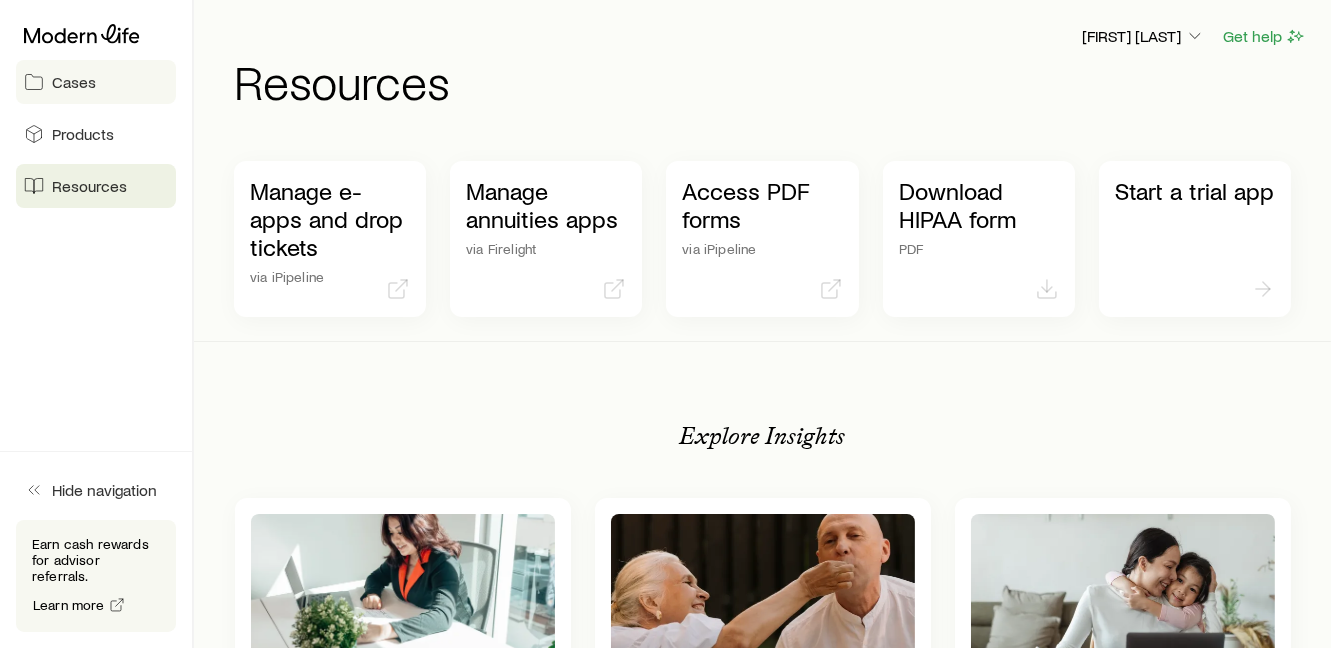 click on "Cases" at bounding box center [74, 82] 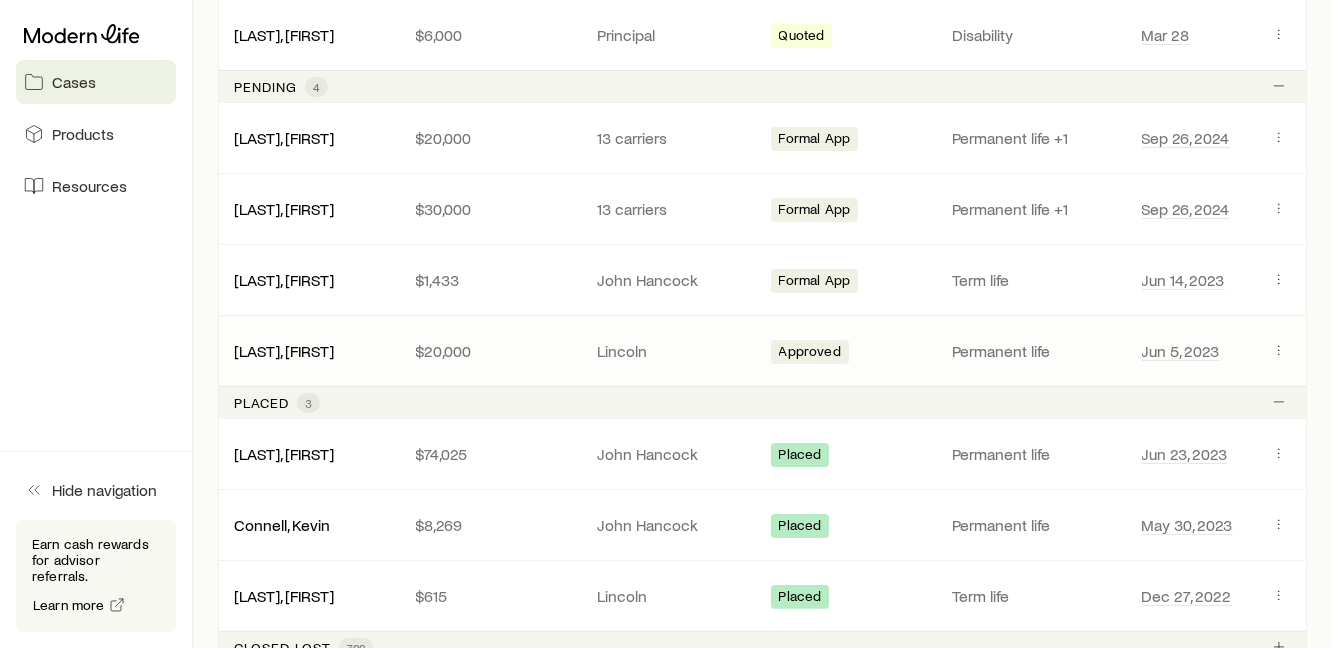 scroll, scrollTop: 888, scrollLeft: 0, axis: vertical 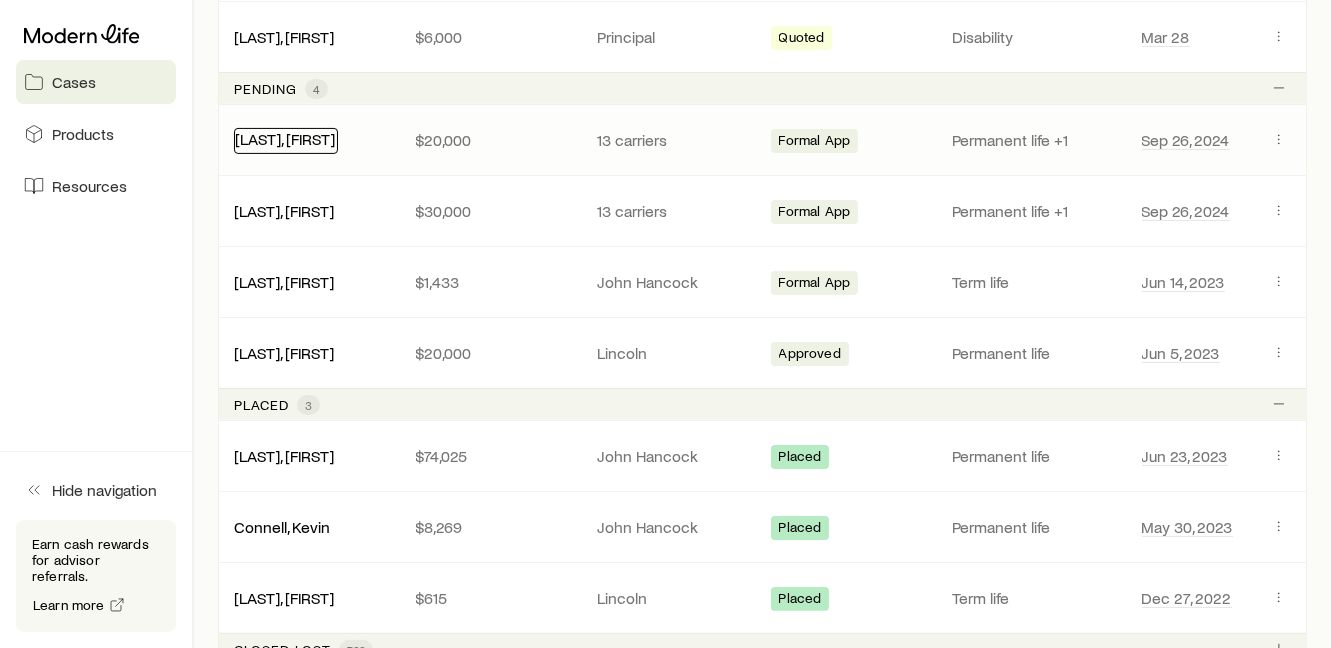 click on "[LAST], [FIRST]" at bounding box center (285, 138) 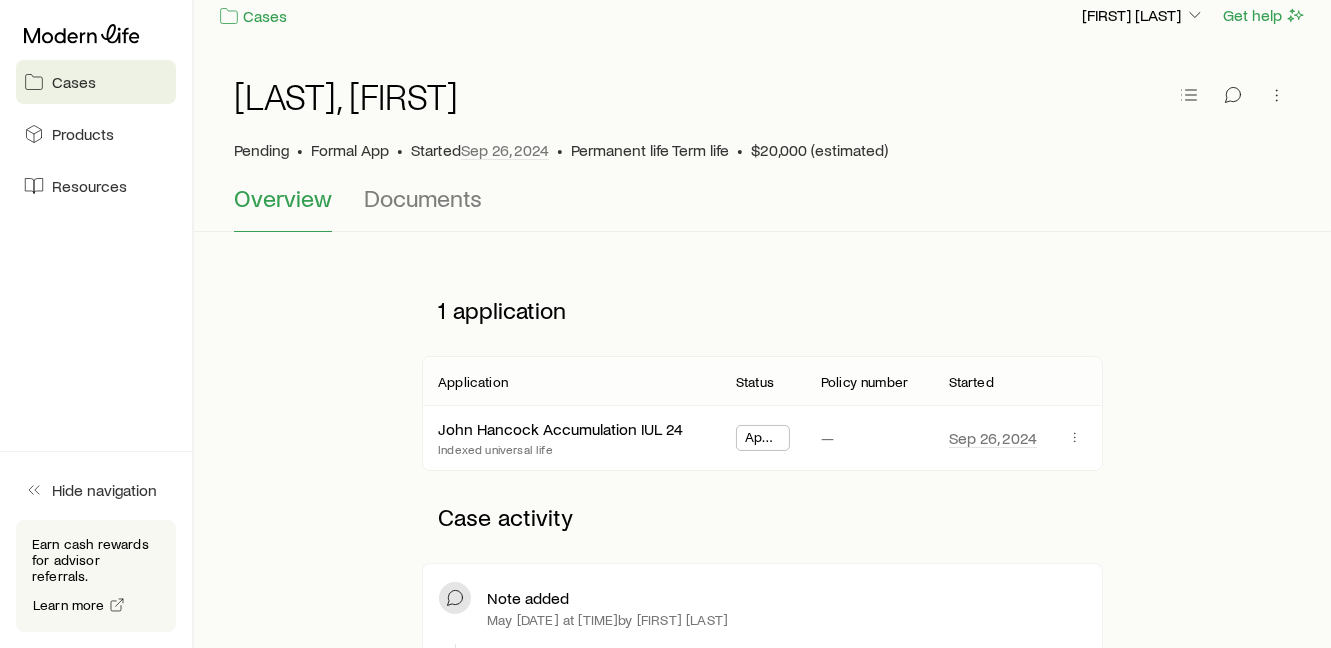 scroll, scrollTop: 0, scrollLeft: 0, axis: both 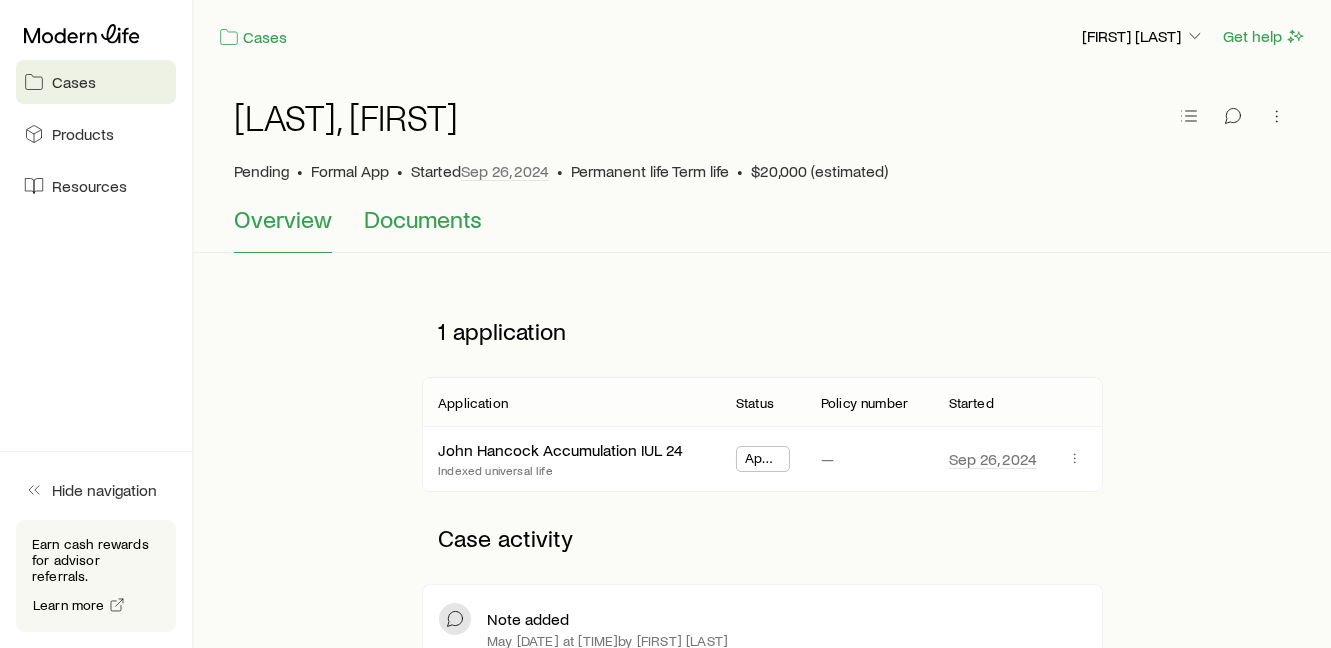 click on "Documents" at bounding box center [423, 219] 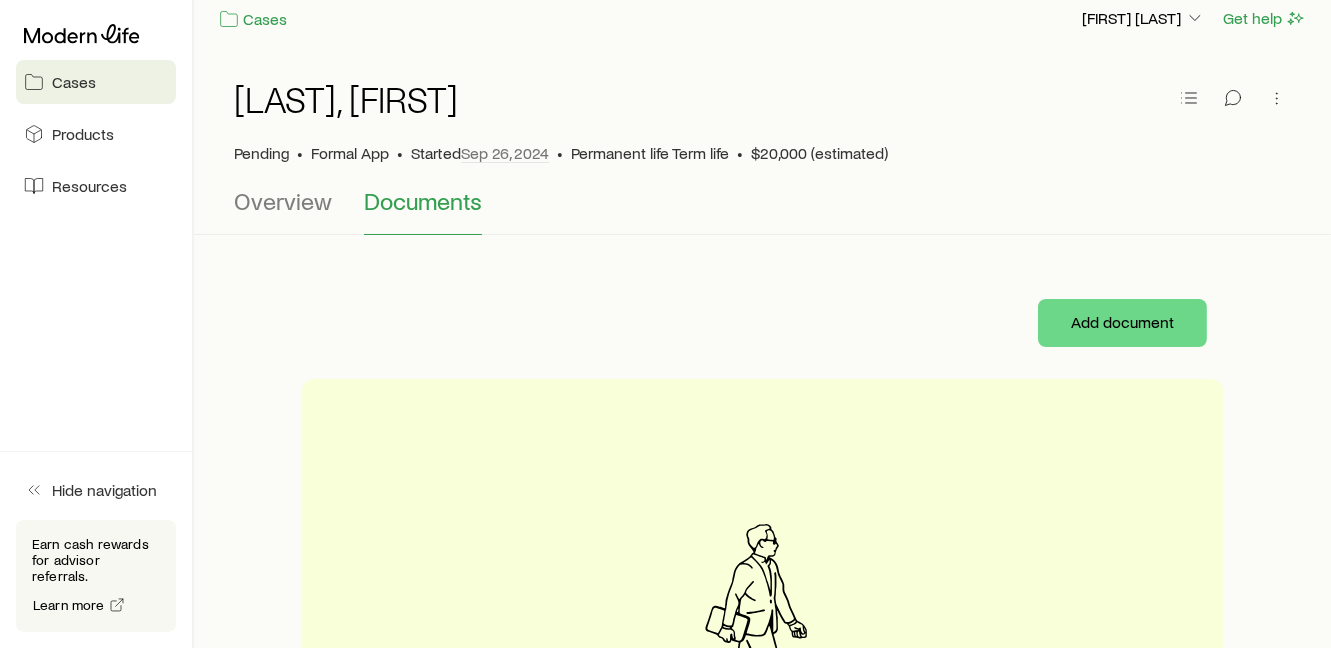scroll, scrollTop: 0, scrollLeft: 0, axis: both 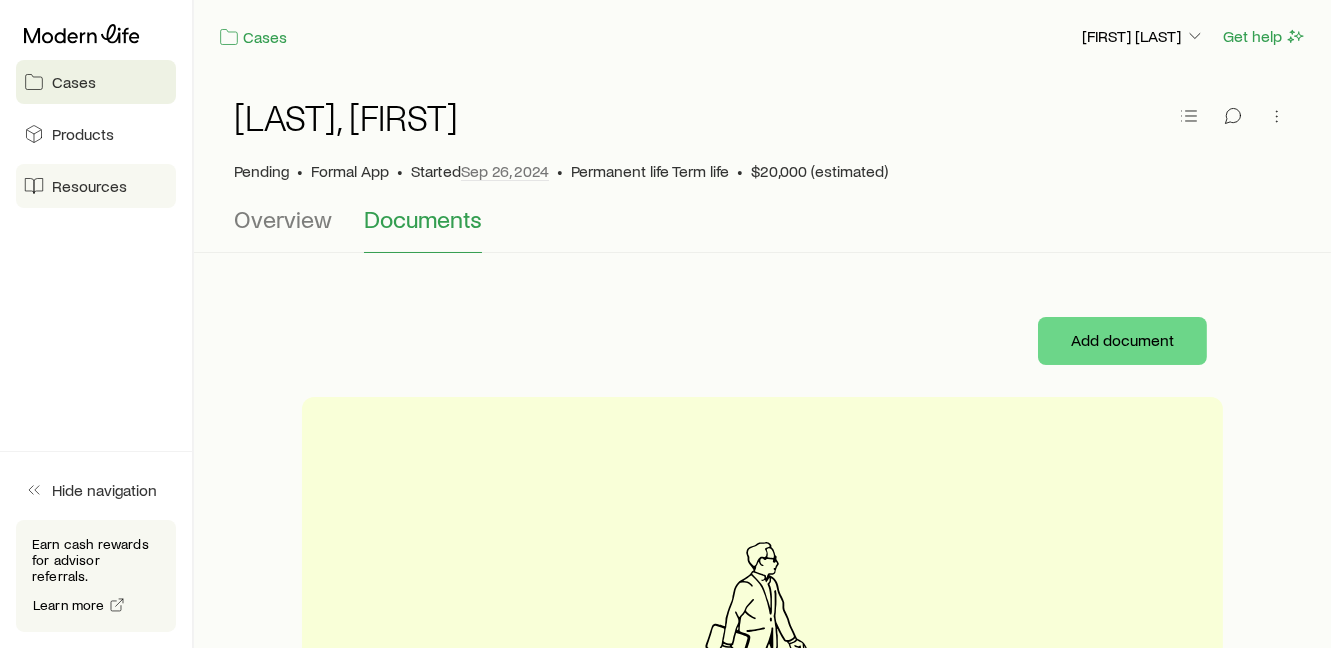 click on "Resources" at bounding box center [89, 186] 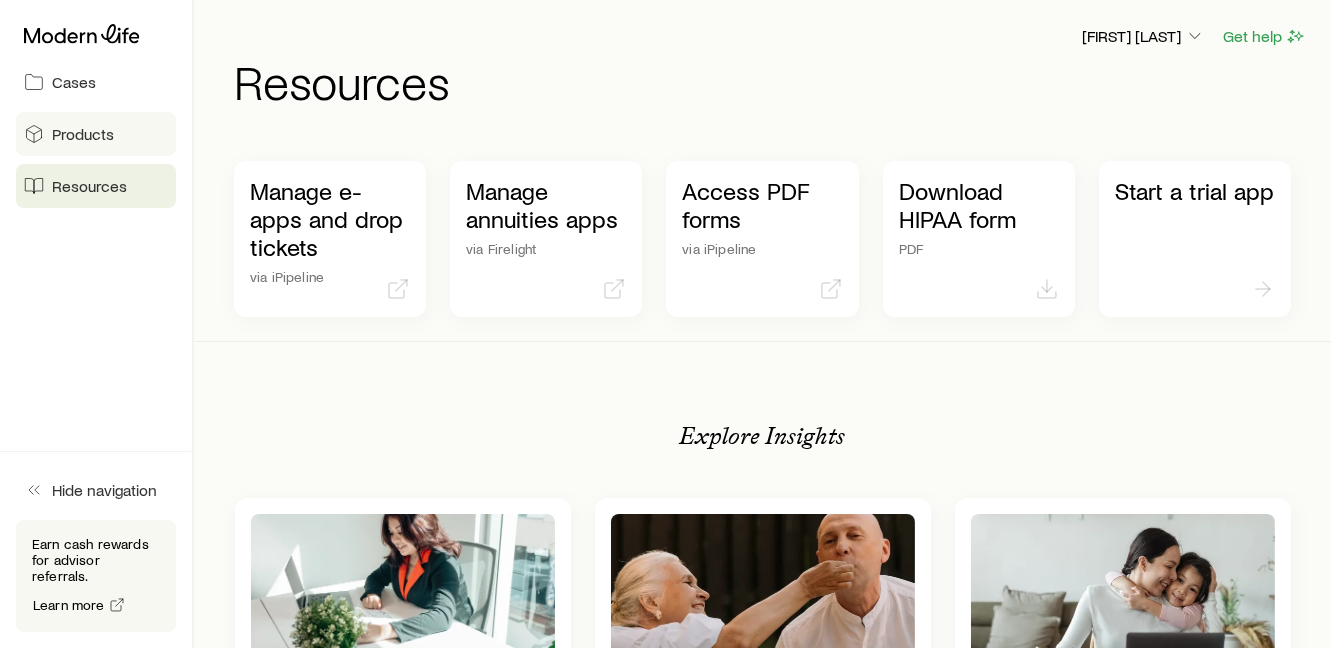 click on "Products" at bounding box center [83, 134] 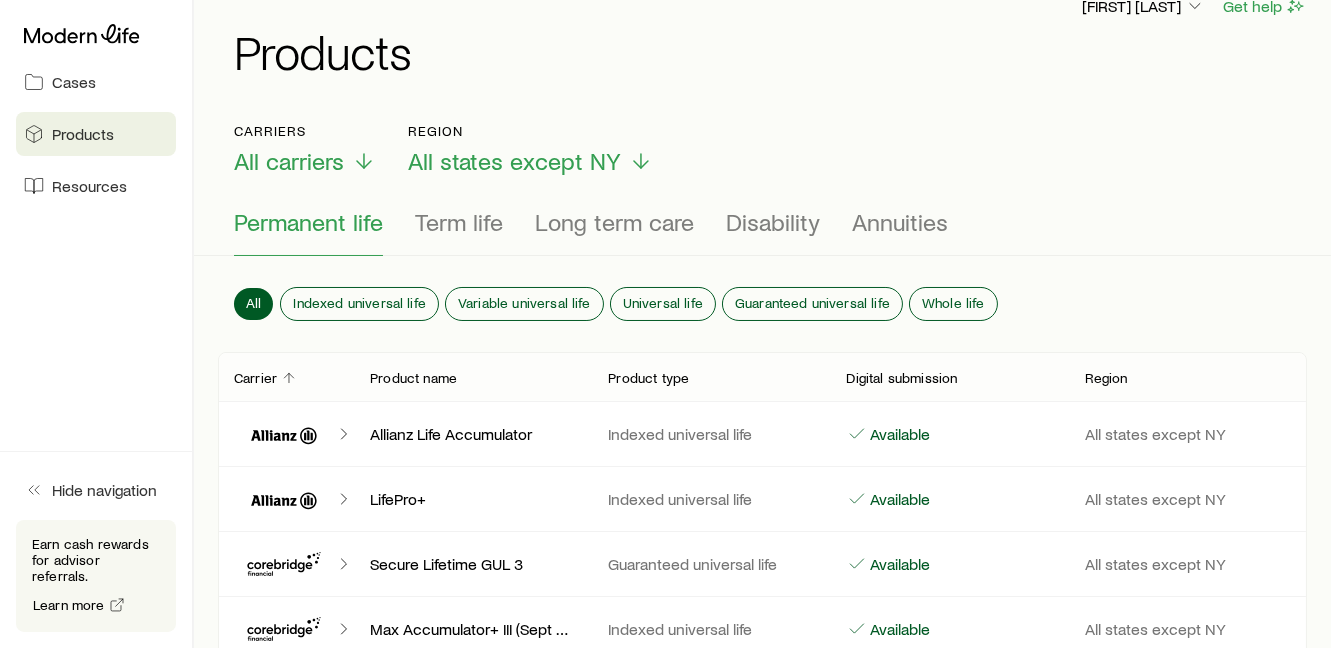 scroll, scrollTop: 0, scrollLeft: 0, axis: both 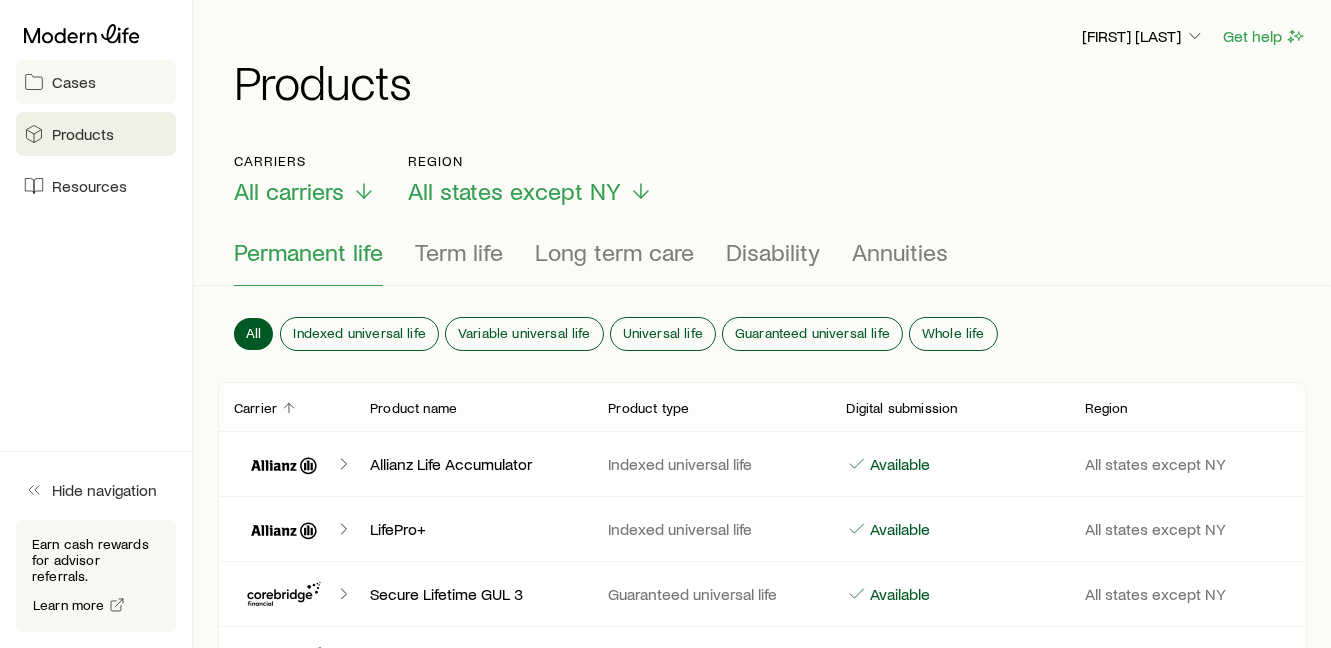 click on "Cases" at bounding box center [74, 82] 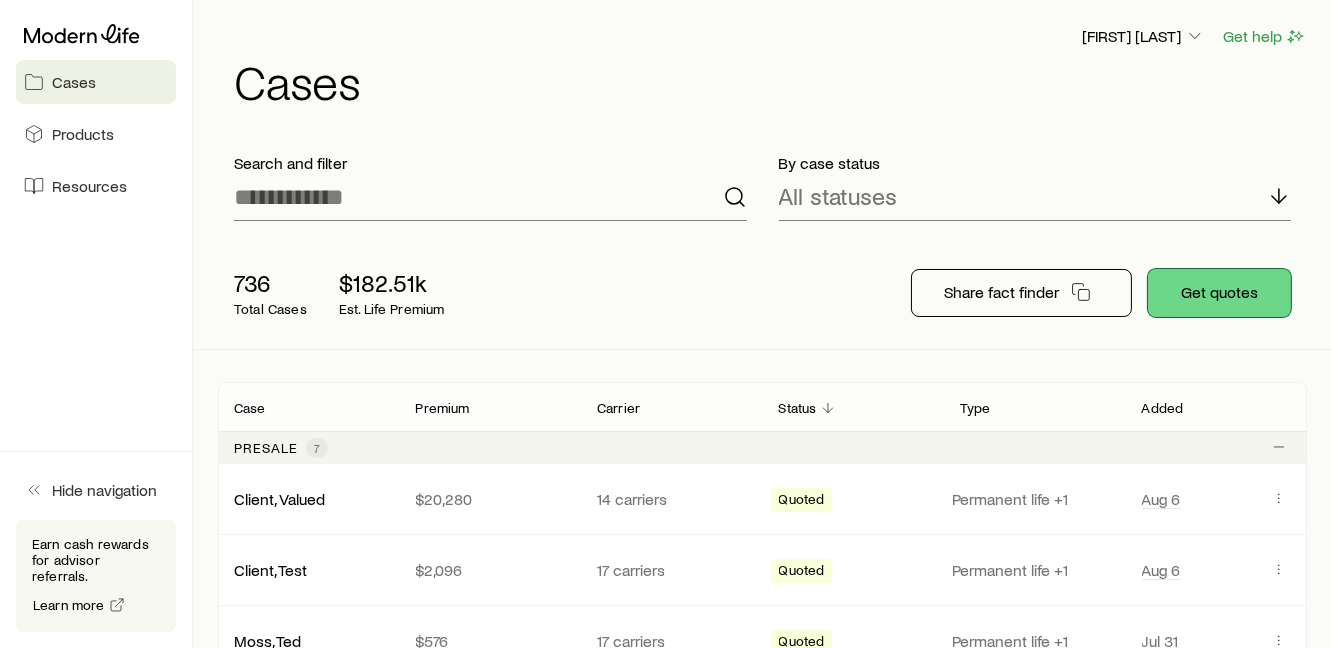 click on "Get quotes" at bounding box center (1219, 293) 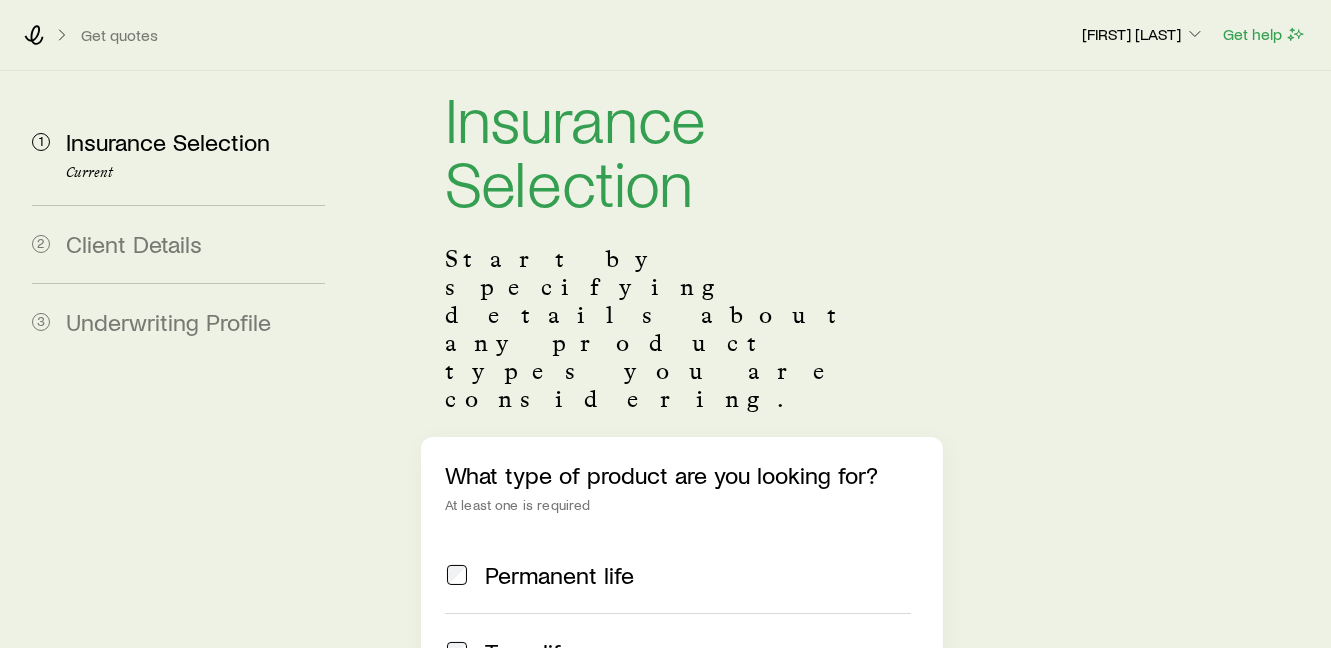 scroll, scrollTop: 0, scrollLeft: 0, axis: both 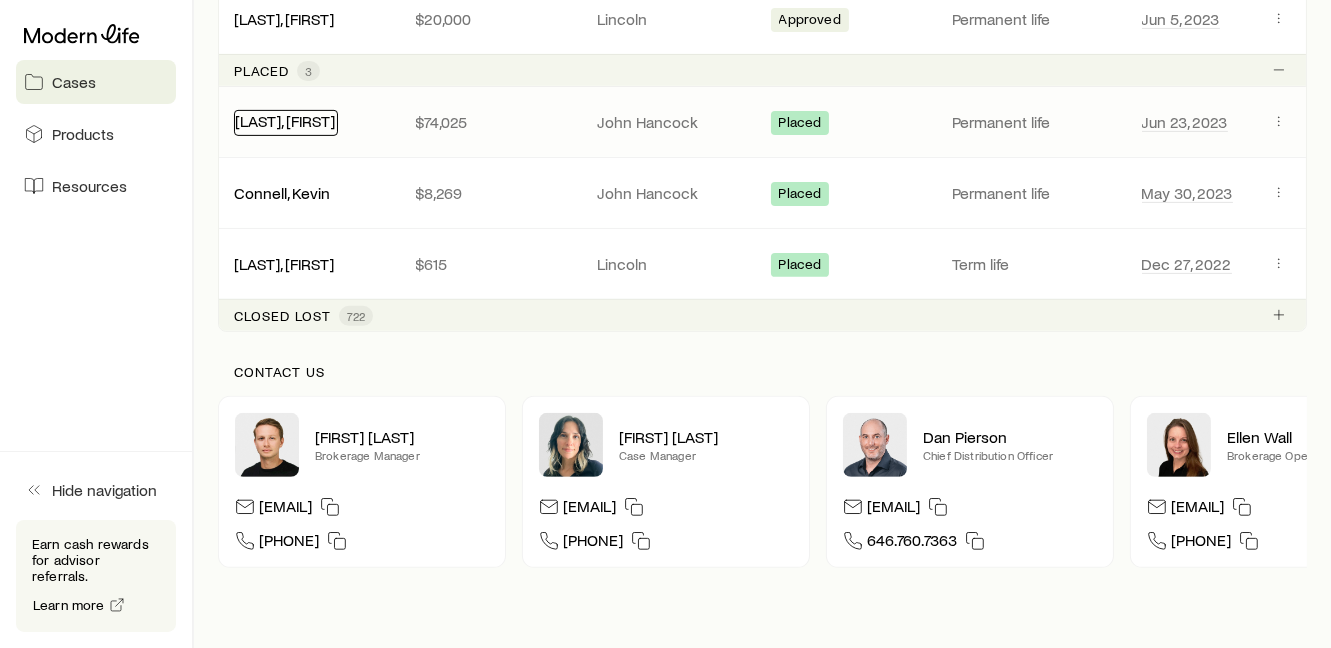 click on "[LAST], [FIRST]" at bounding box center (285, 120) 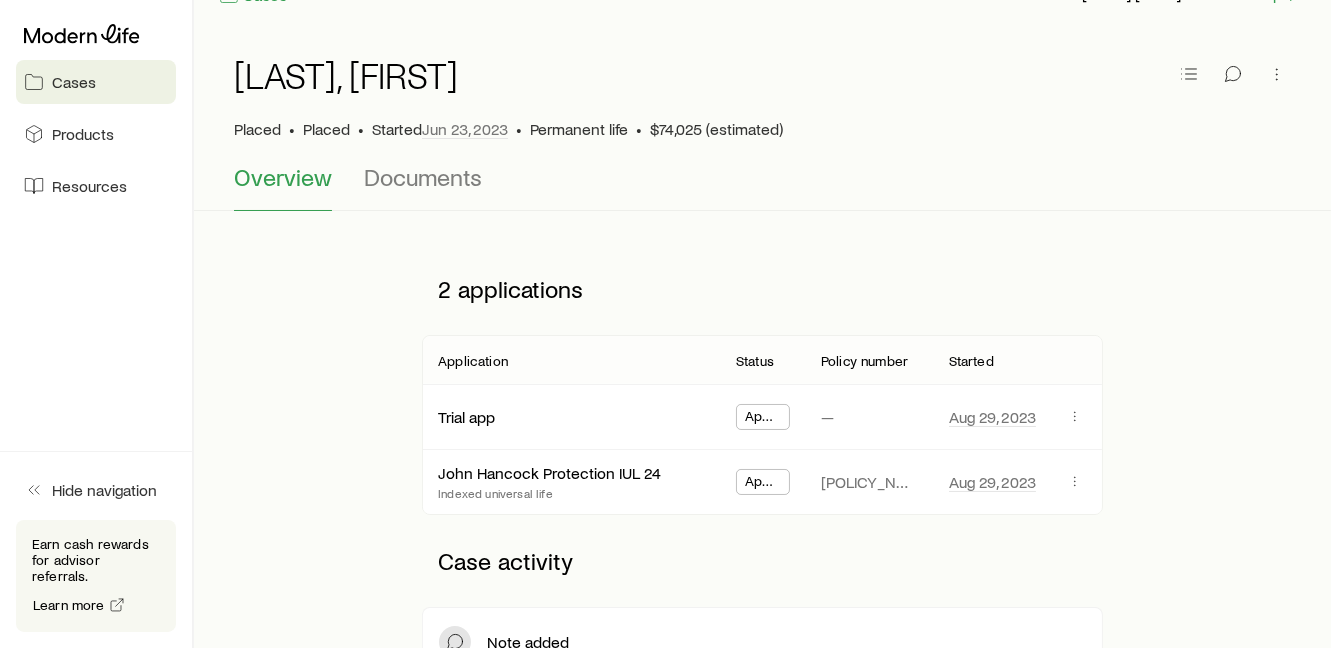 scroll, scrollTop: 0, scrollLeft: 0, axis: both 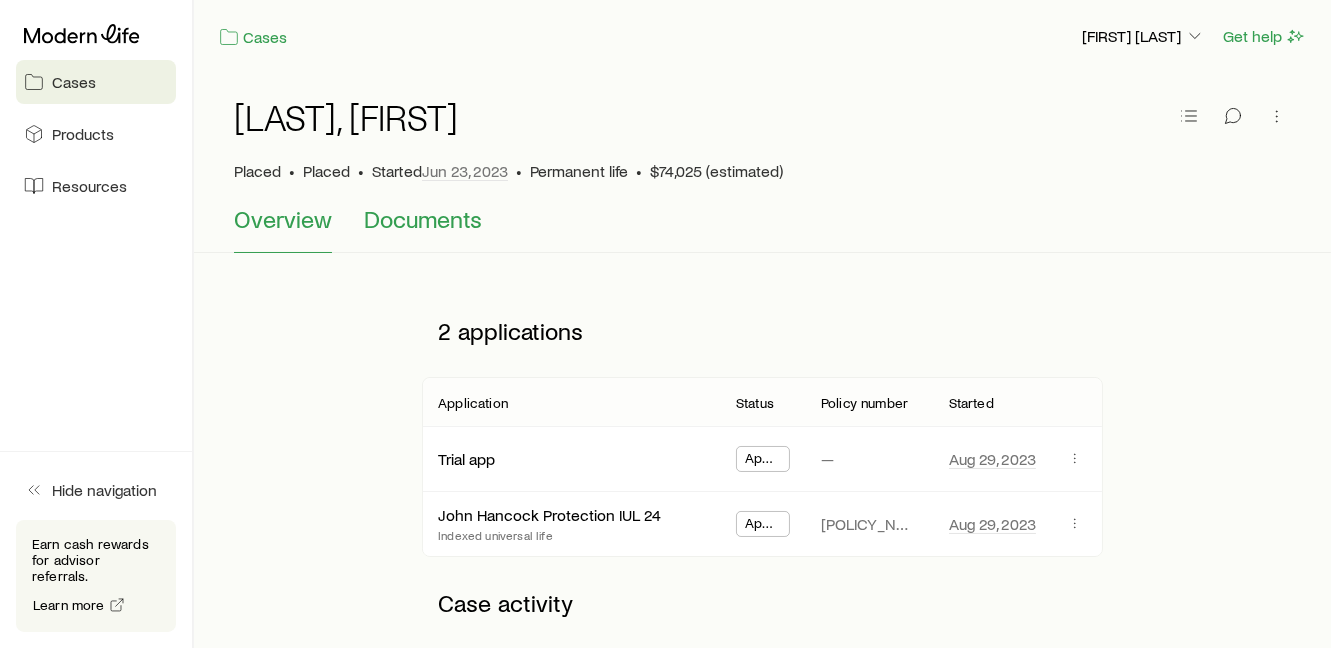 click on "Documents" at bounding box center [423, 219] 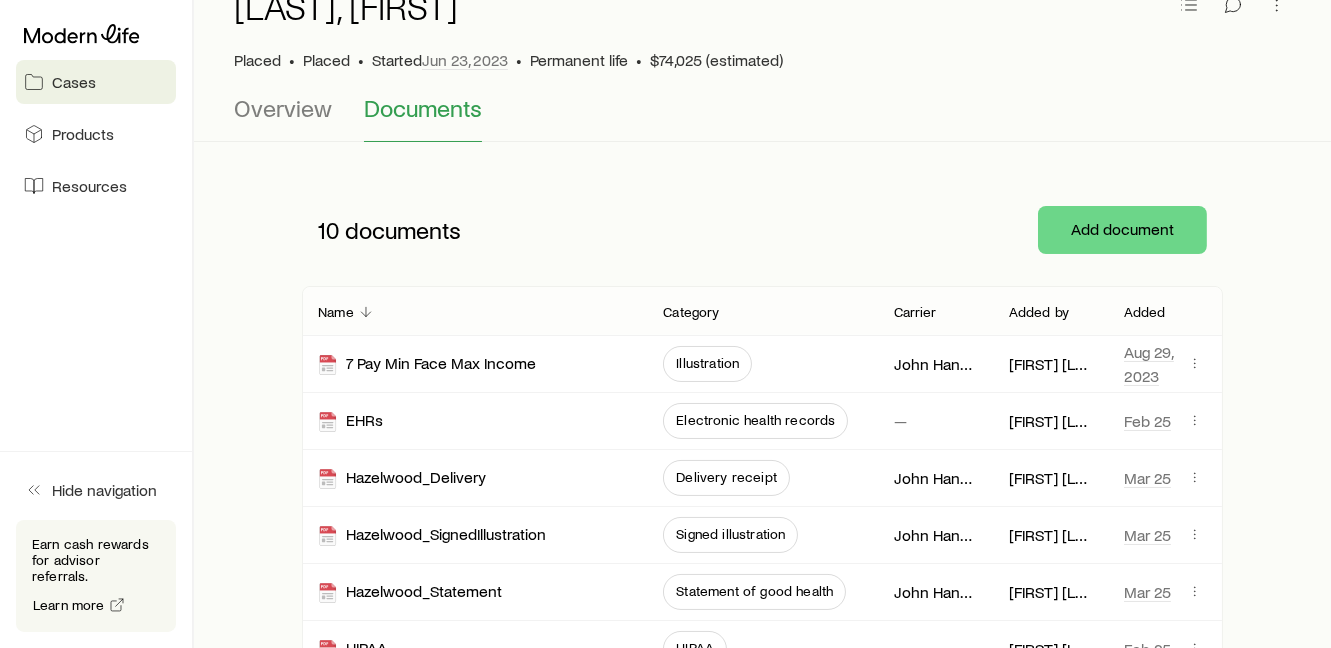 scroll, scrollTop: 222, scrollLeft: 0, axis: vertical 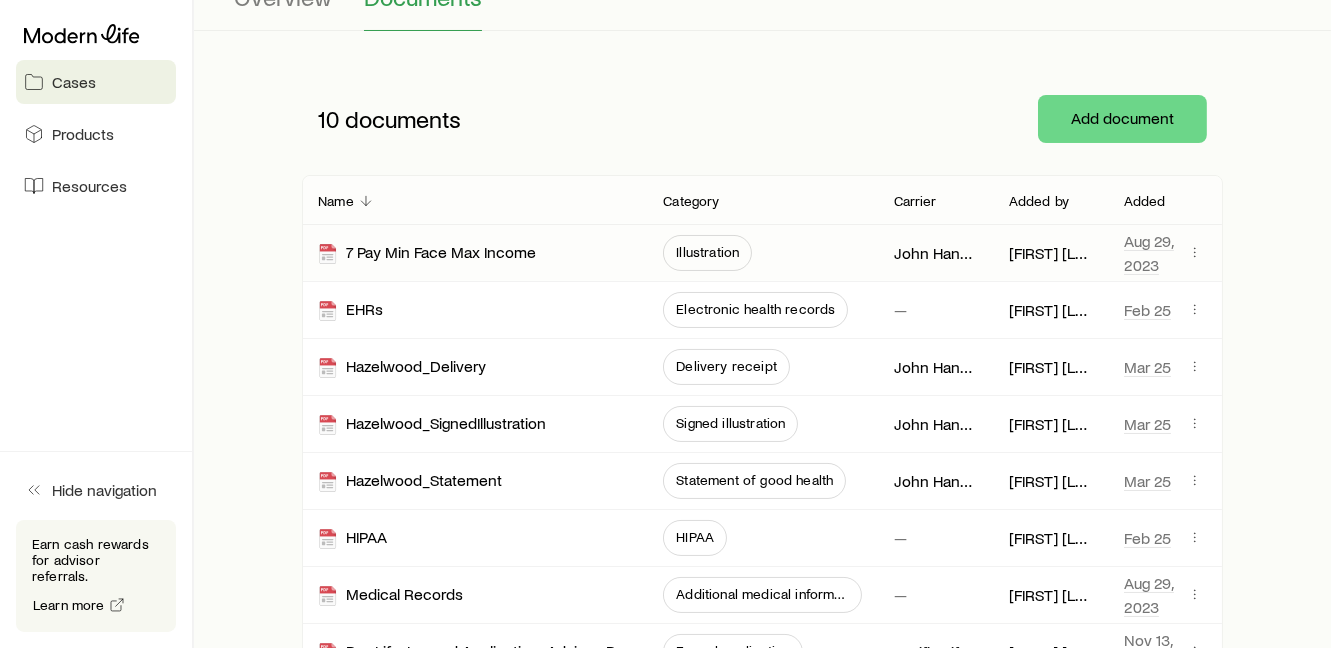 click on "Illustration" at bounding box center [707, 252] 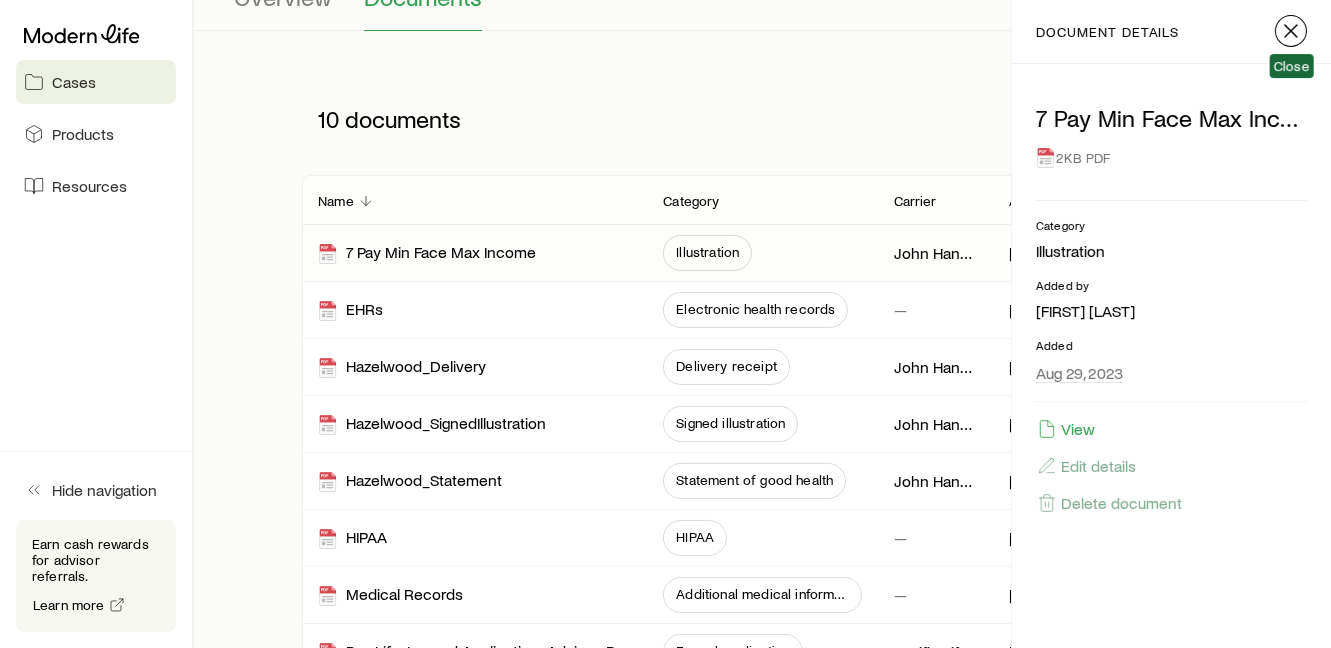 click 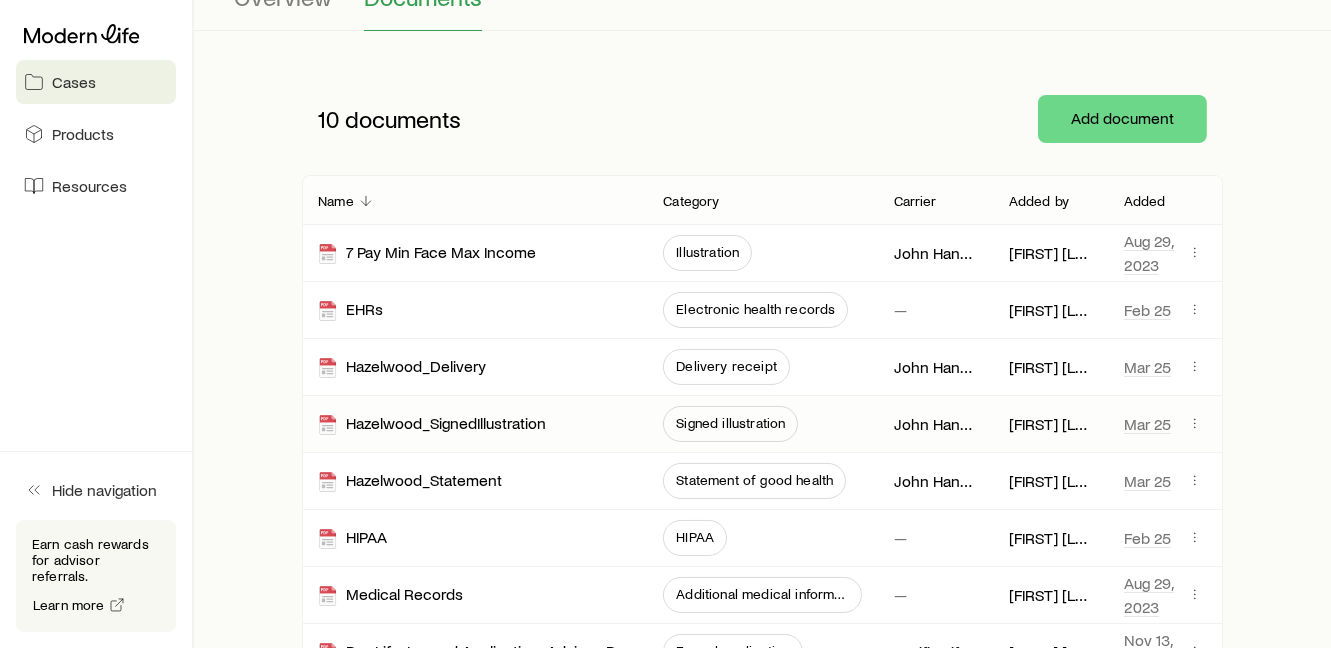 click on "Signed illustration" at bounding box center (730, 423) 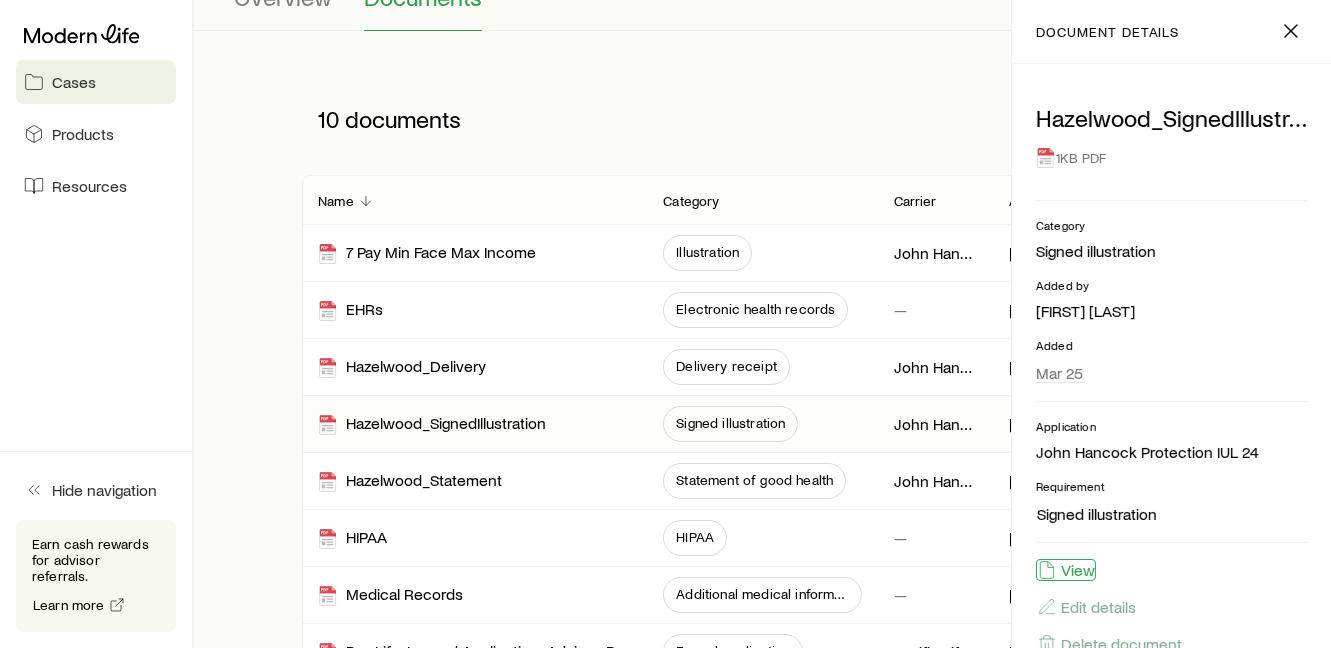 click on "View" at bounding box center [1066, 570] 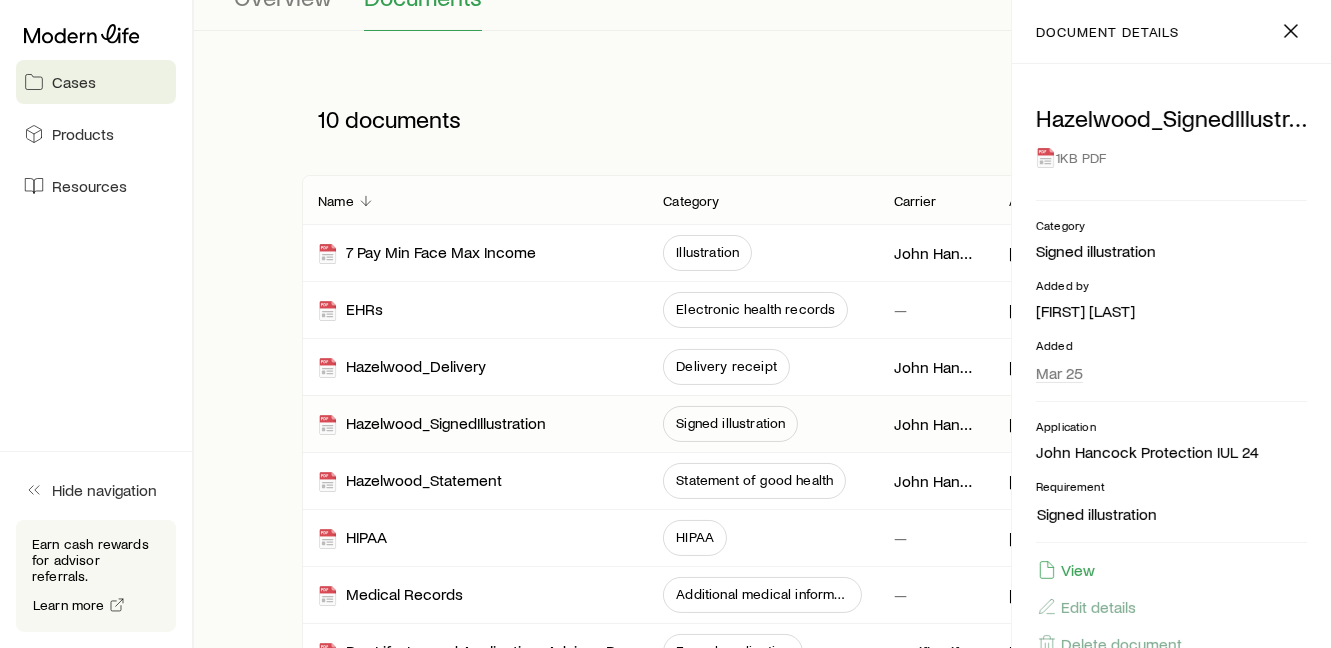 click on "Illustration [NAME] [LAST] [MONTH] [DAY], [YEAR] EHRs Electronic health records — [LAST] [LAST] [MONTH] [DAY] Hazelwood_Delivery Delivery receipt [NAME] [LAST] [MONTH] [DAY] Hazelwood_SignedIllustration Signed illustration [NAME] [LAST] [MONTH] [DAY] Hazelwood_Statement Statement of good health [NAME] [LAST] [MONTH] [DAY] HIPAA HIPAA — [LAST] [LAST] [MONTH] [DAY] Medical Records Additional medical information — [LAST] [LAST] [MONTH] [DAY] Pac Life_Insured Application_Advisor-Peterson Formal application [NAME] [LAST] [LAST] [MONTH] [DAY] Policy Policy — [LAST] [LAST] [MONTH] [DAY] S_Hazelwood_EHR Electronic health records [NAME] [LAST] [MONTH] [DAY] Illustrations for permanent life insurance are available in your quotes View" at bounding box center [762, 461] 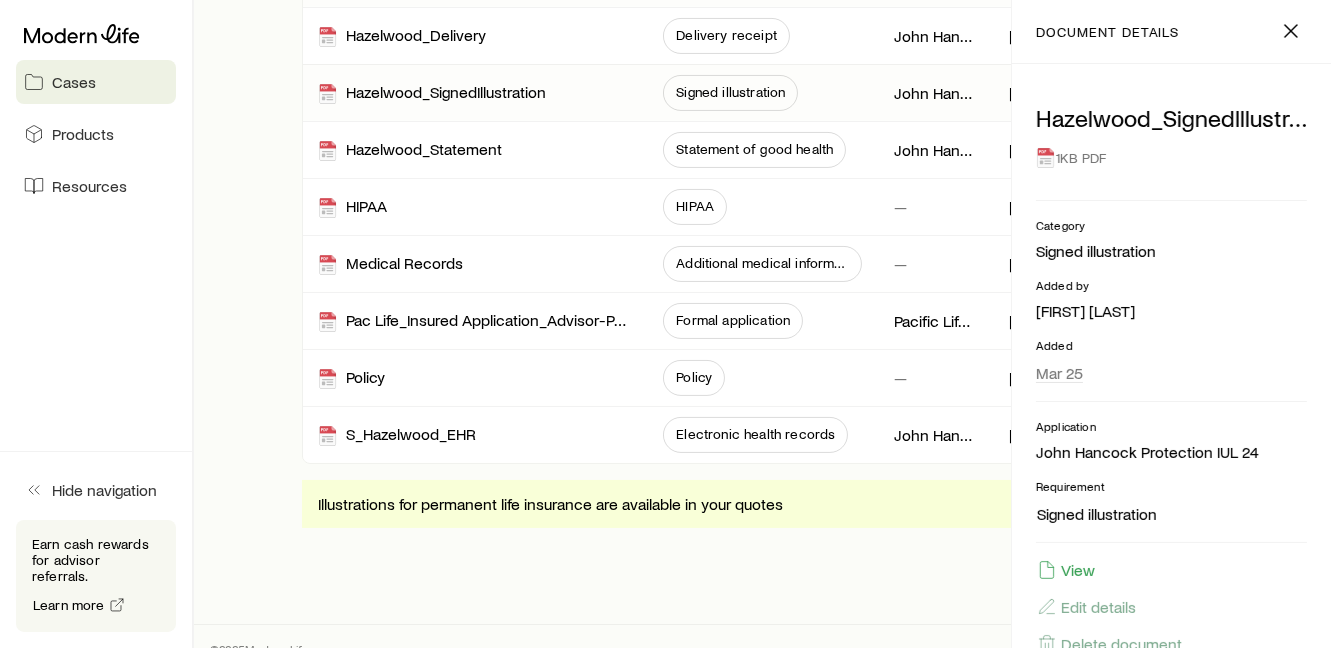 scroll, scrollTop: 555, scrollLeft: 0, axis: vertical 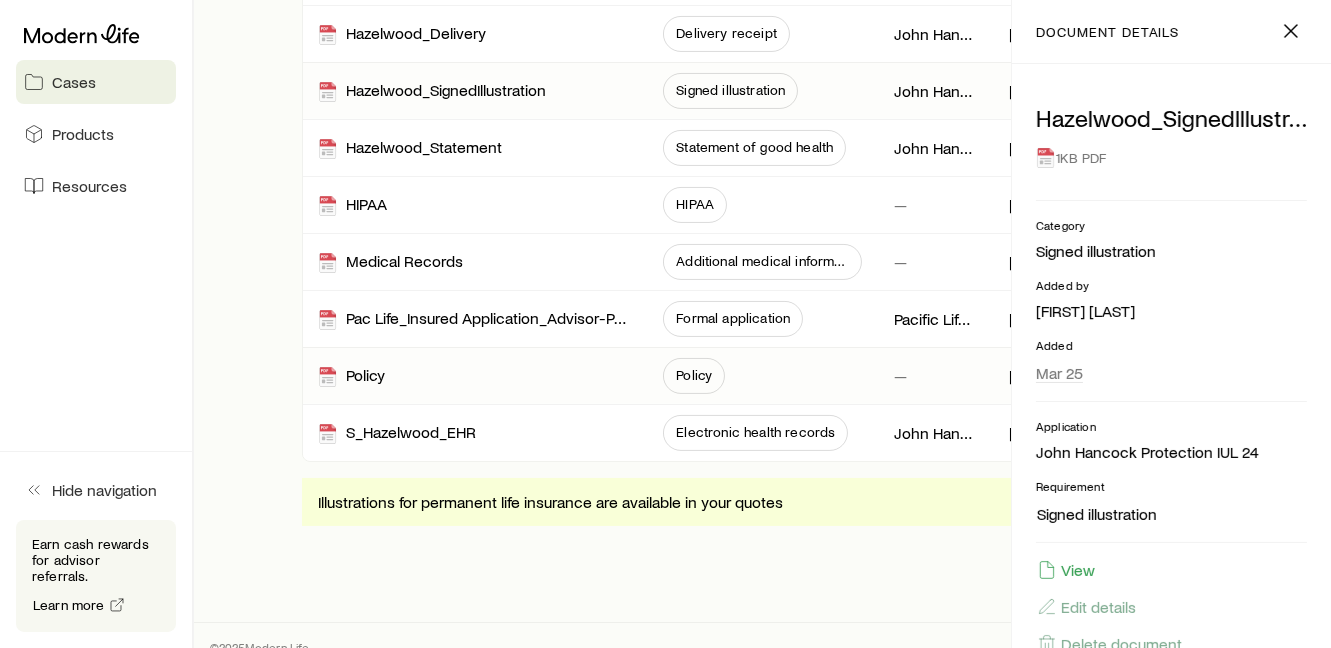 click on "Policy" at bounding box center (694, 375) 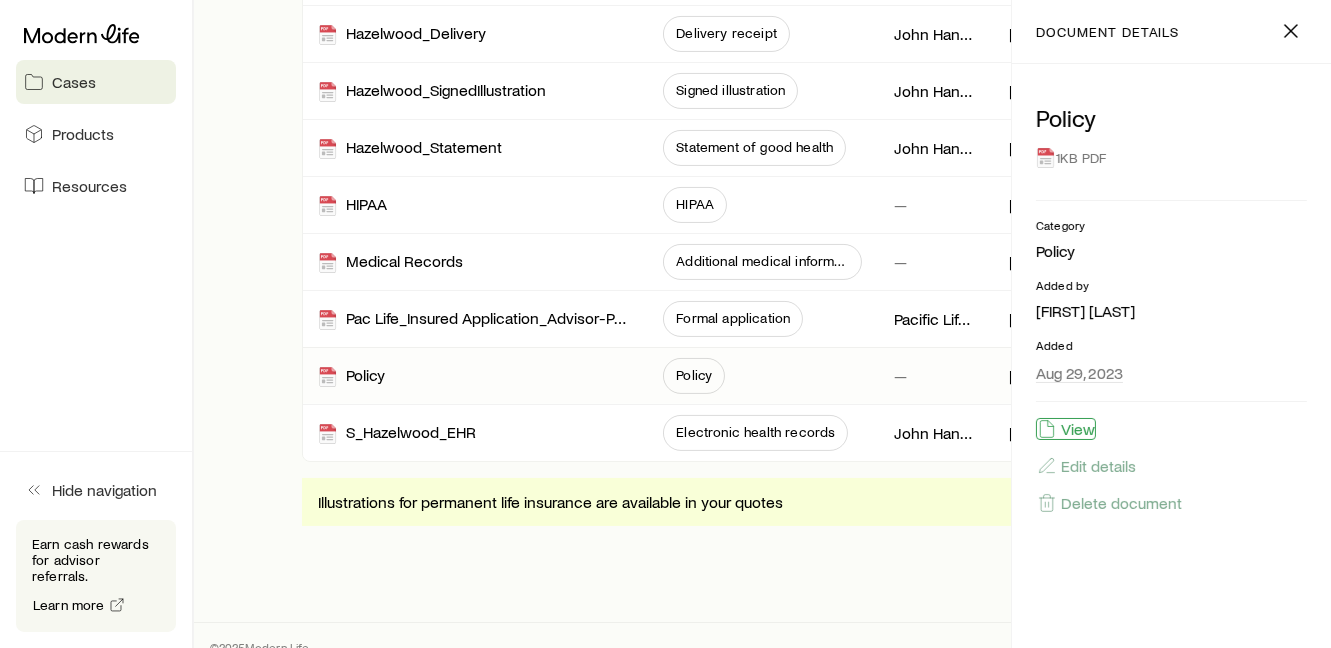 click on "View" at bounding box center (1066, 429) 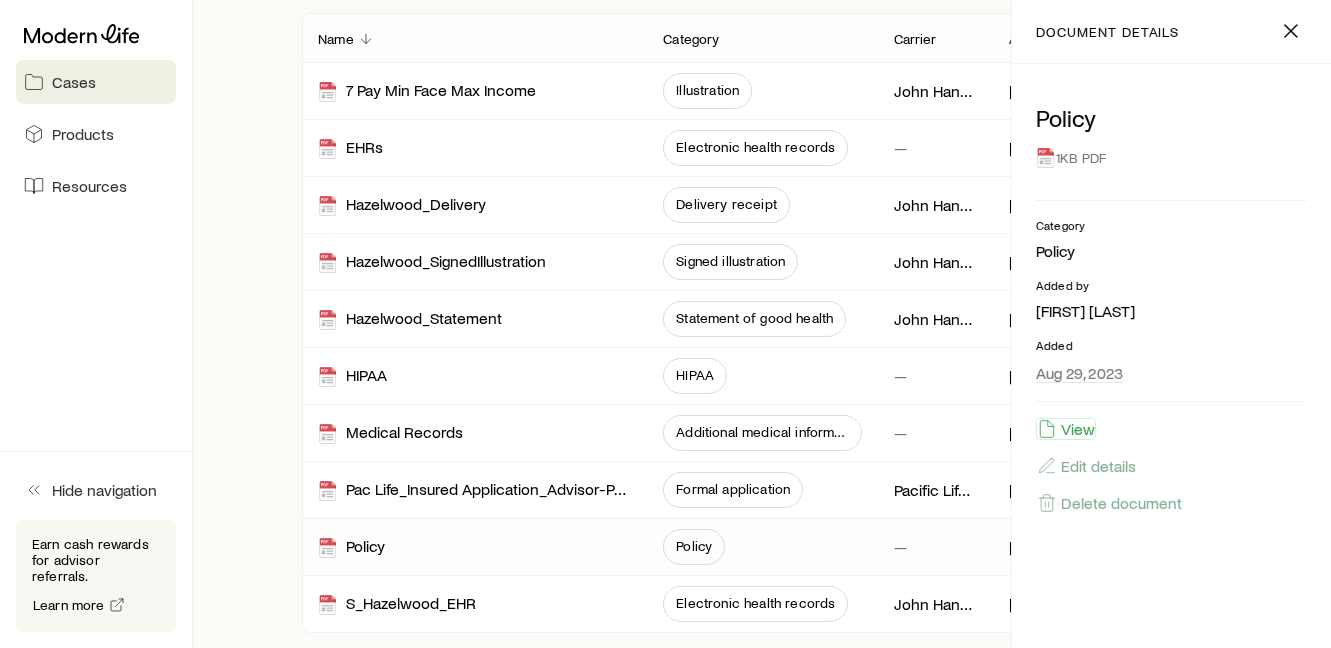 scroll, scrollTop: 444, scrollLeft: 0, axis: vertical 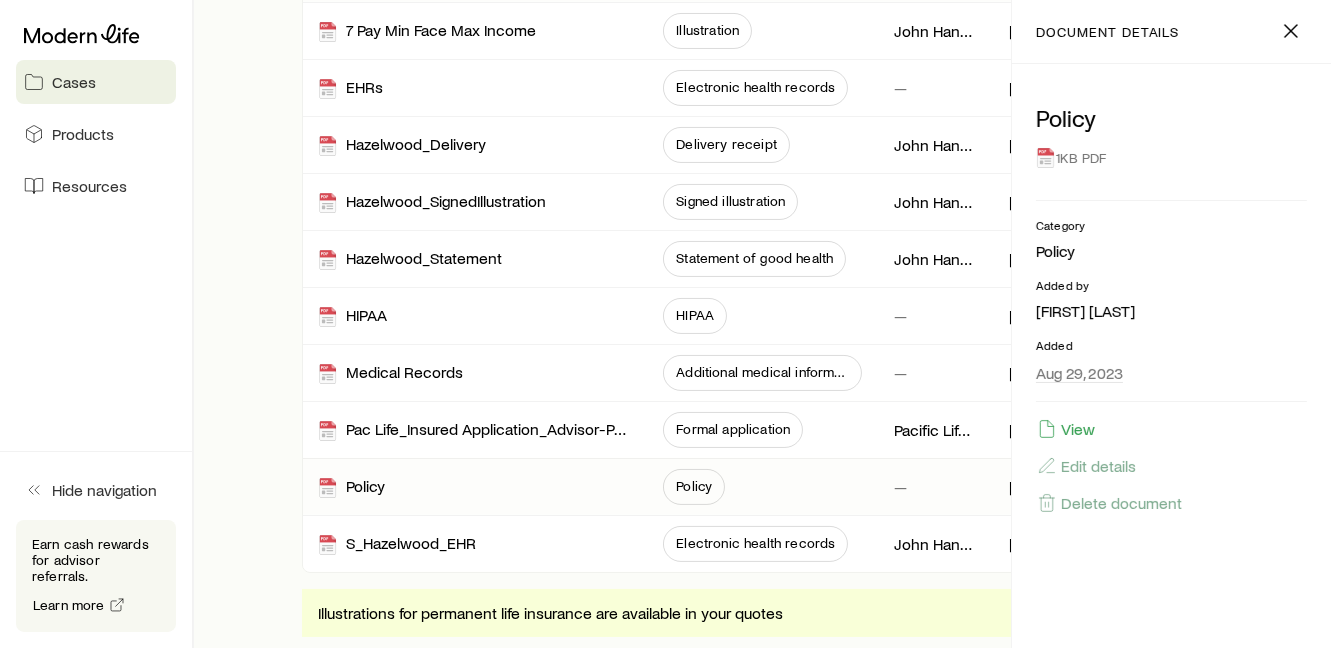 click on "Cases" at bounding box center [74, 82] 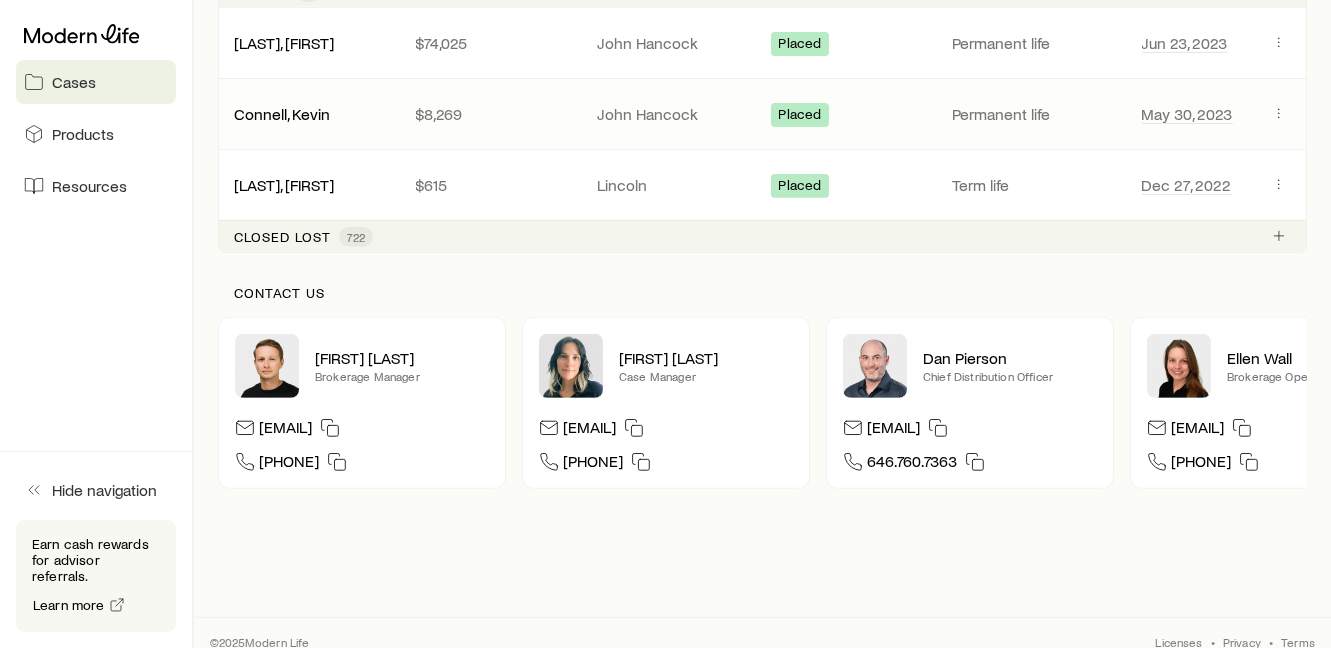 scroll, scrollTop: 1333, scrollLeft: 0, axis: vertical 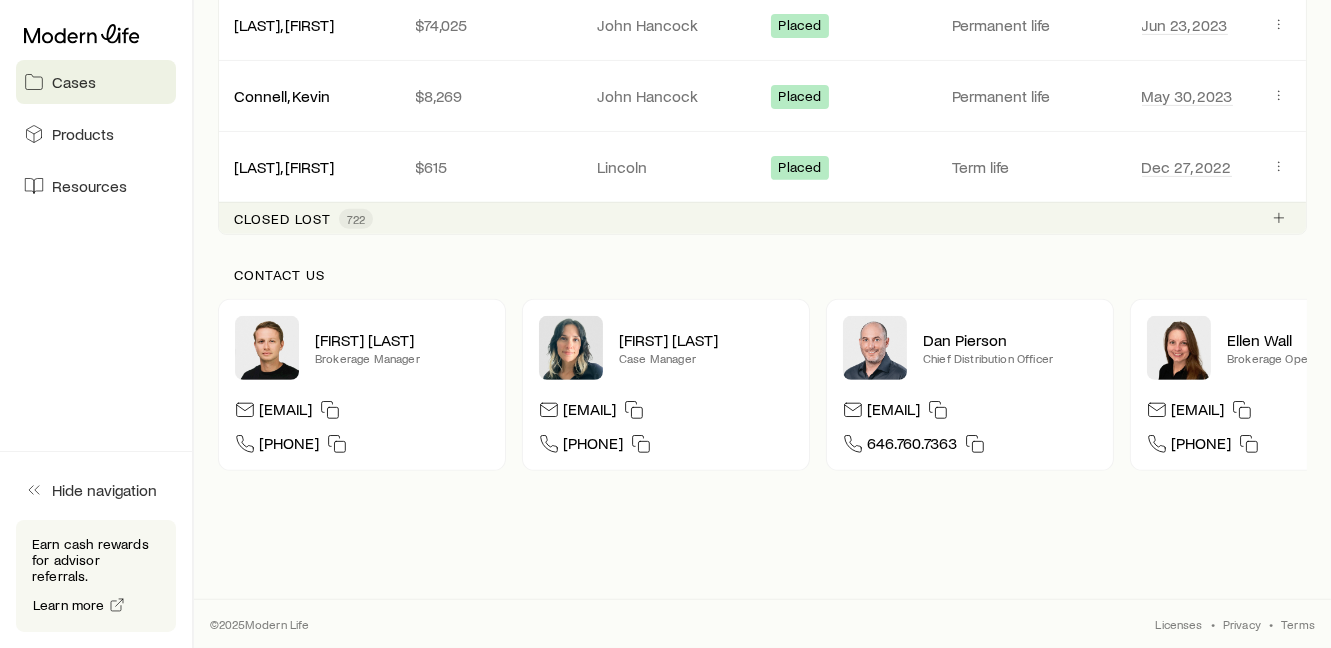 click on "Closed lost" at bounding box center (282, 219) 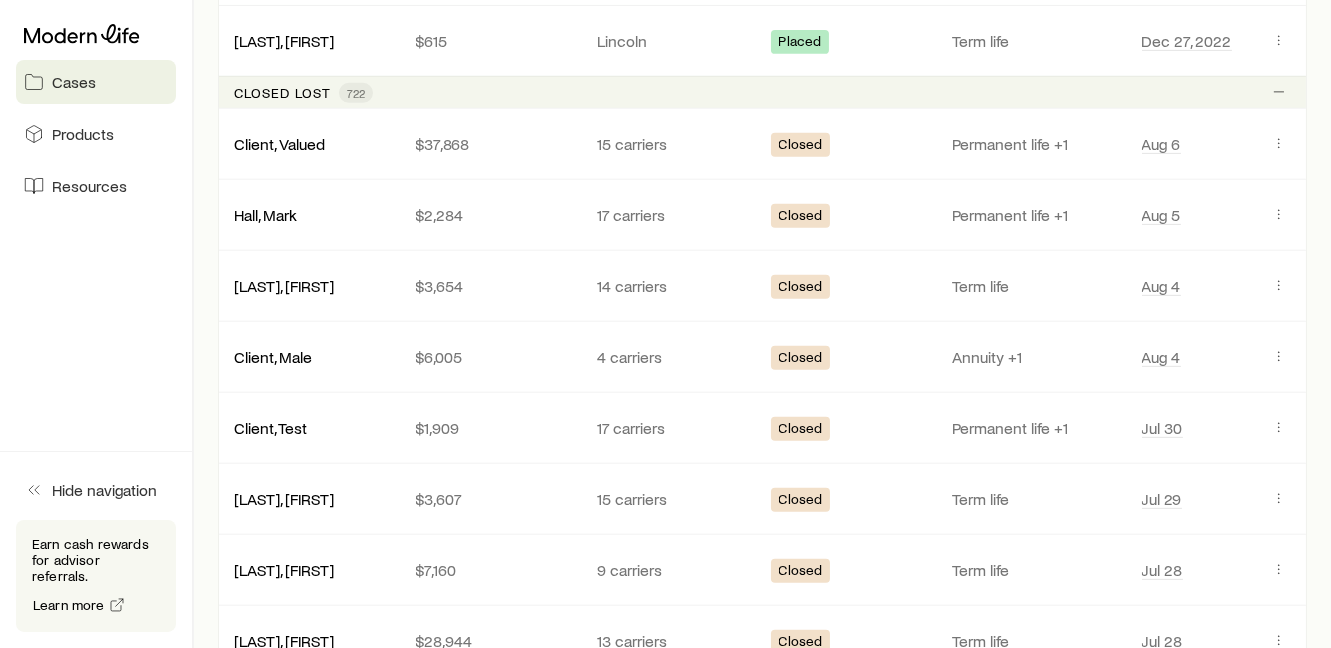 scroll, scrollTop: 1444, scrollLeft: 0, axis: vertical 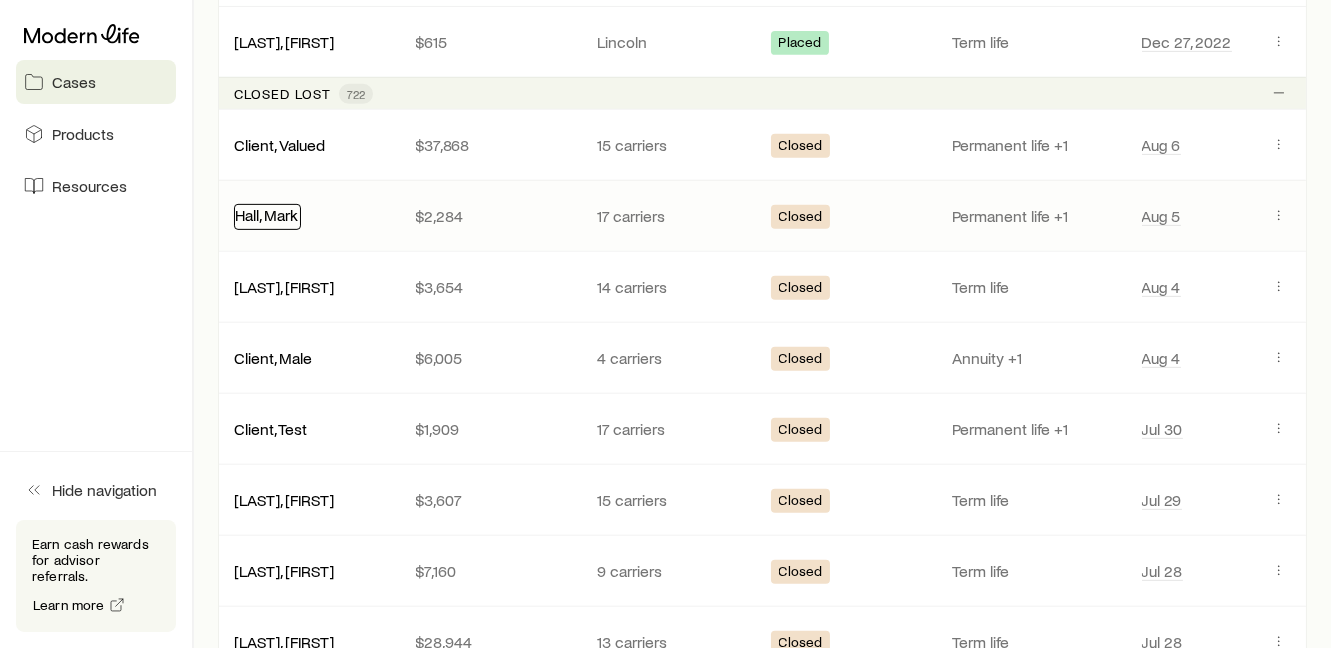click on "Hall, Mark" at bounding box center (266, 214) 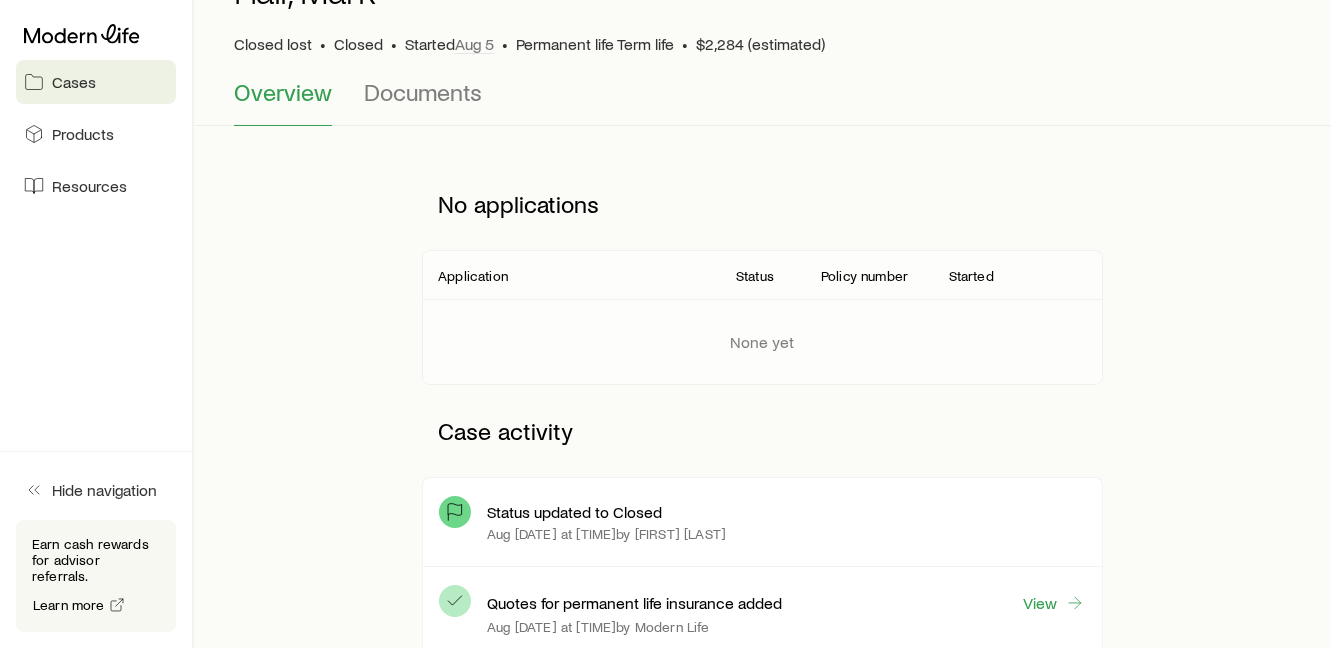 scroll, scrollTop: 0, scrollLeft: 0, axis: both 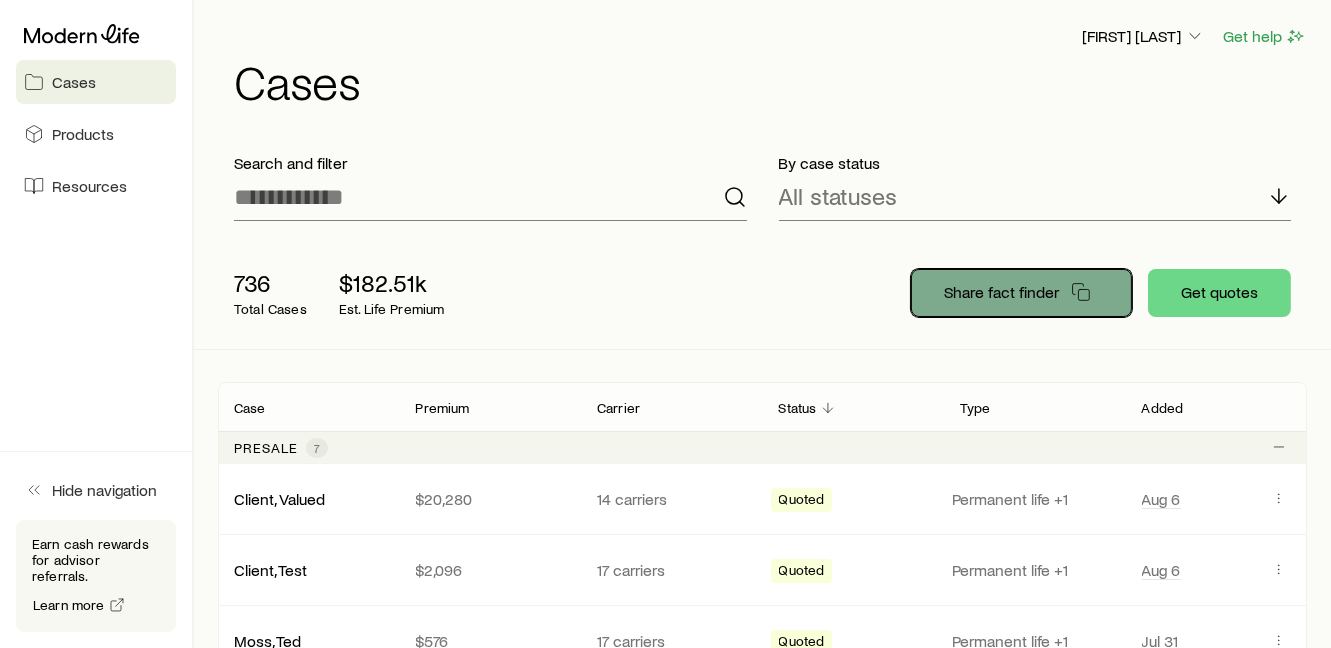 click on "Share fact finder" at bounding box center (1001, 292) 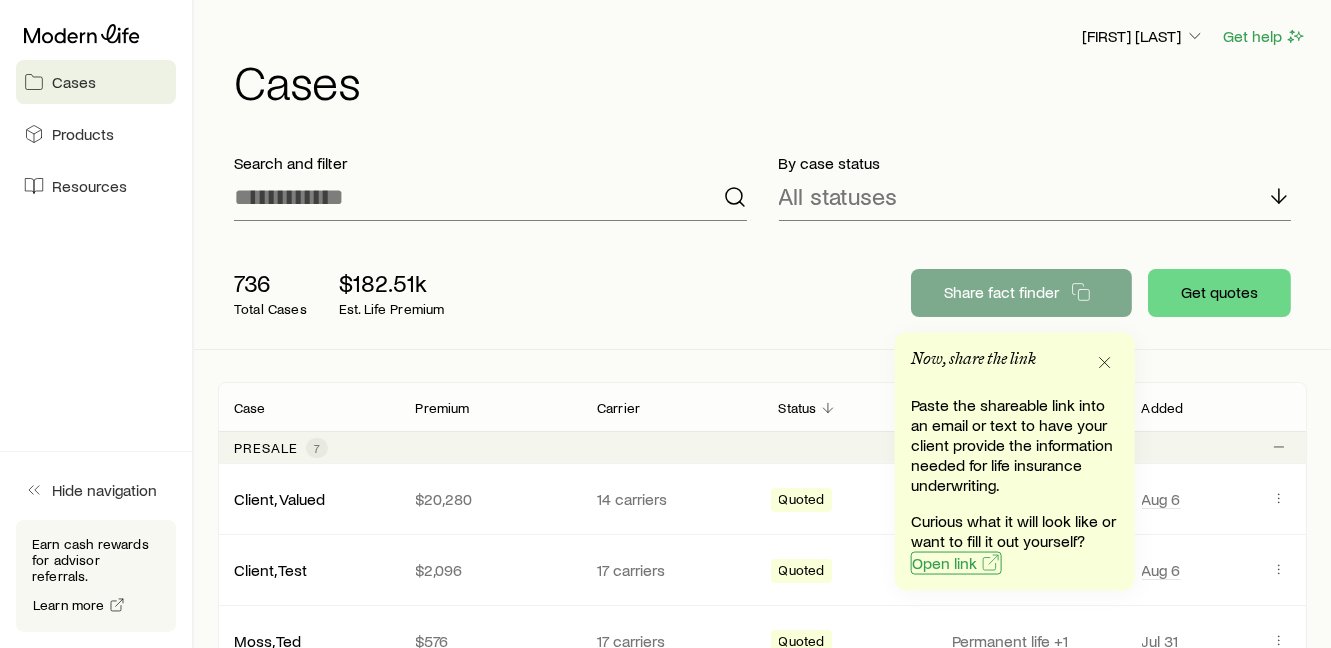 click on "Open link" at bounding box center [944, 563] 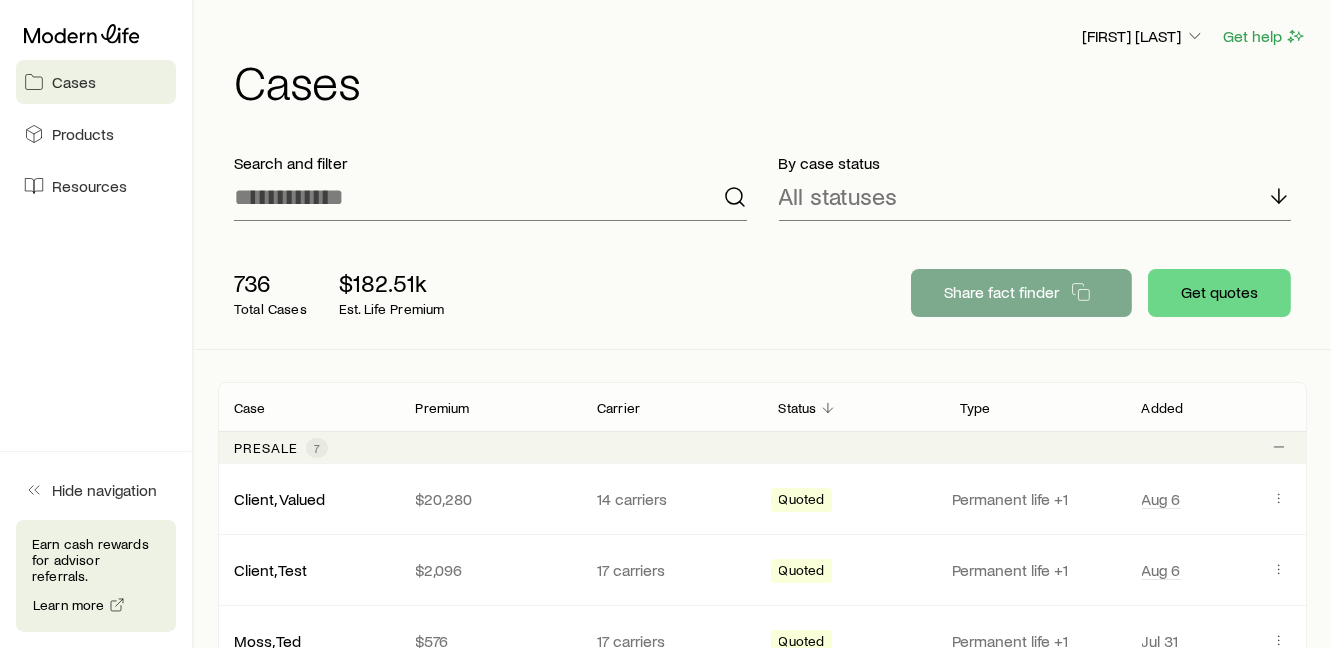 click on "Earn cash rewards for advisor referrals." at bounding box center [96, 560] 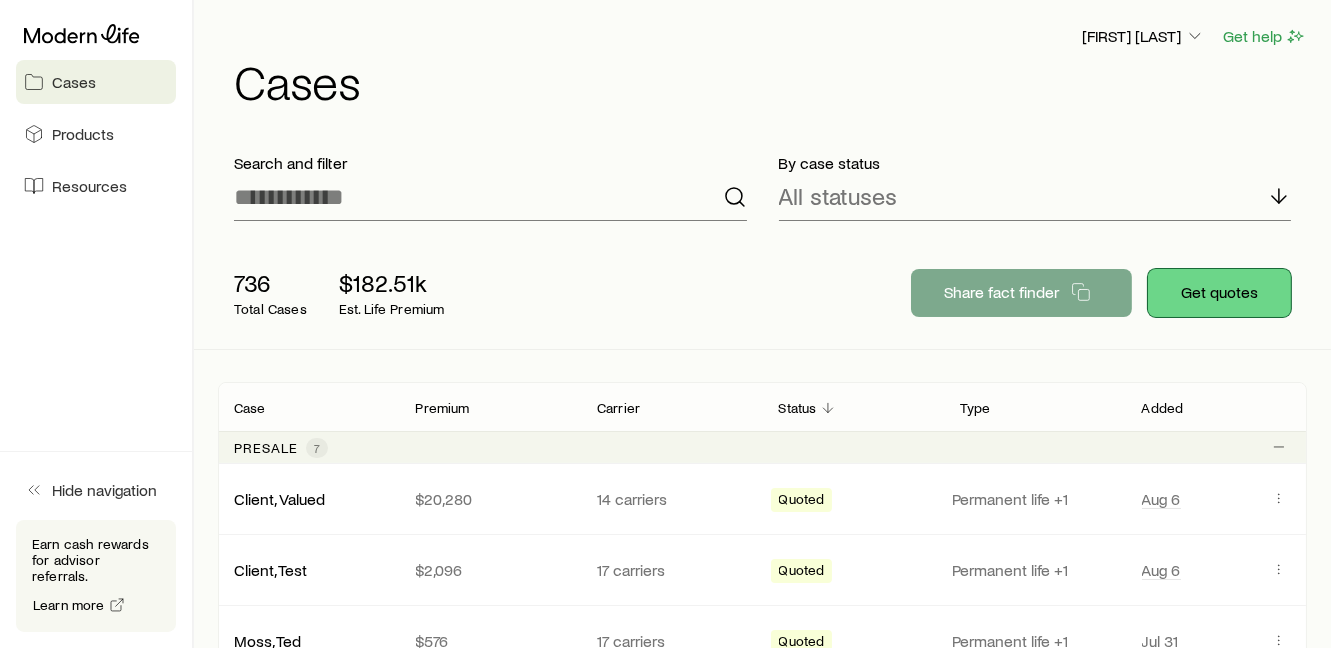 click on "Get quotes" at bounding box center [1219, 293] 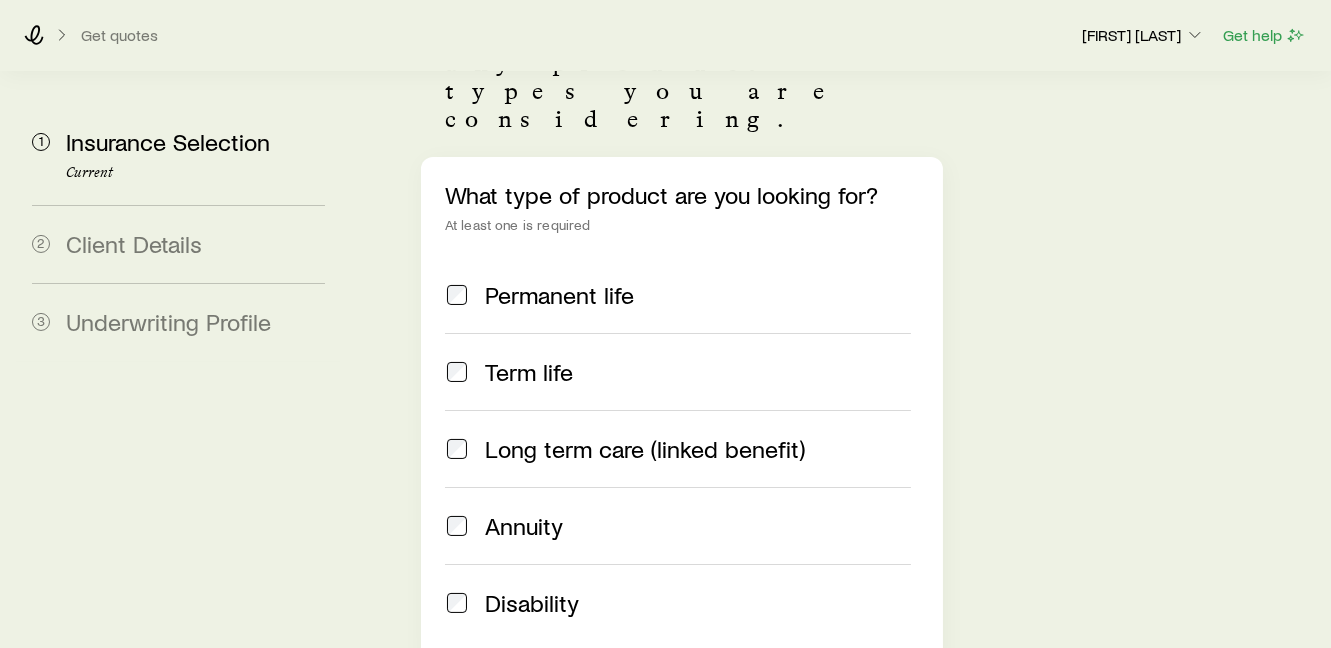scroll, scrollTop: 333, scrollLeft: 0, axis: vertical 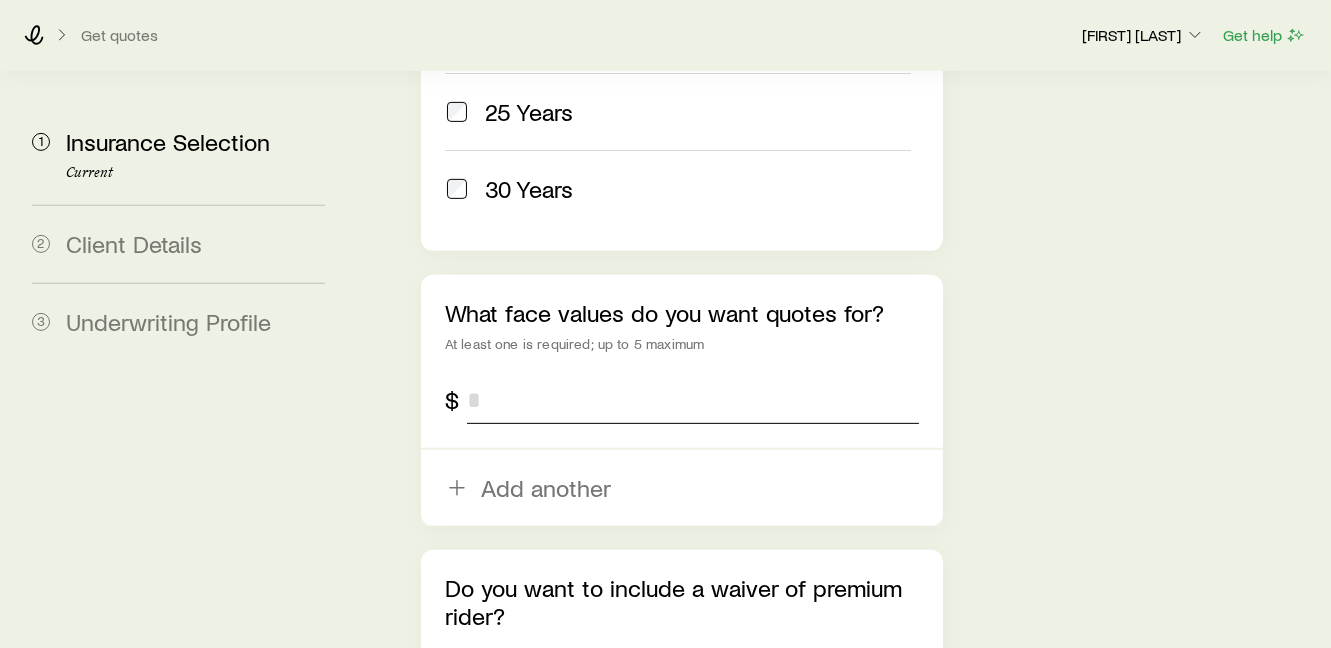 click at bounding box center (693, 400) 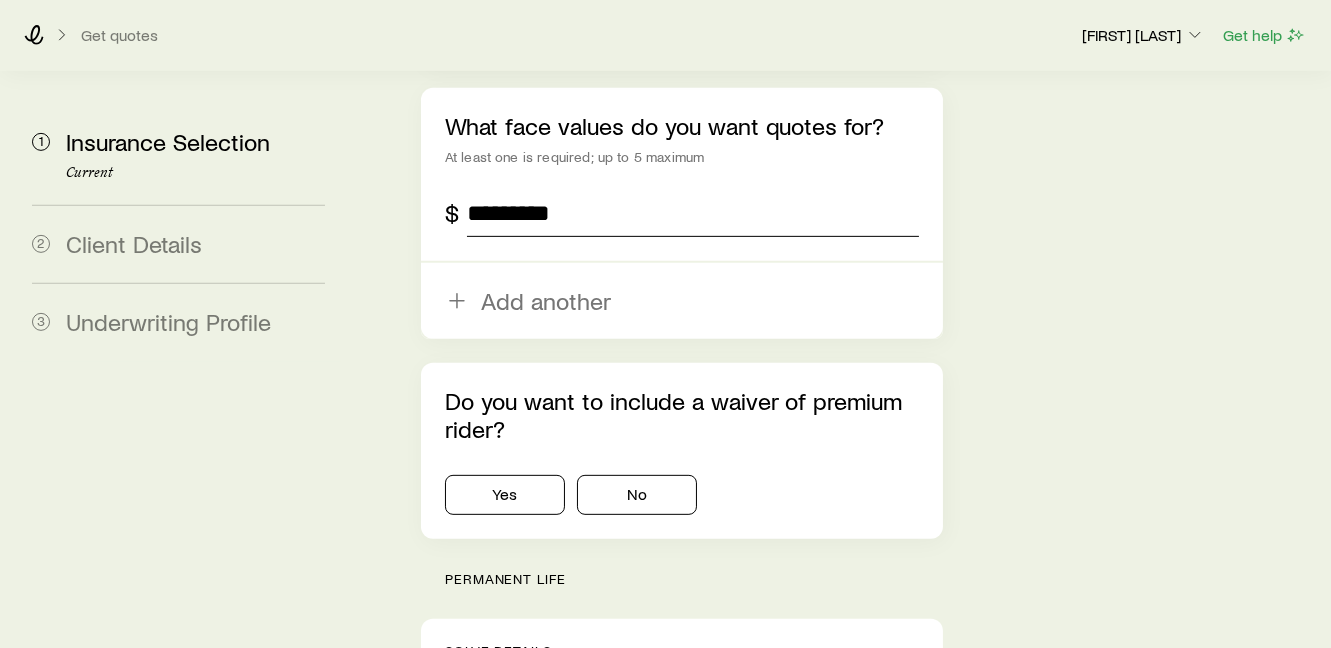 scroll, scrollTop: 1555, scrollLeft: 0, axis: vertical 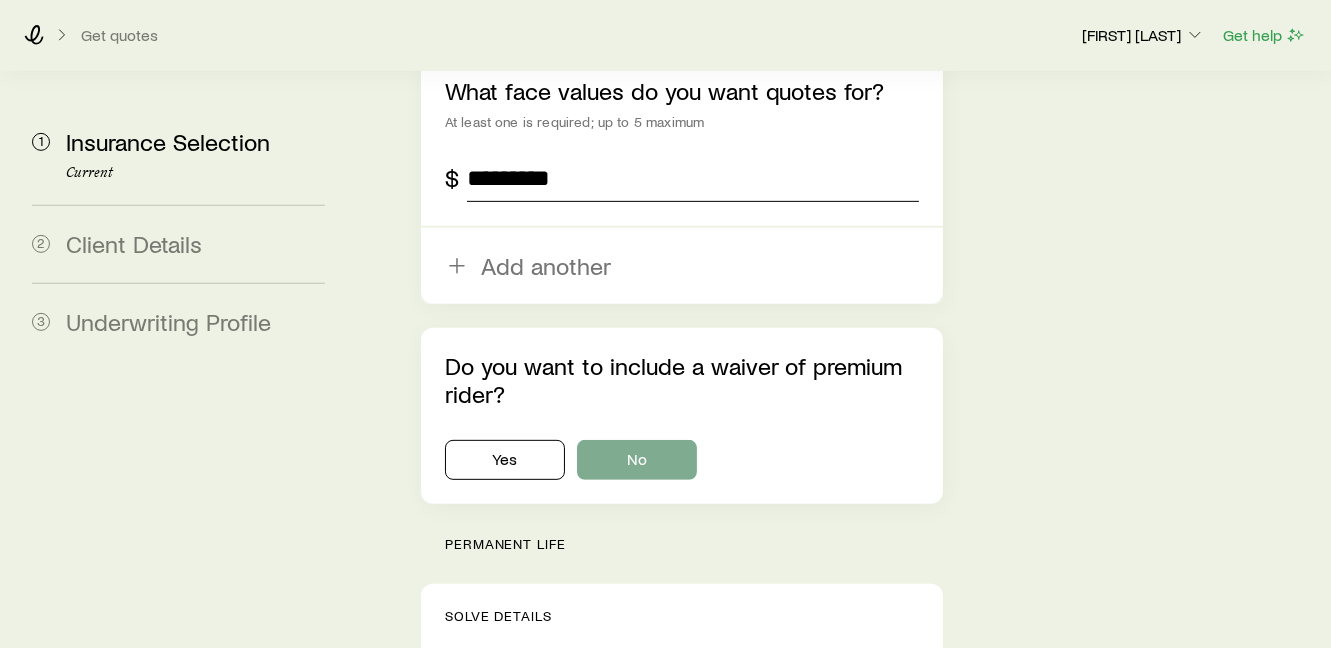 type on "*********" 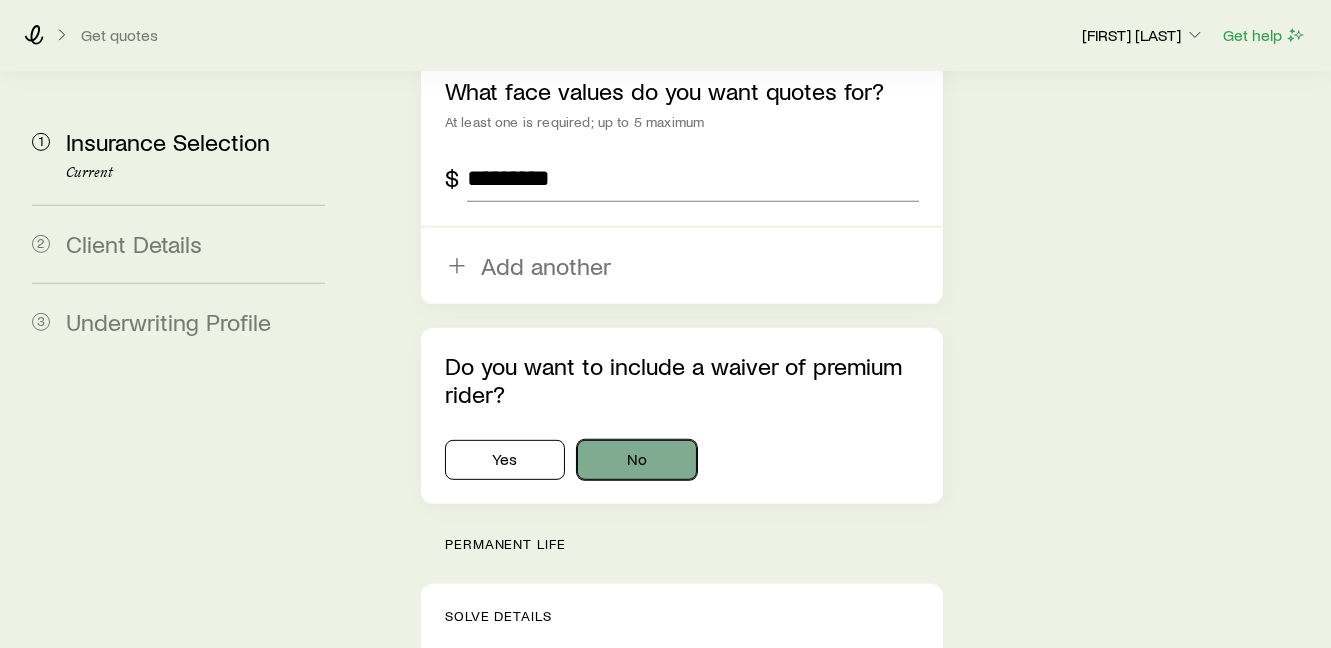click on "No" at bounding box center (637, 460) 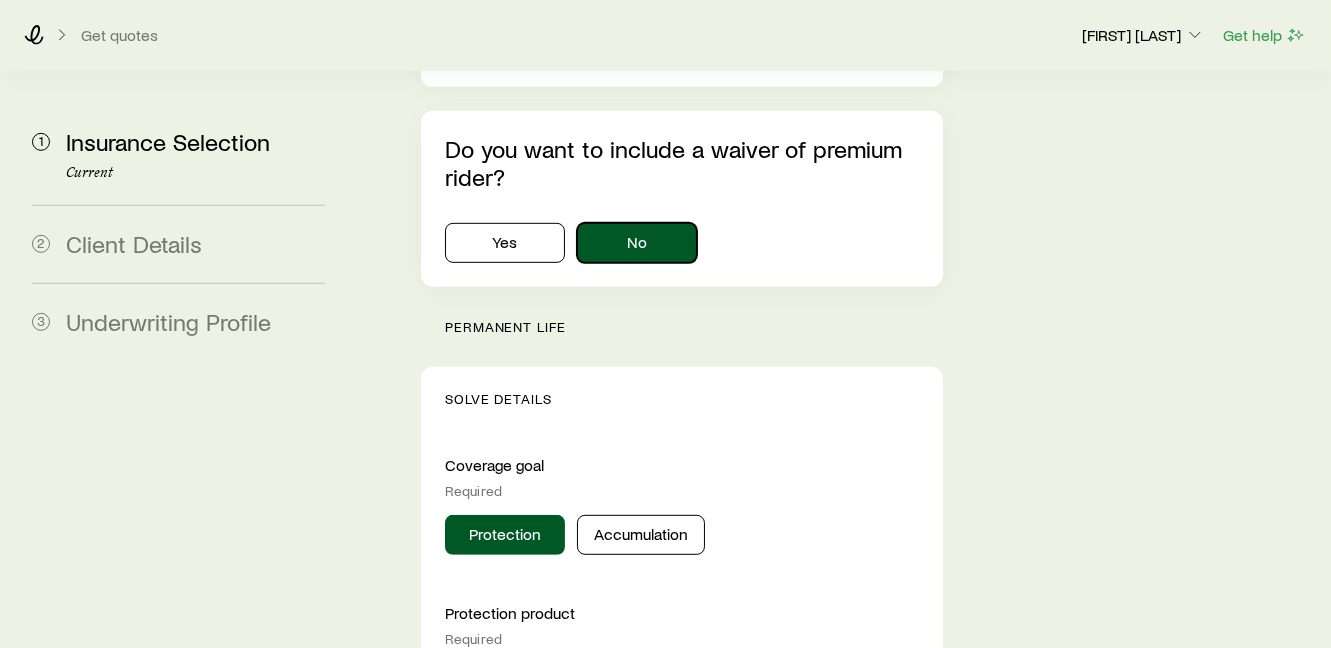 scroll, scrollTop: 1777, scrollLeft: 0, axis: vertical 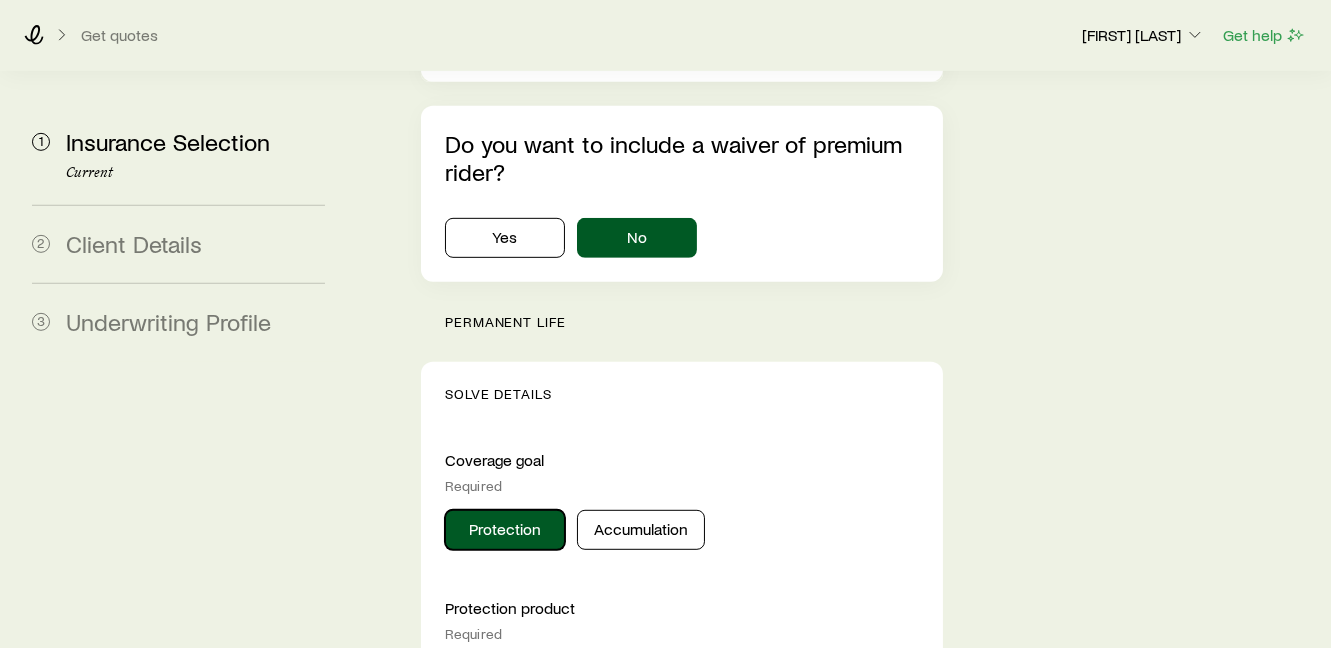 click on "Protection" at bounding box center (505, 530) 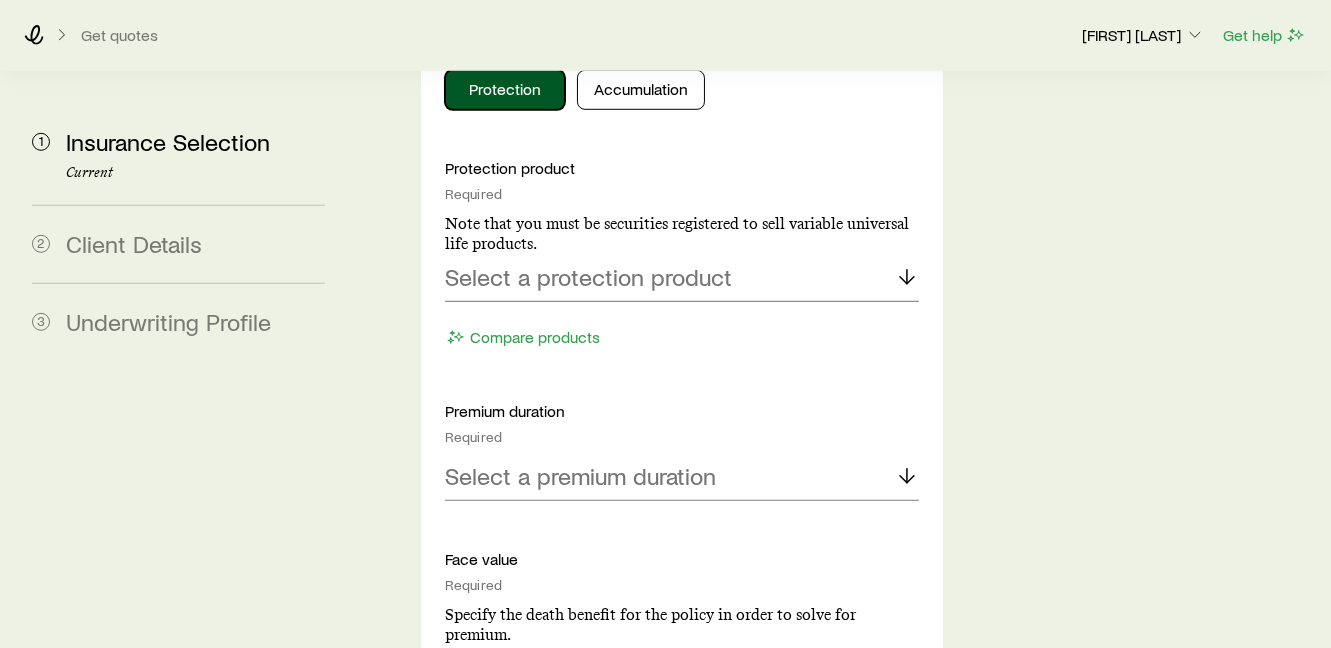 scroll, scrollTop: 2222, scrollLeft: 0, axis: vertical 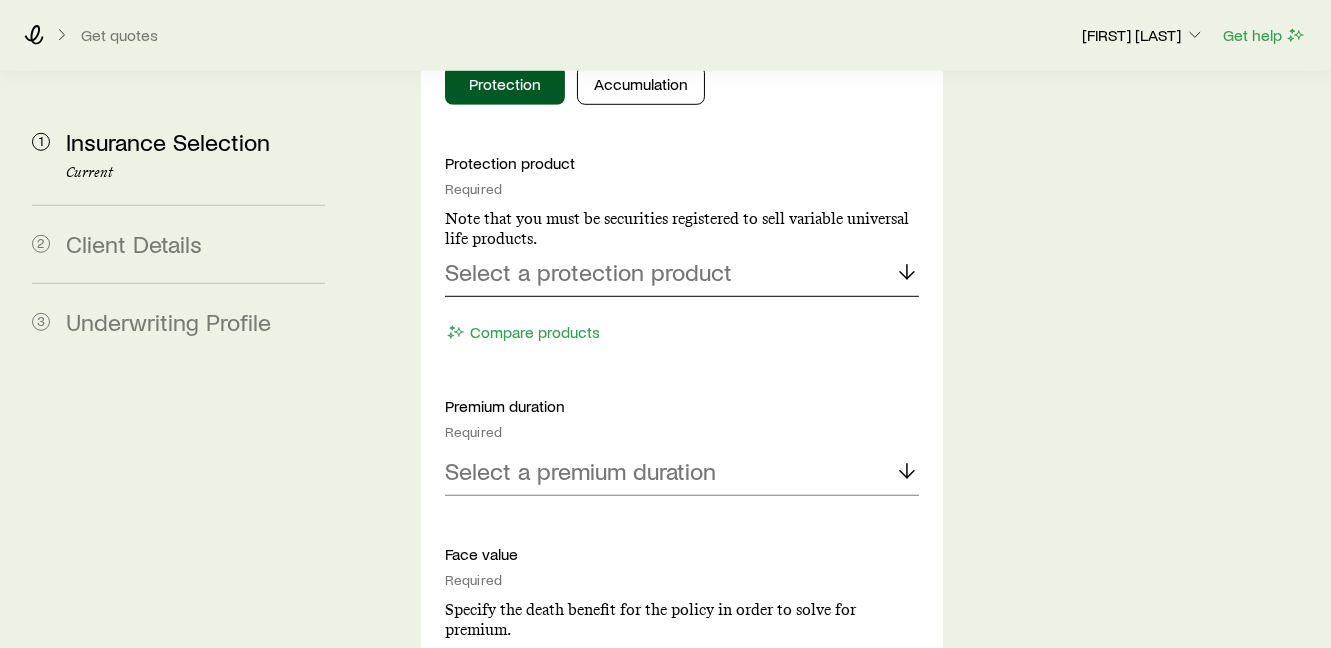 click 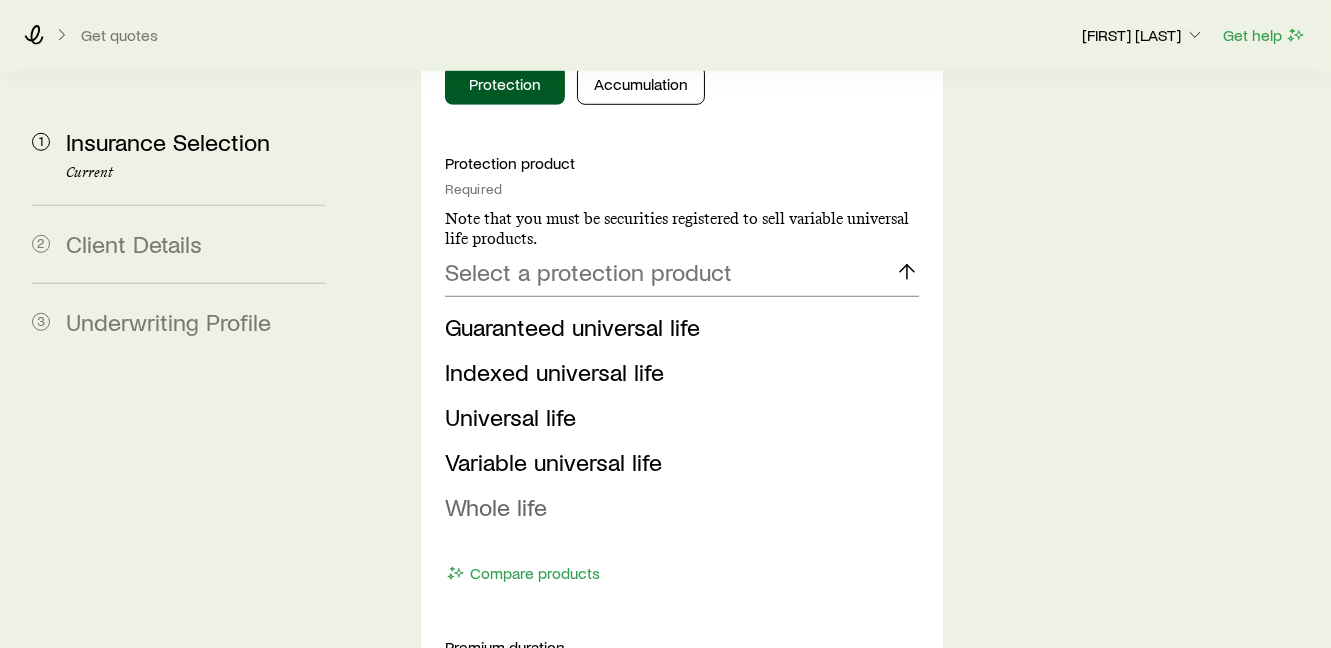 click on "Whole life" at bounding box center (496, 506) 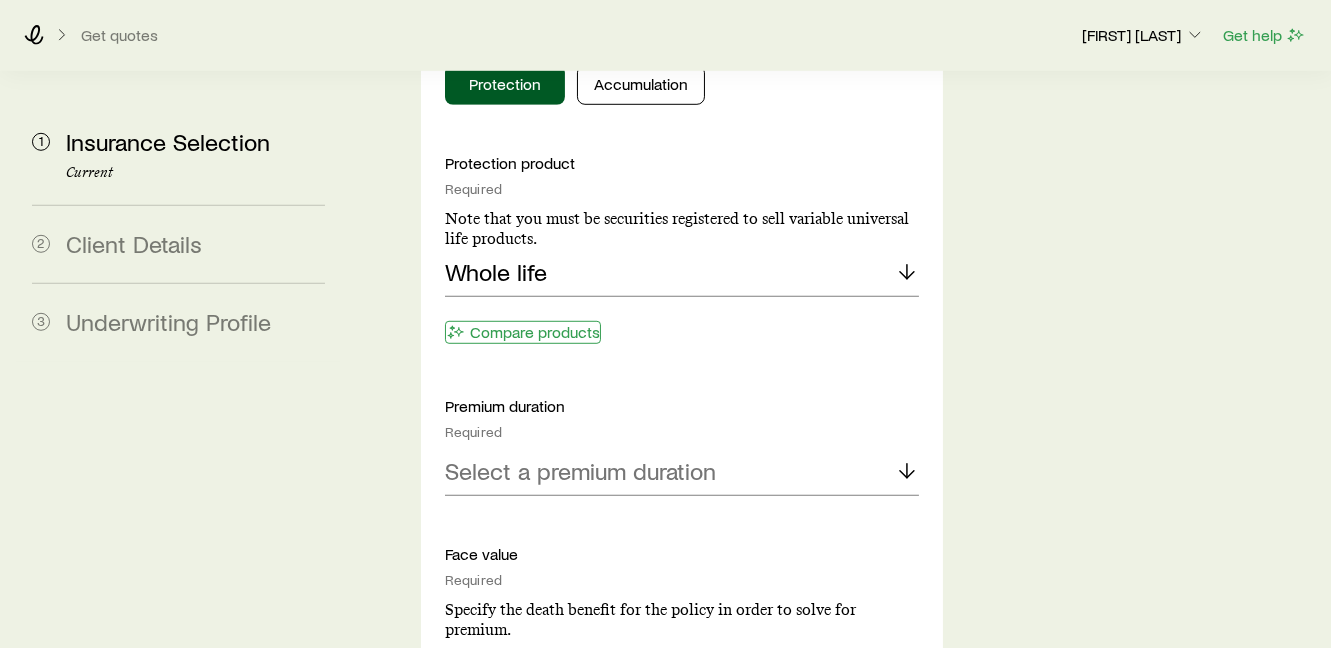 click on "Compare products" at bounding box center [523, 332] 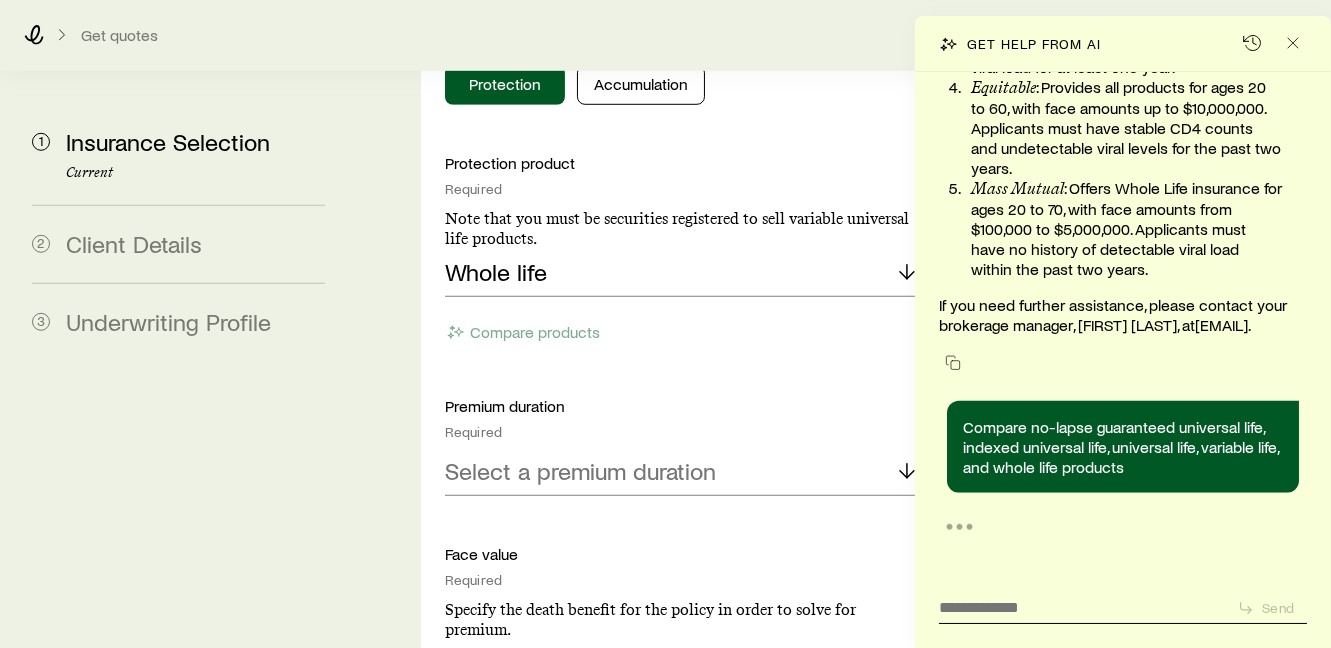 scroll, scrollTop: 180536, scrollLeft: 0, axis: vertical 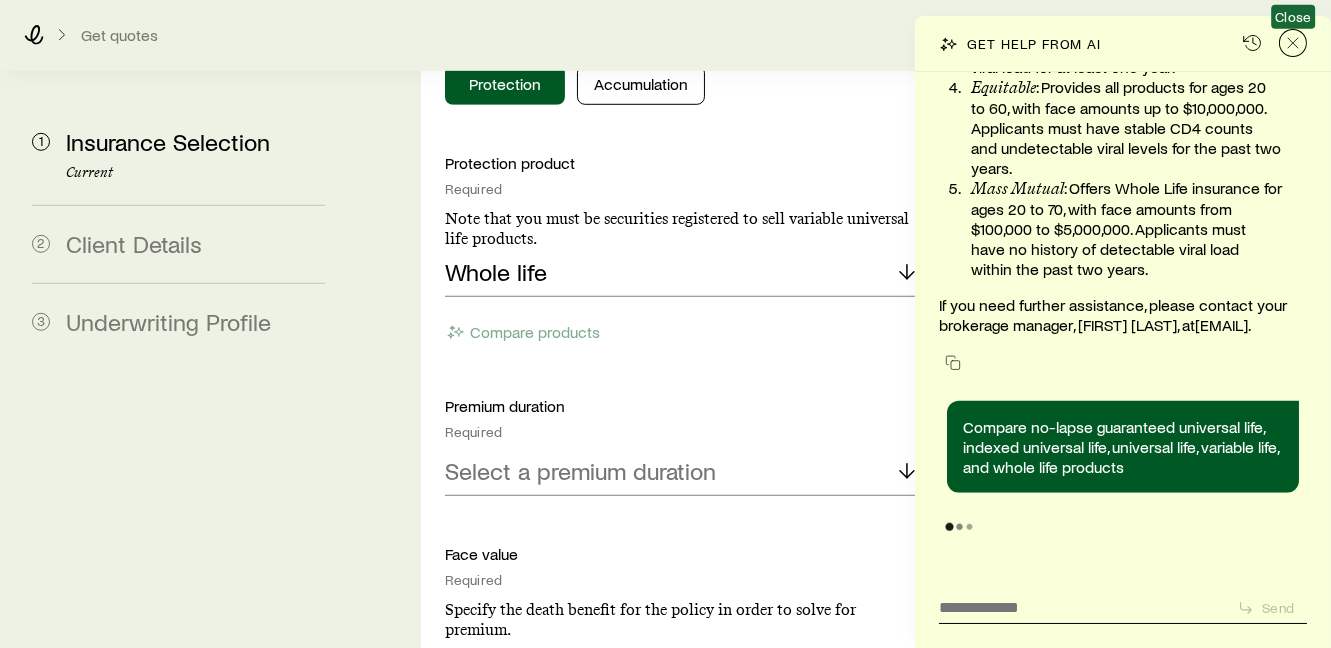 click 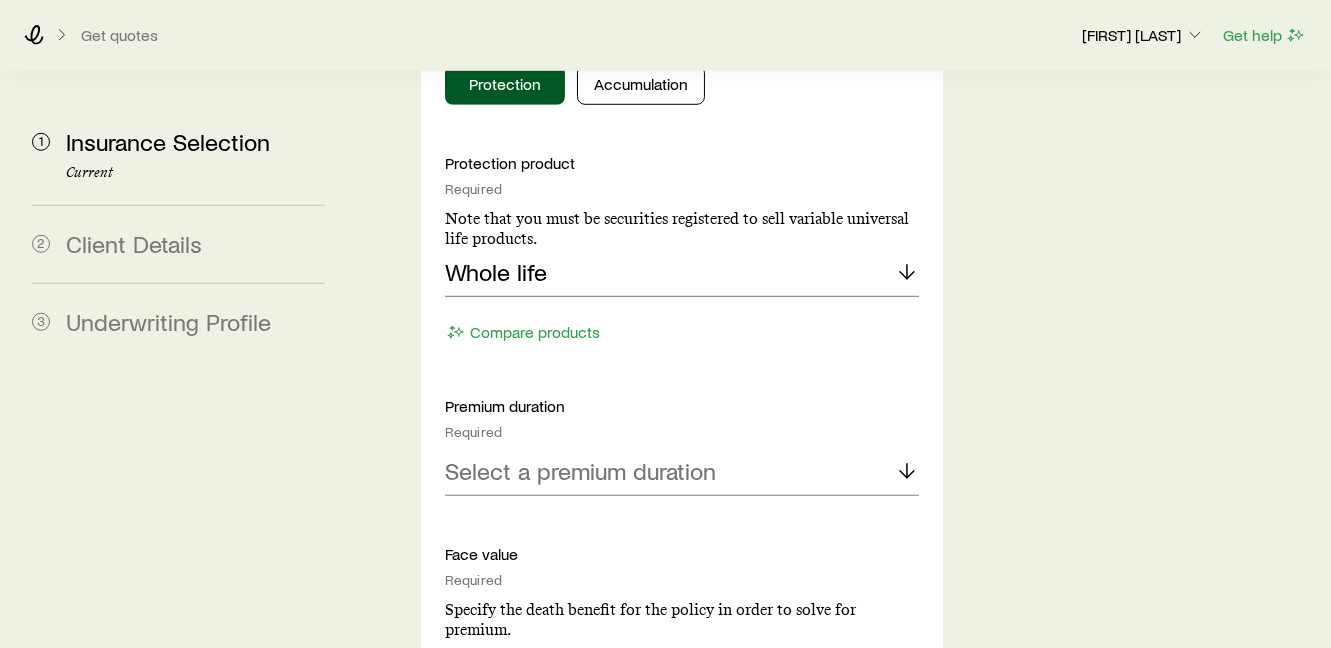 scroll, scrollTop: 180702, scrollLeft: 0, axis: vertical 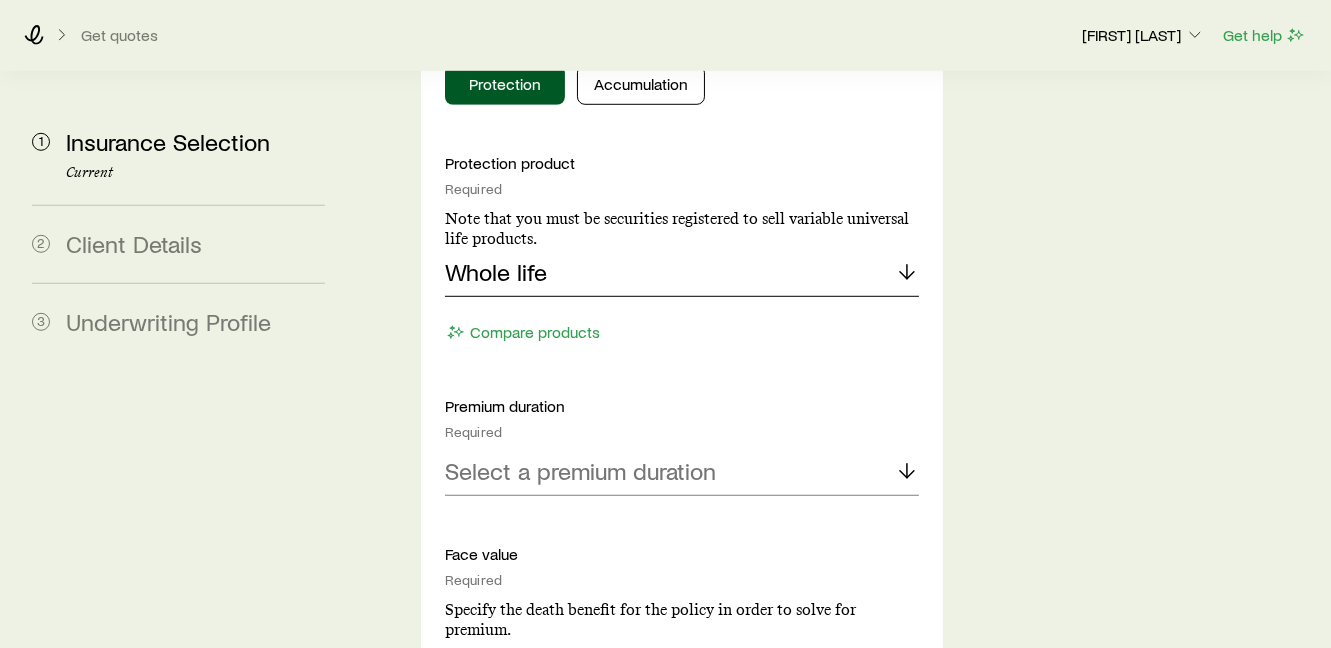 click 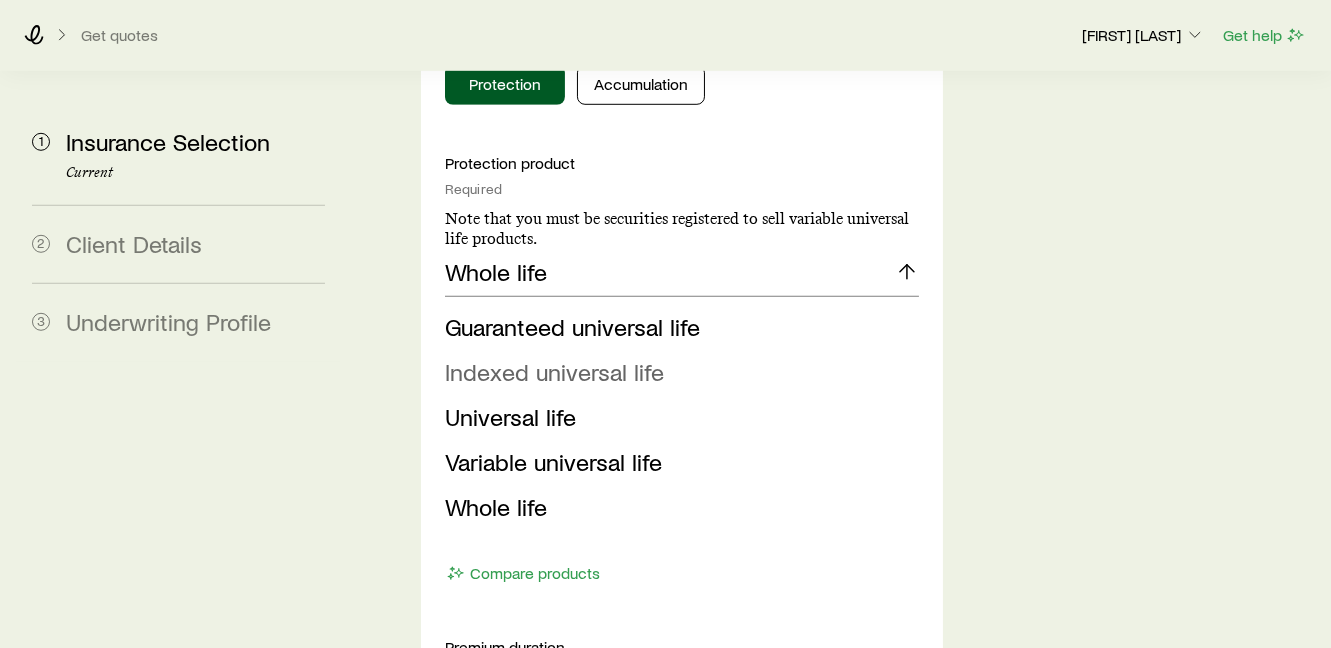 click on "Indexed universal life" at bounding box center (554, 371) 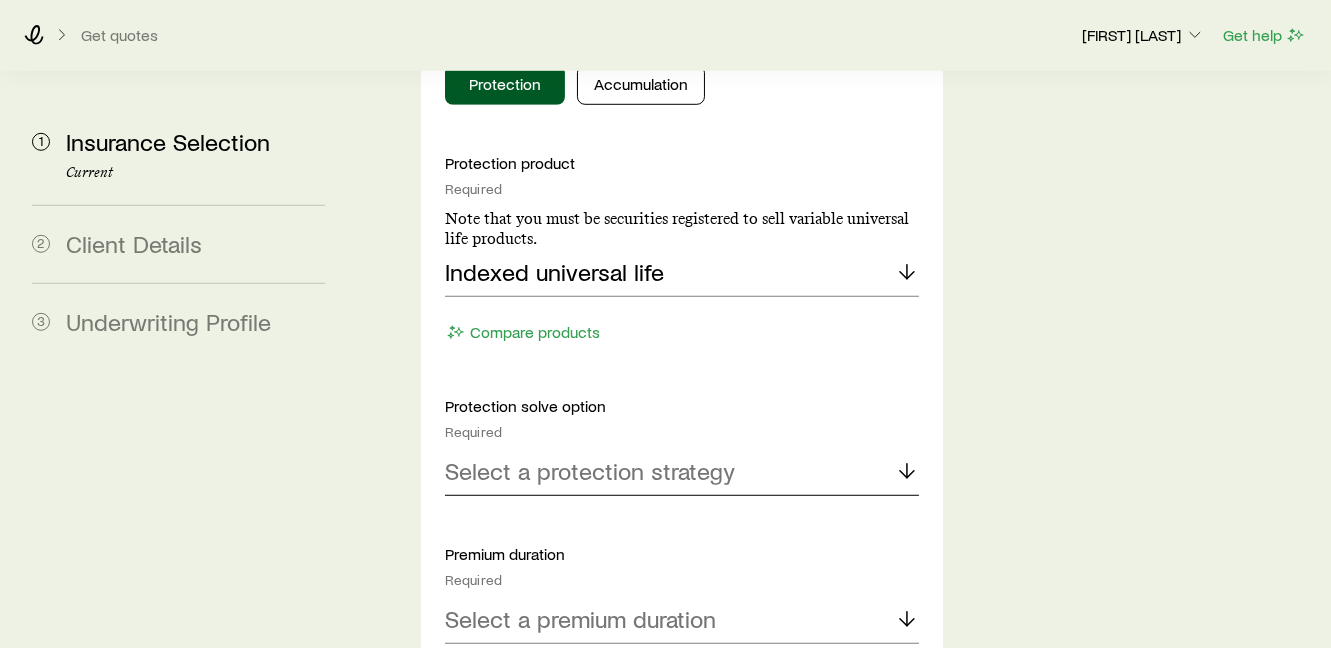 click 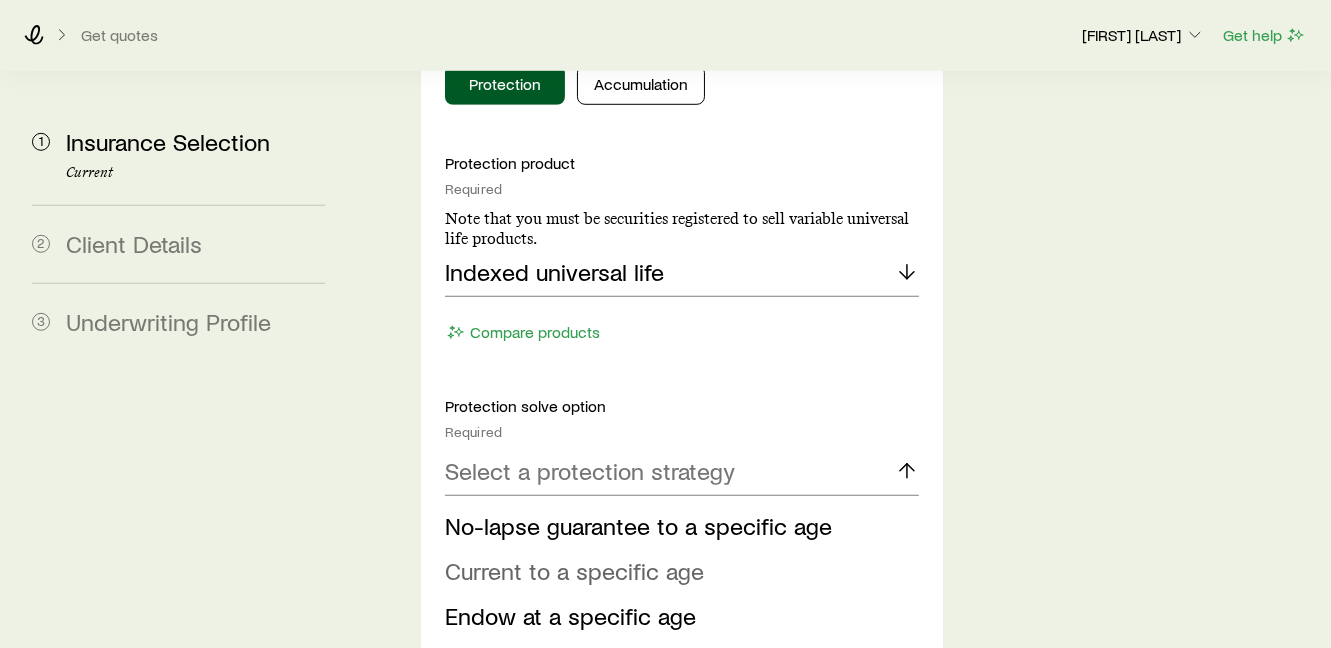 click on "Current to a specific age" at bounding box center [574, 570] 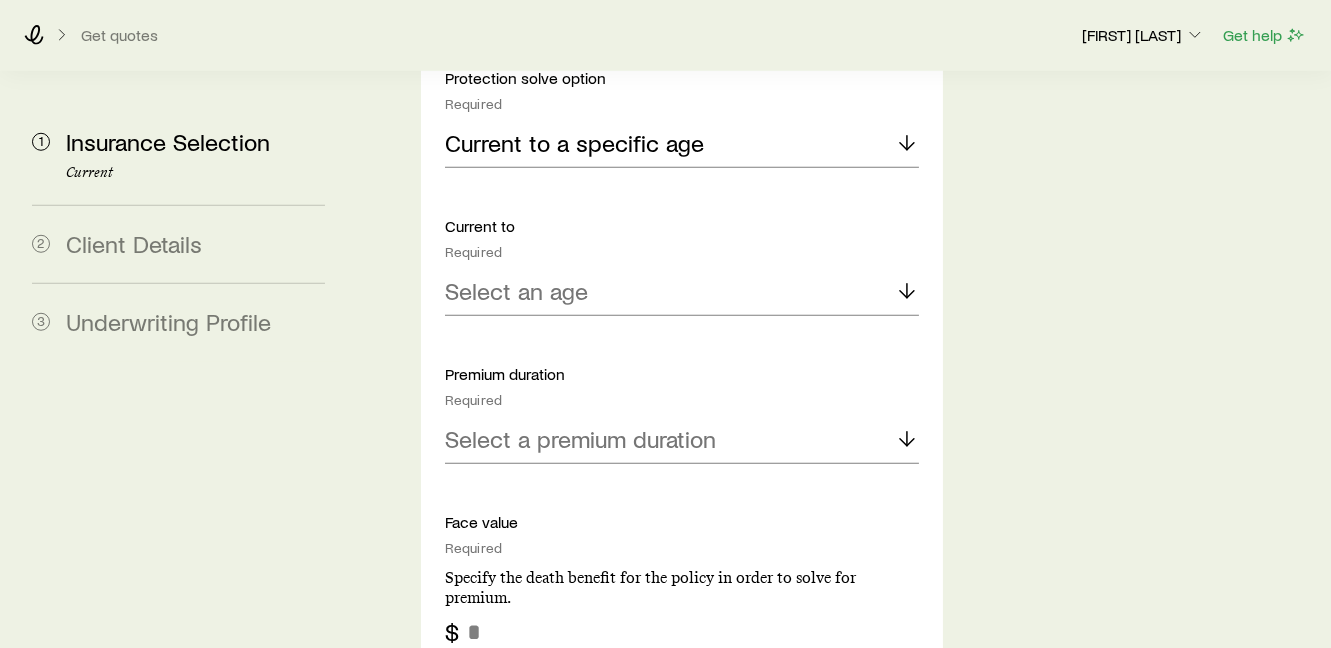 scroll, scrollTop: 2555, scrollLeft: 0, axis: vertical 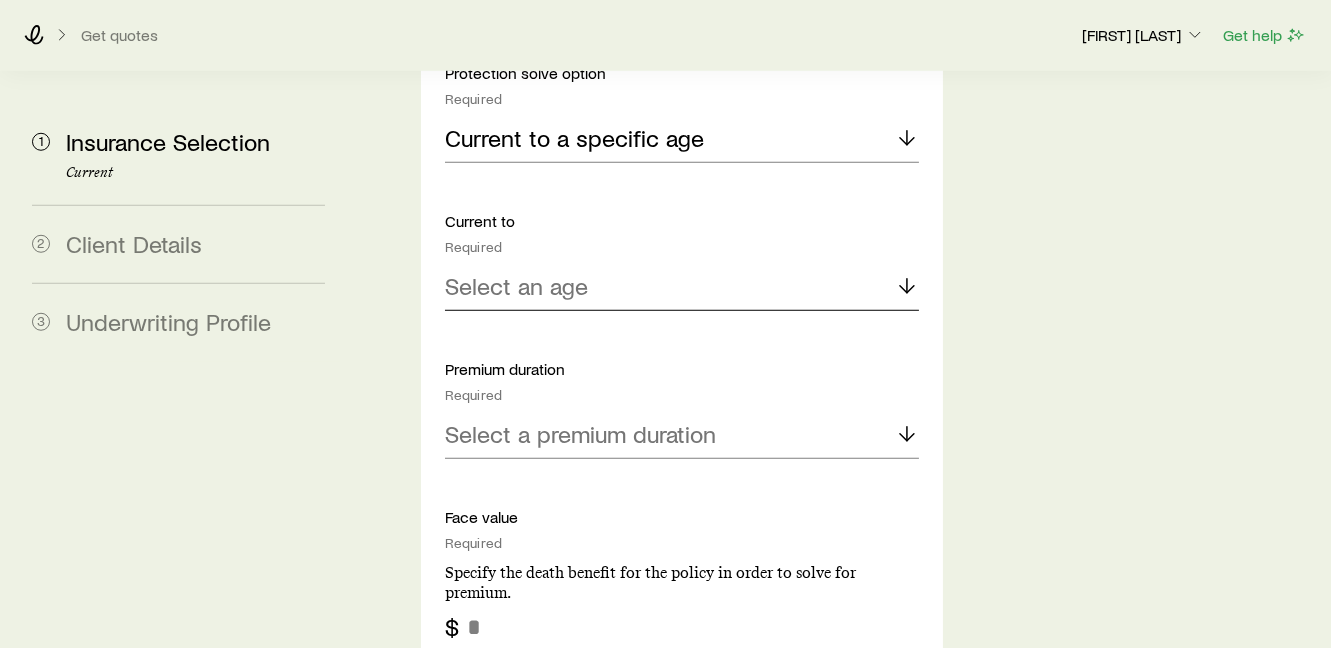 click 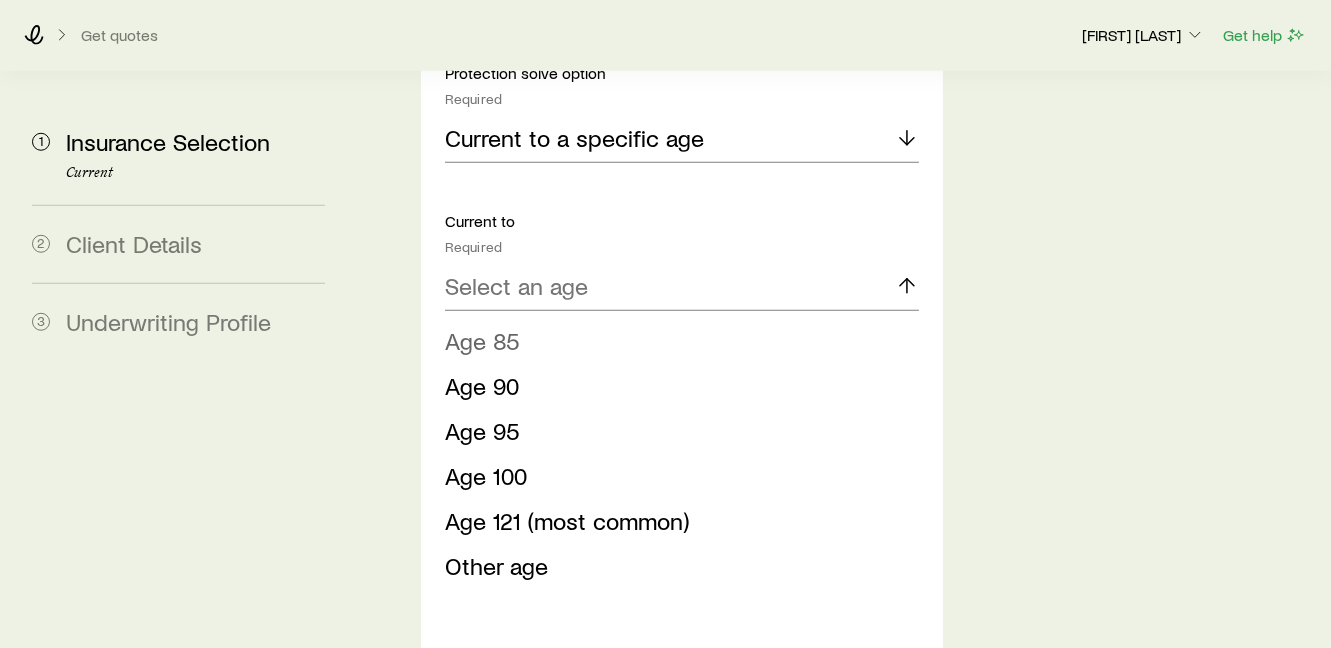 click on "Age 85" at bounding box center [676, 341] 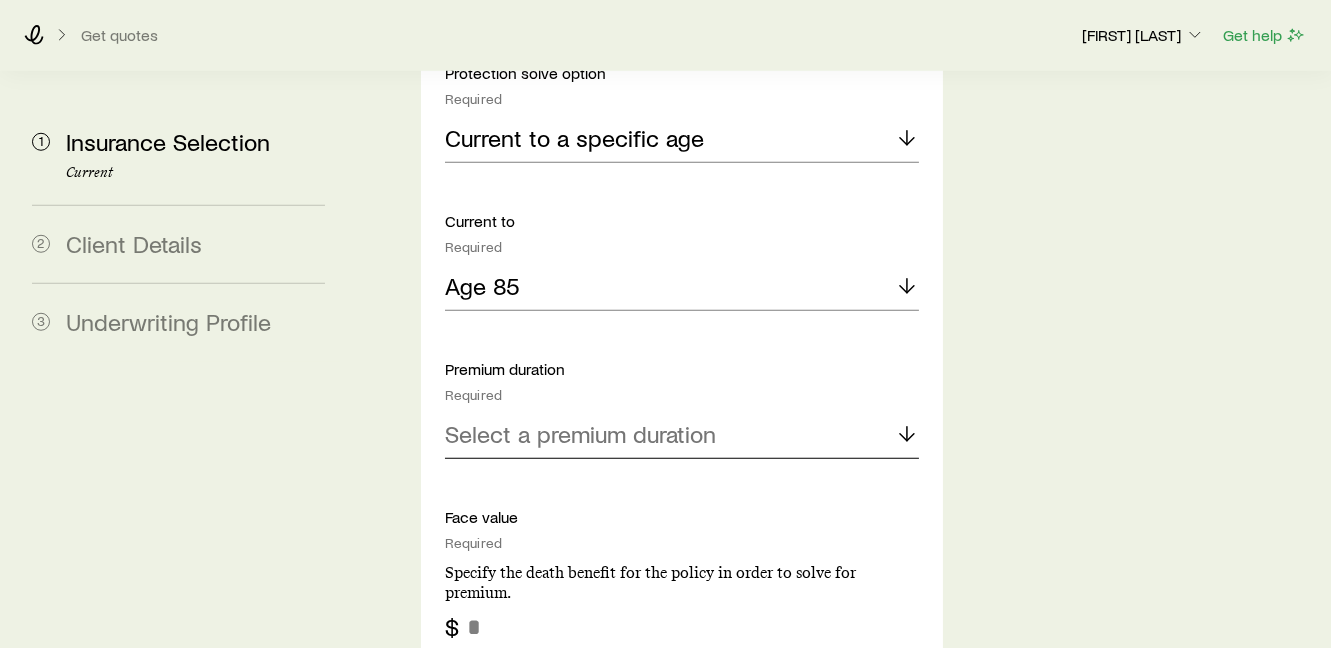 click 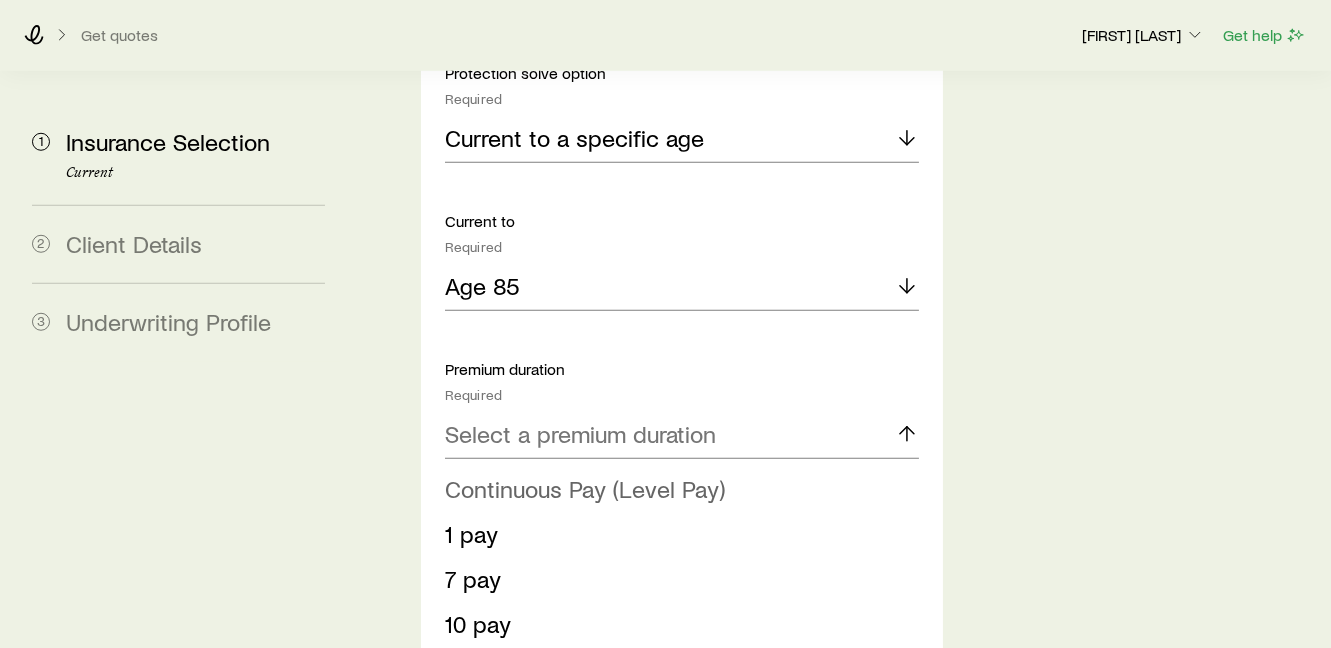 click on "Continuous Pay (Level Pay)" at bounding box center [585, 488] 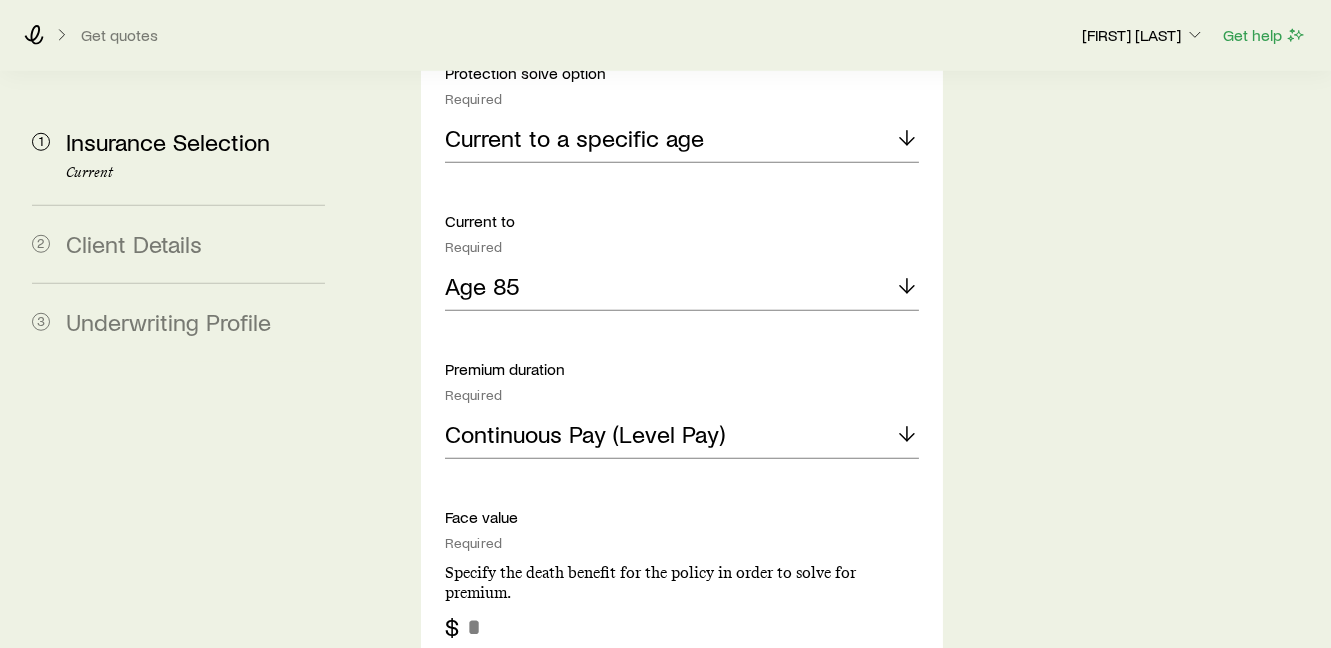 scroll, scrollTop: 2666, scrollLeft: 0, axis: vertical 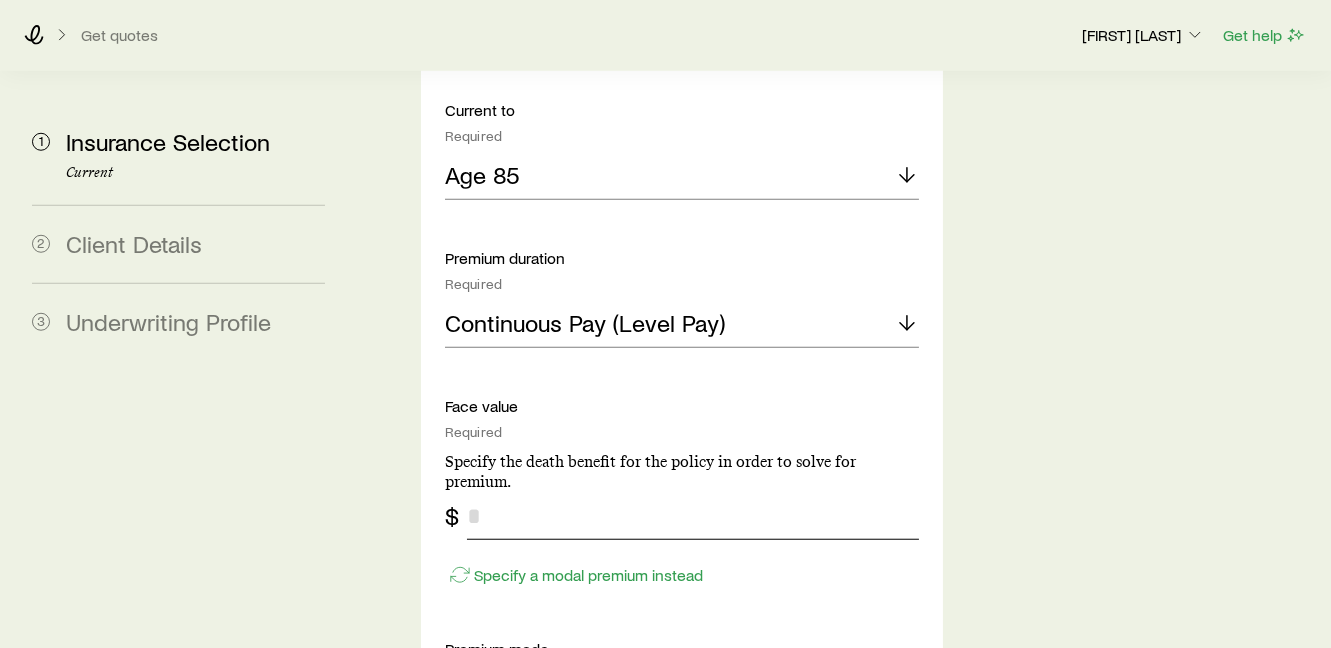 click at bounding box center [693, 516] 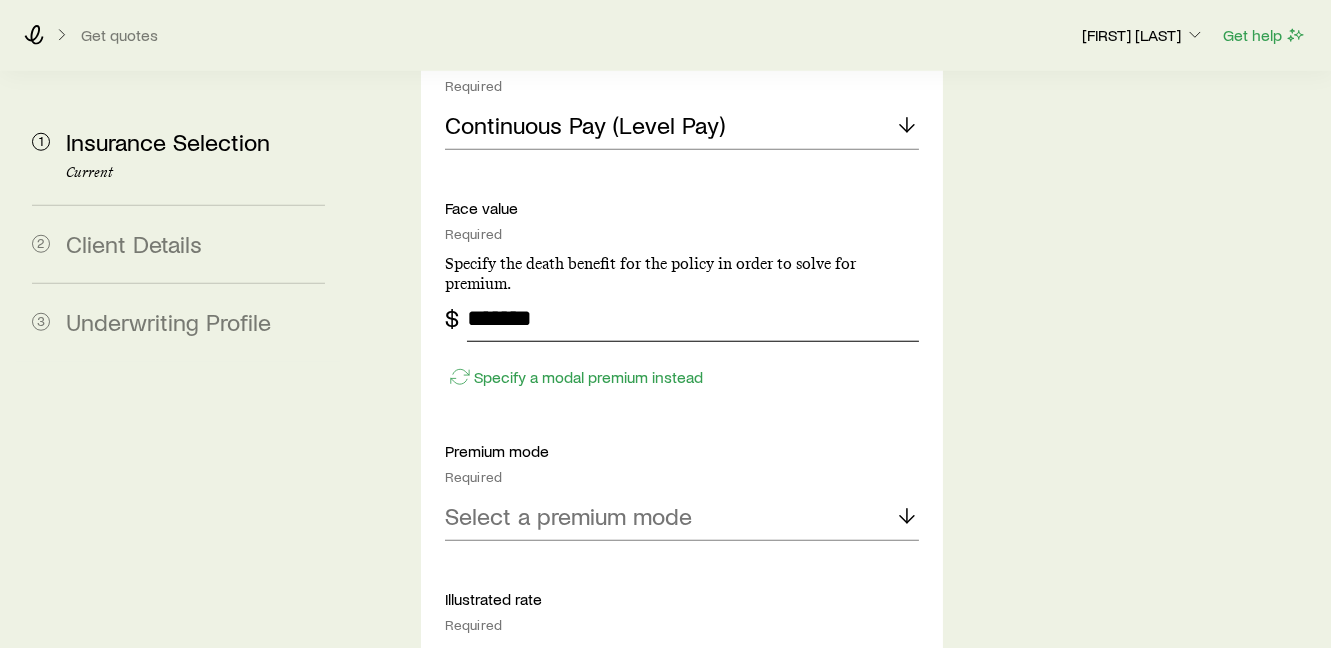 scroll, scrollTop: 2888, scrollLeft: 0, axis: vertical 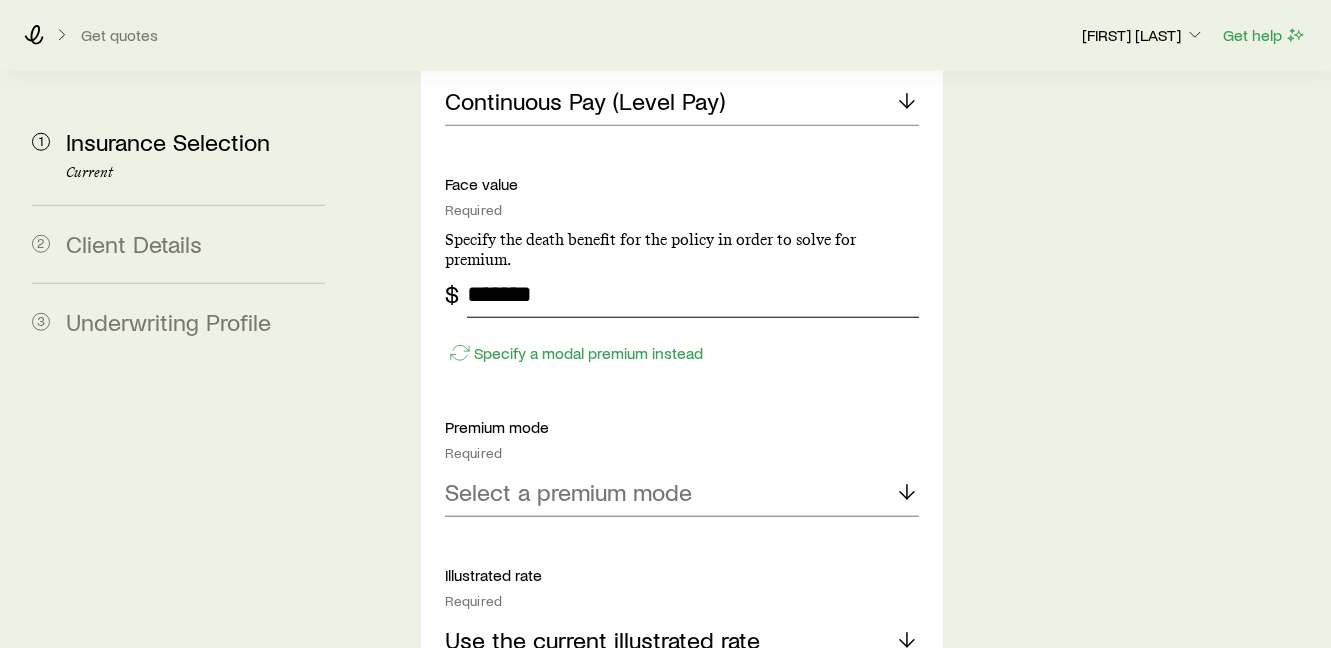 type on "*******" 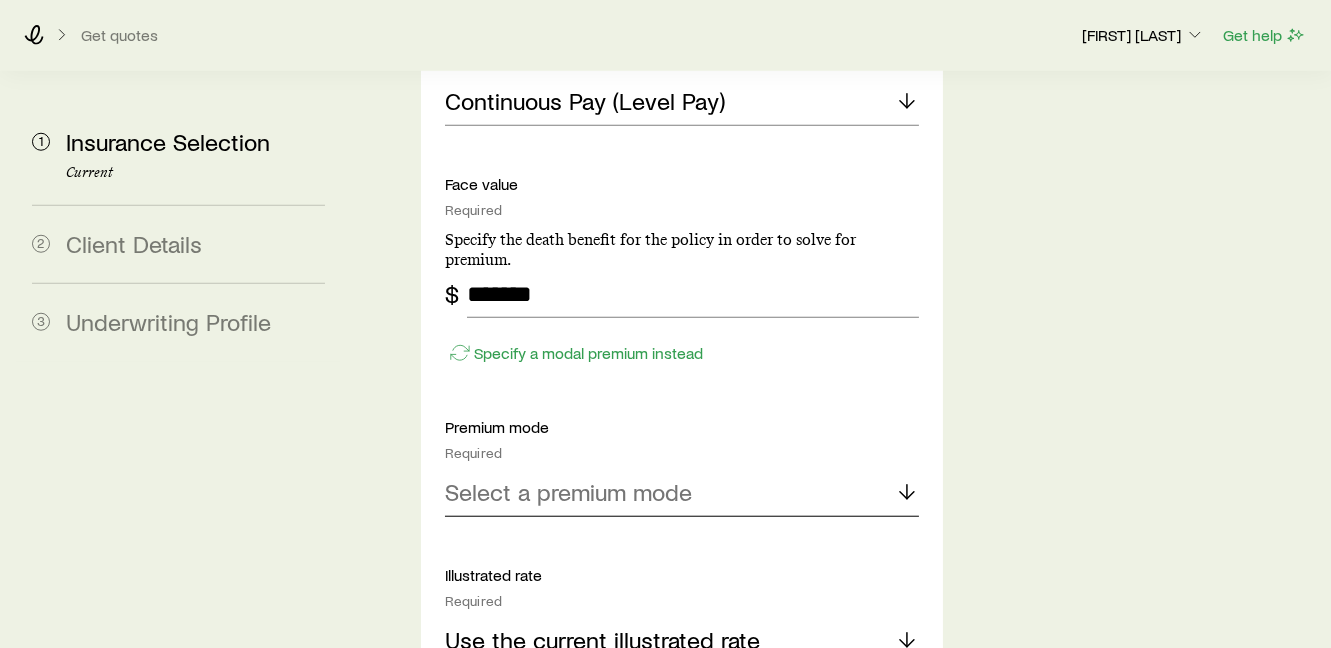 click 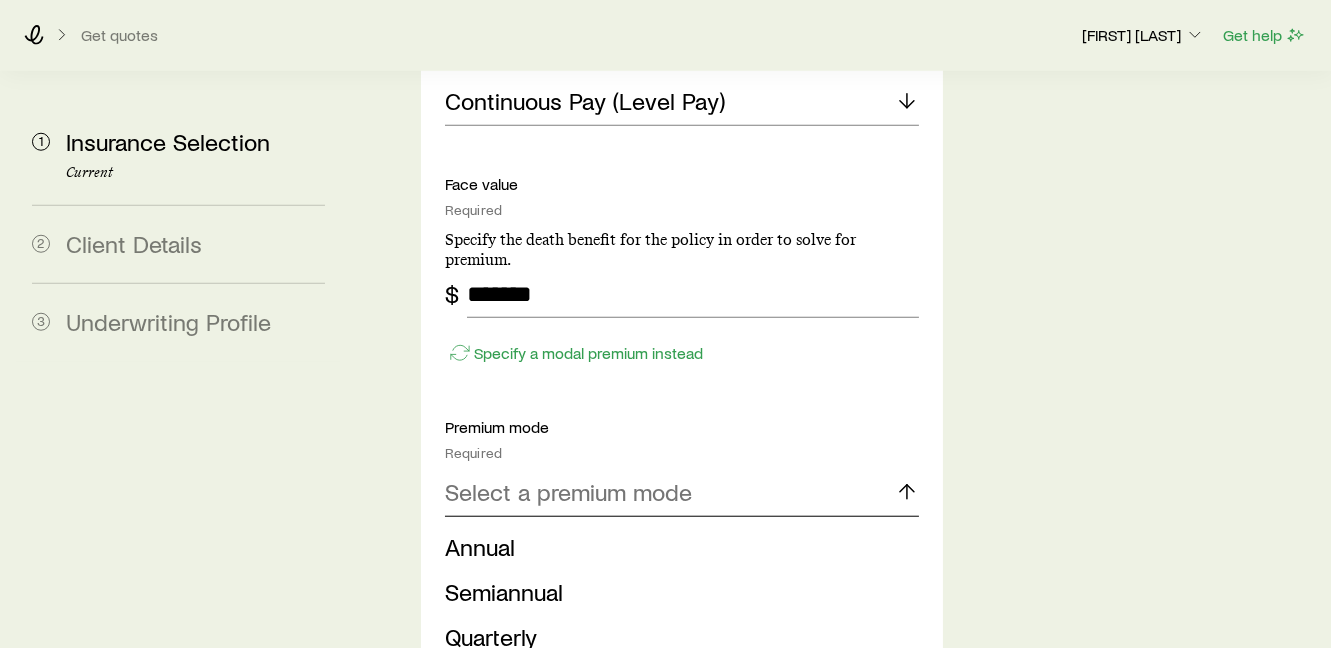 click 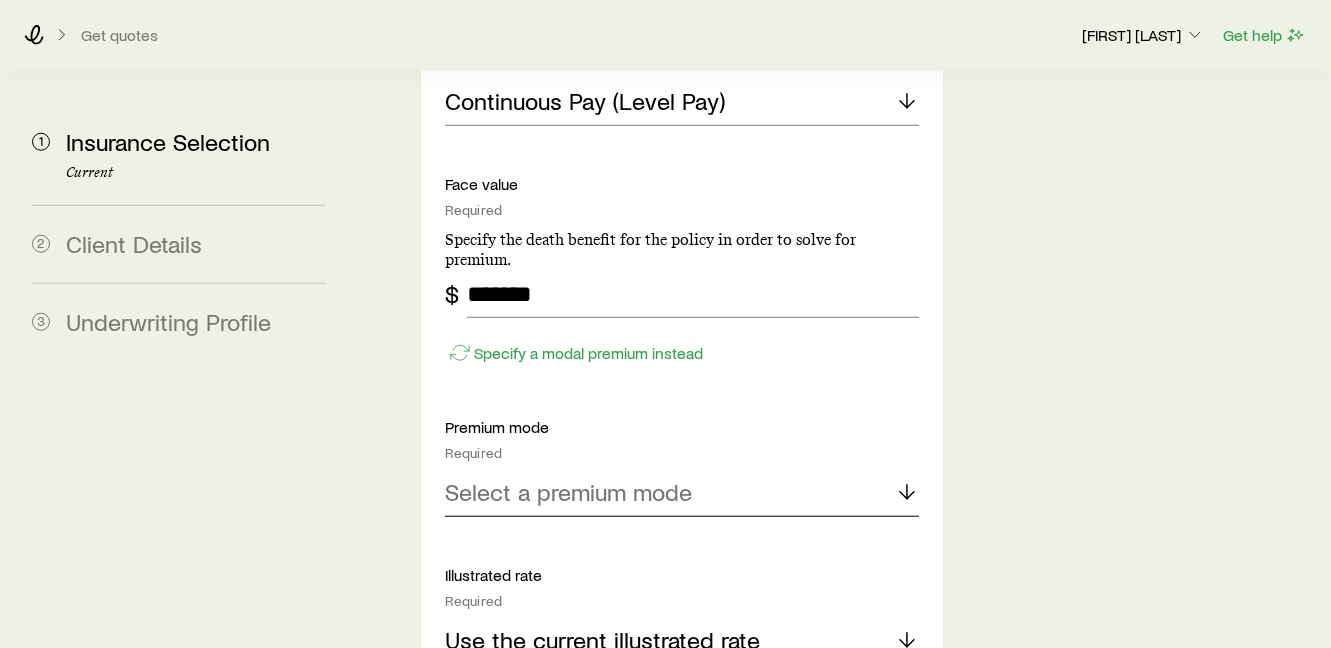 click 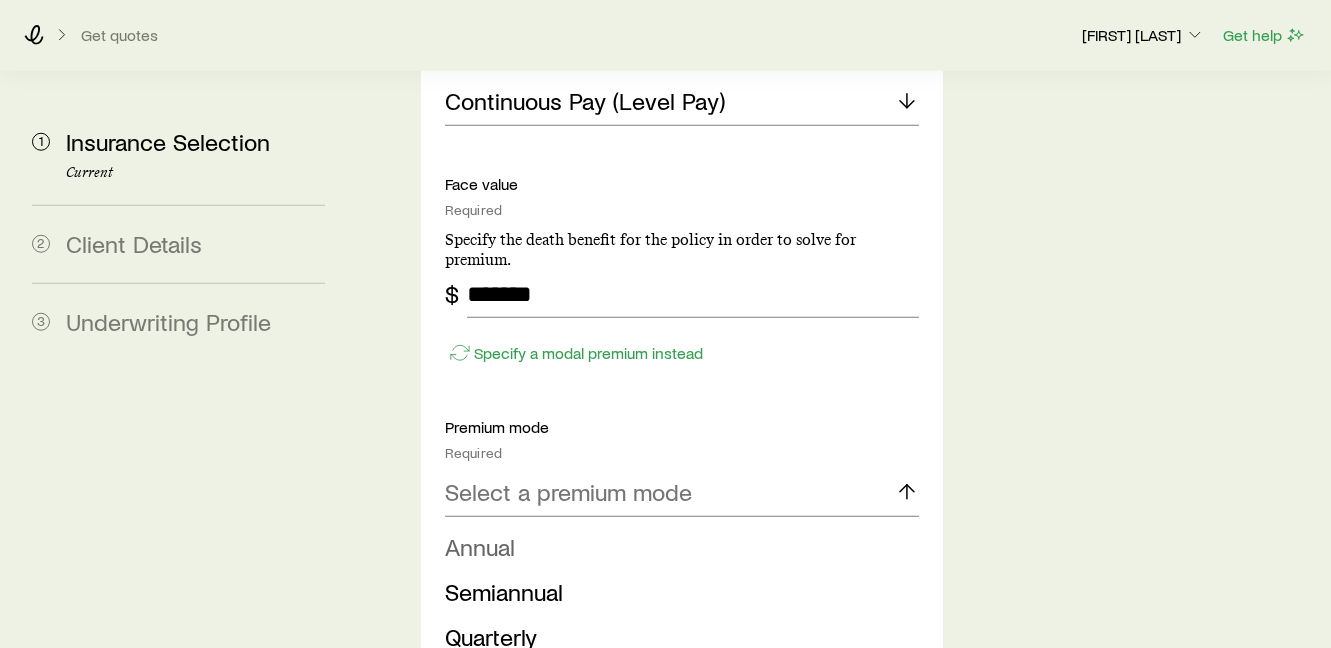 click on "Annual" at bounding box center [676, 547] 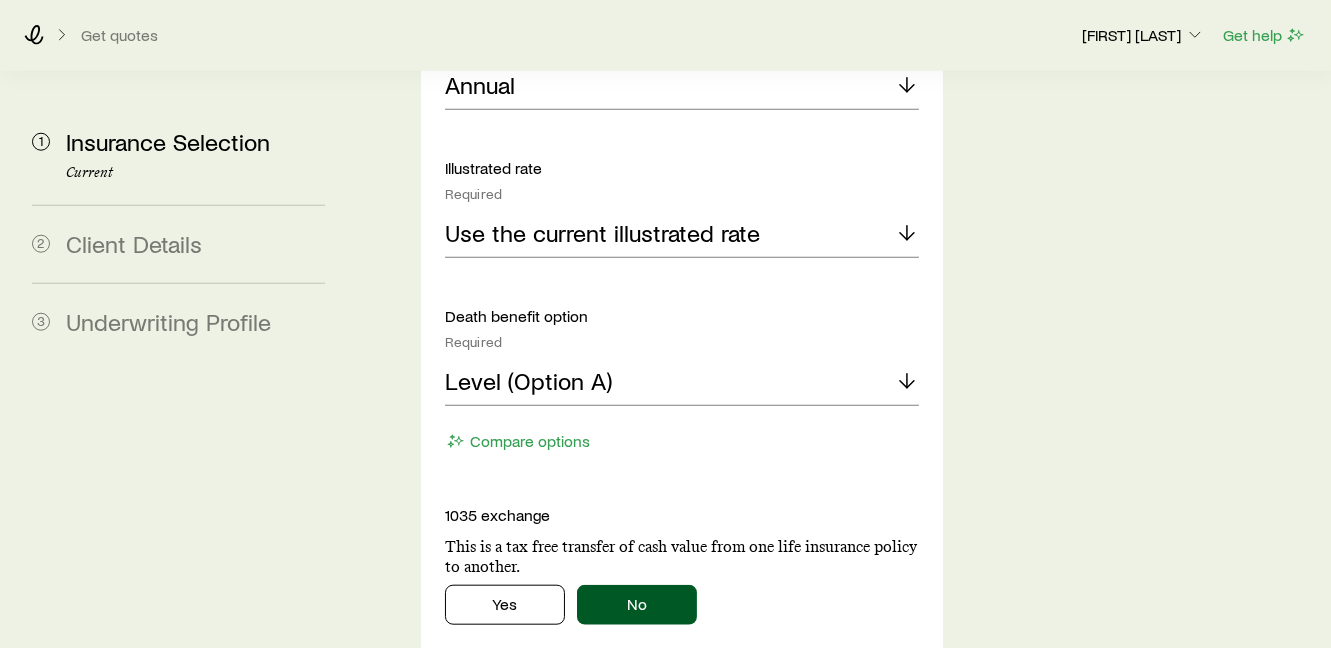 scroll, scrollTop: 3333, scrollLeft: 0, axis: vertical 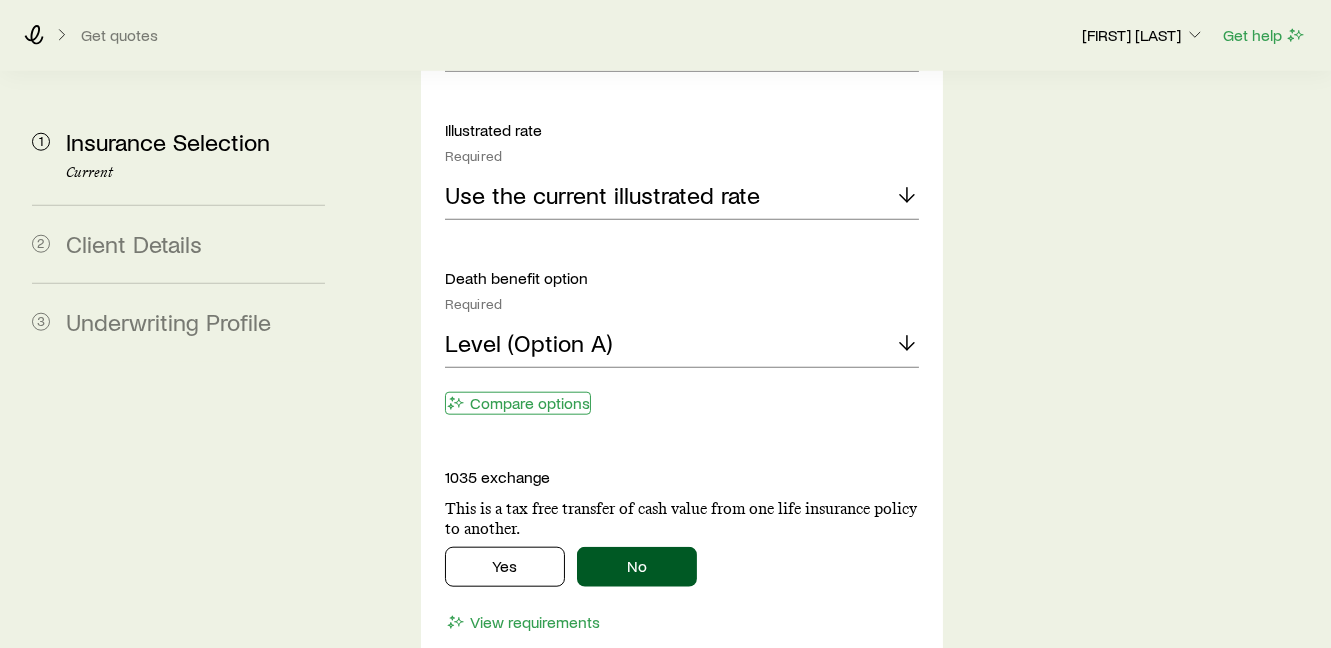 click on "Compare options" at bounding box center (518, 403) 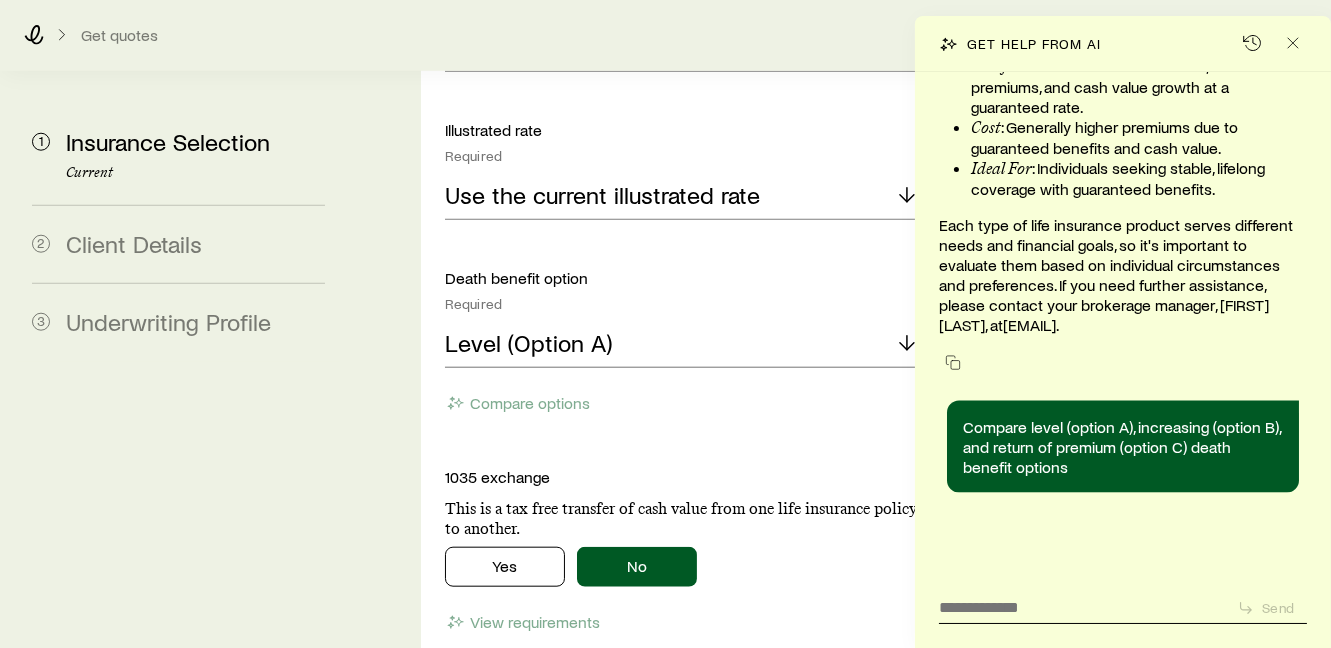 scroll, scrollTop: 182479, scrollLeft: 0, axis: vertical 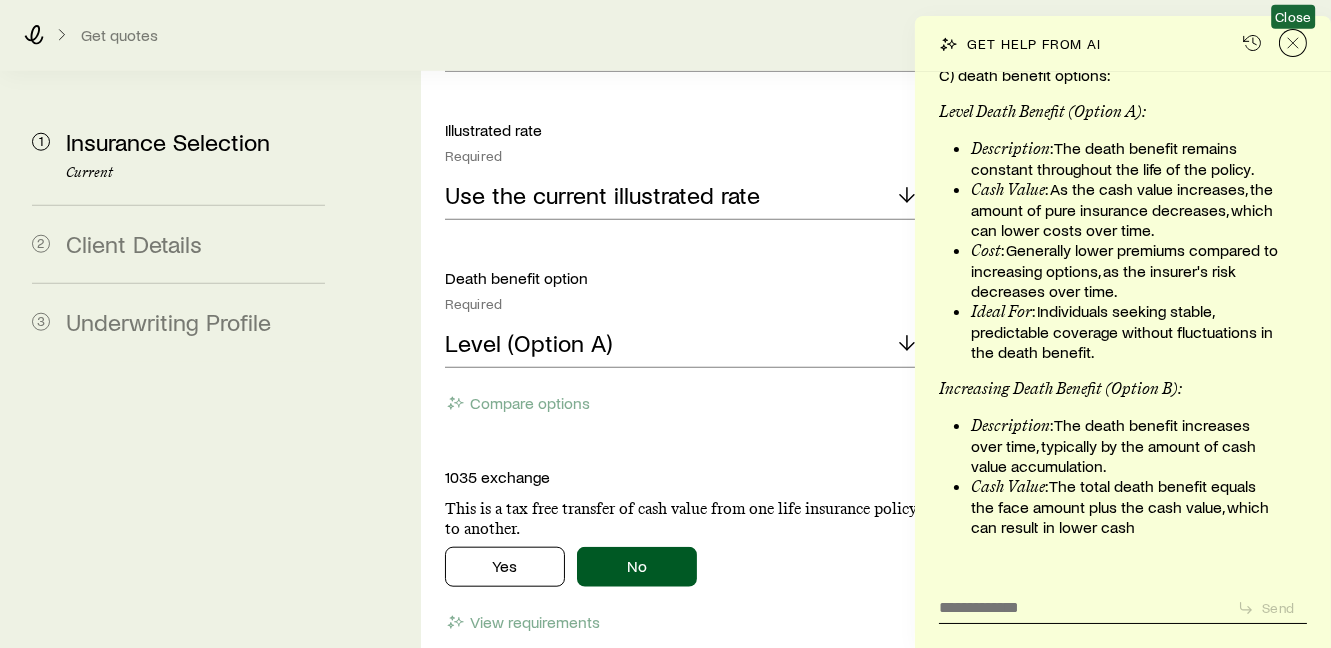click 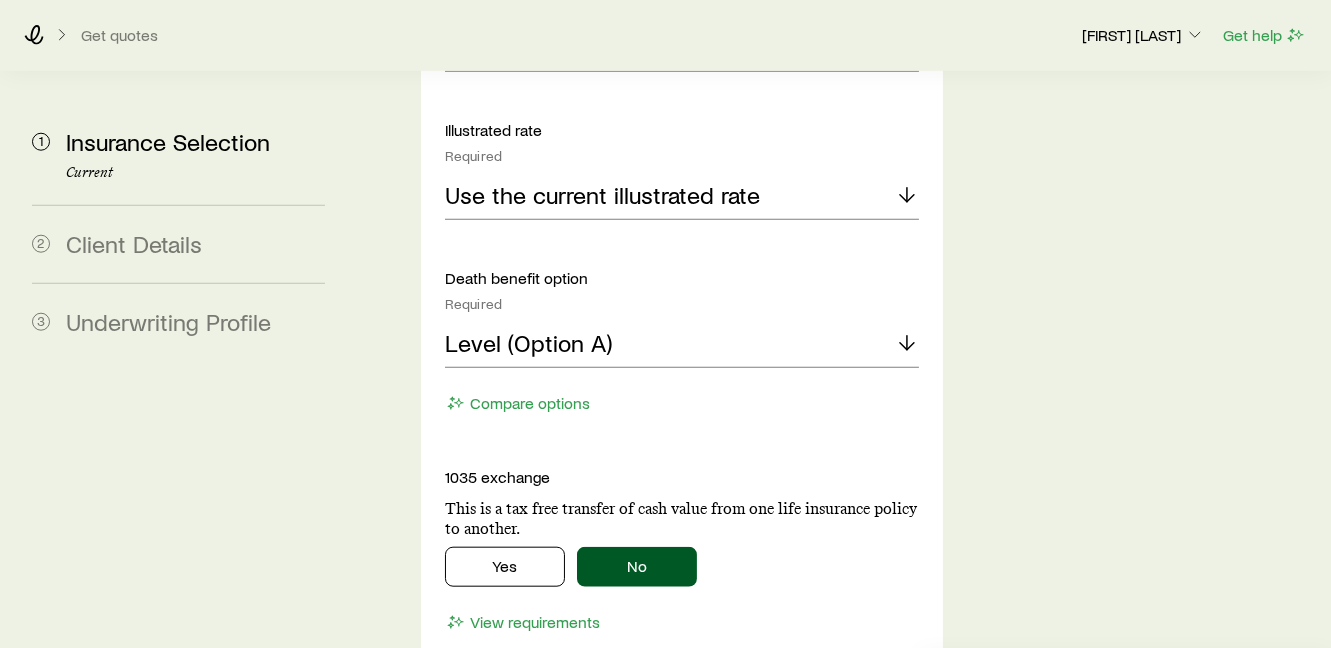 scroll, scrollTop: 183563, scrollLeft: 0, axis: vertical 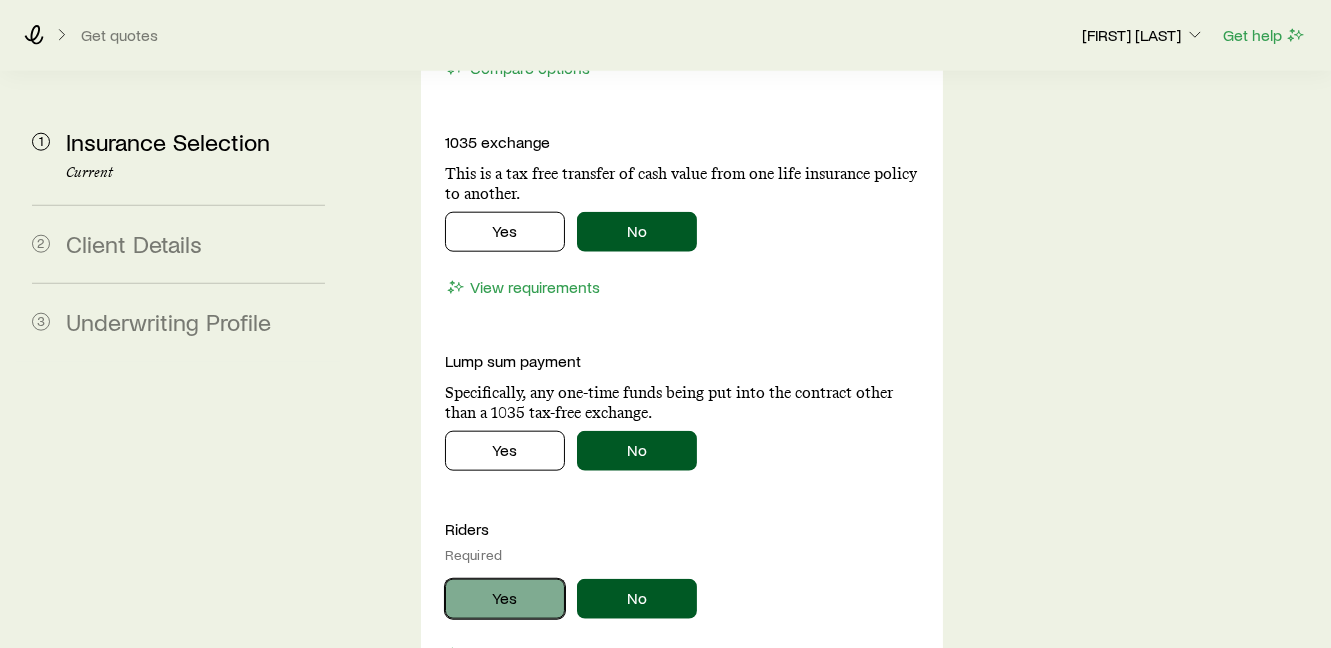 click on "Yes" at bounding box center (505, 599) 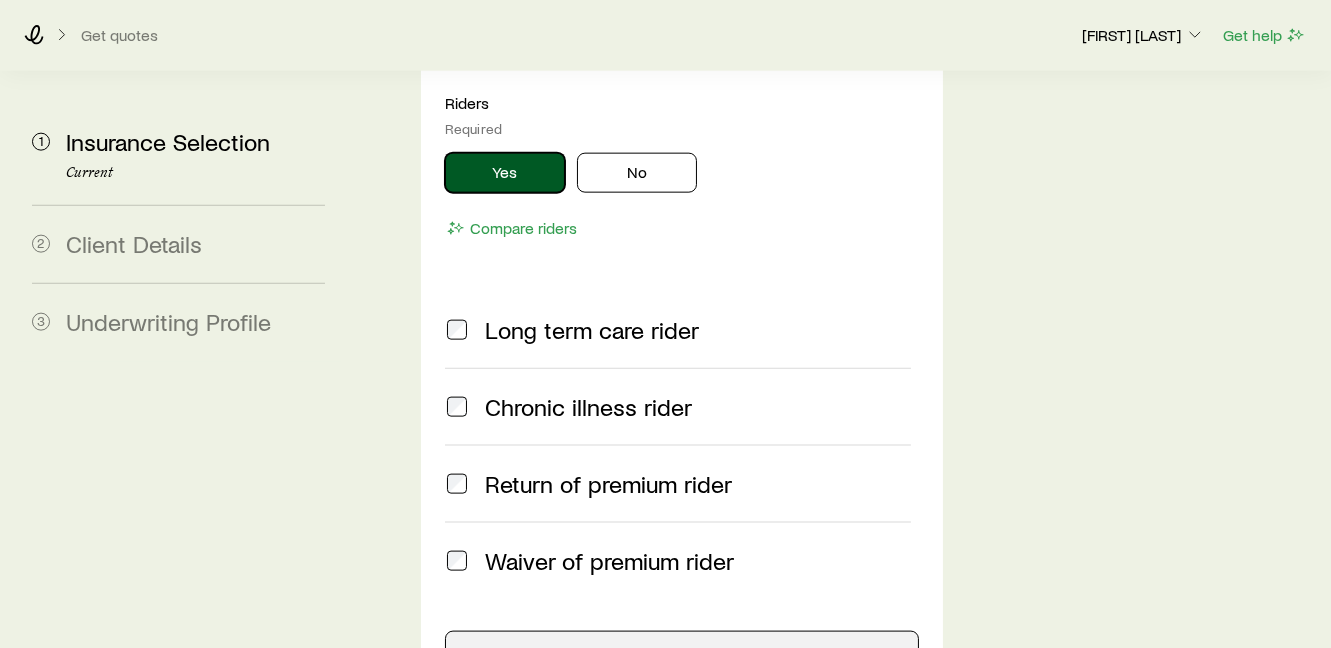 scroll, scrollTop: 4112, scrollLeft: 0, axis: vertical 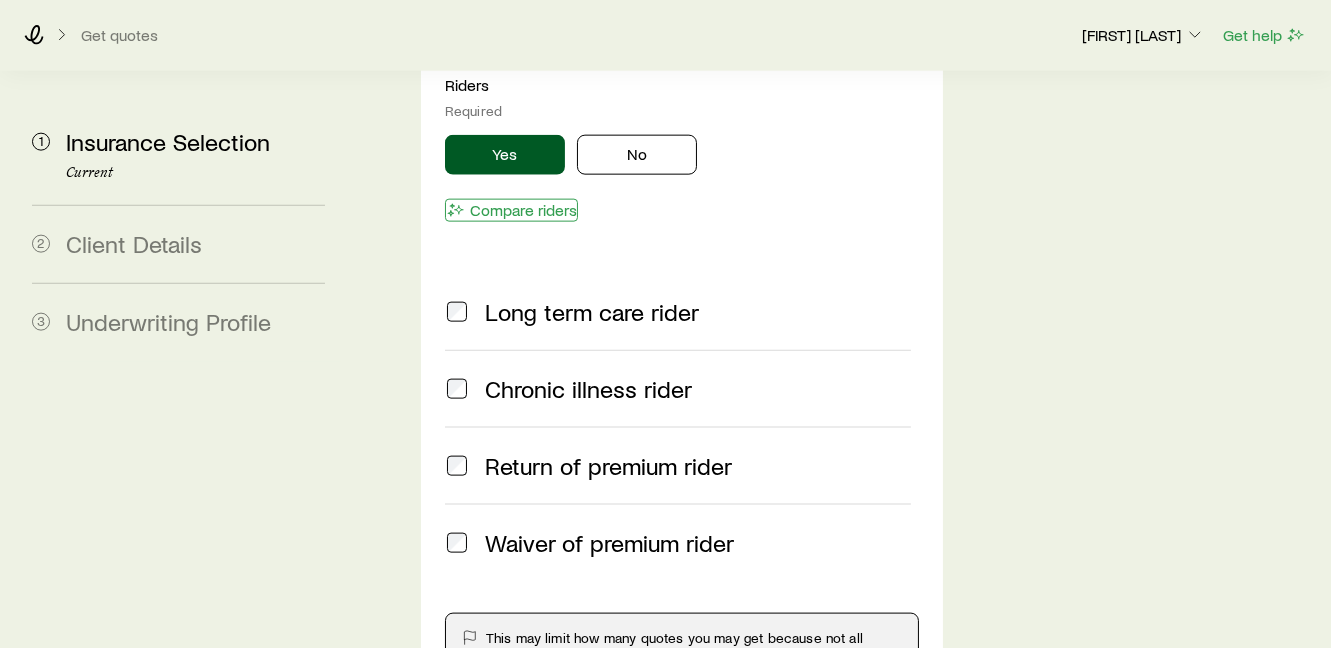 click on "Compare riders" at bounding box center (511, 210) 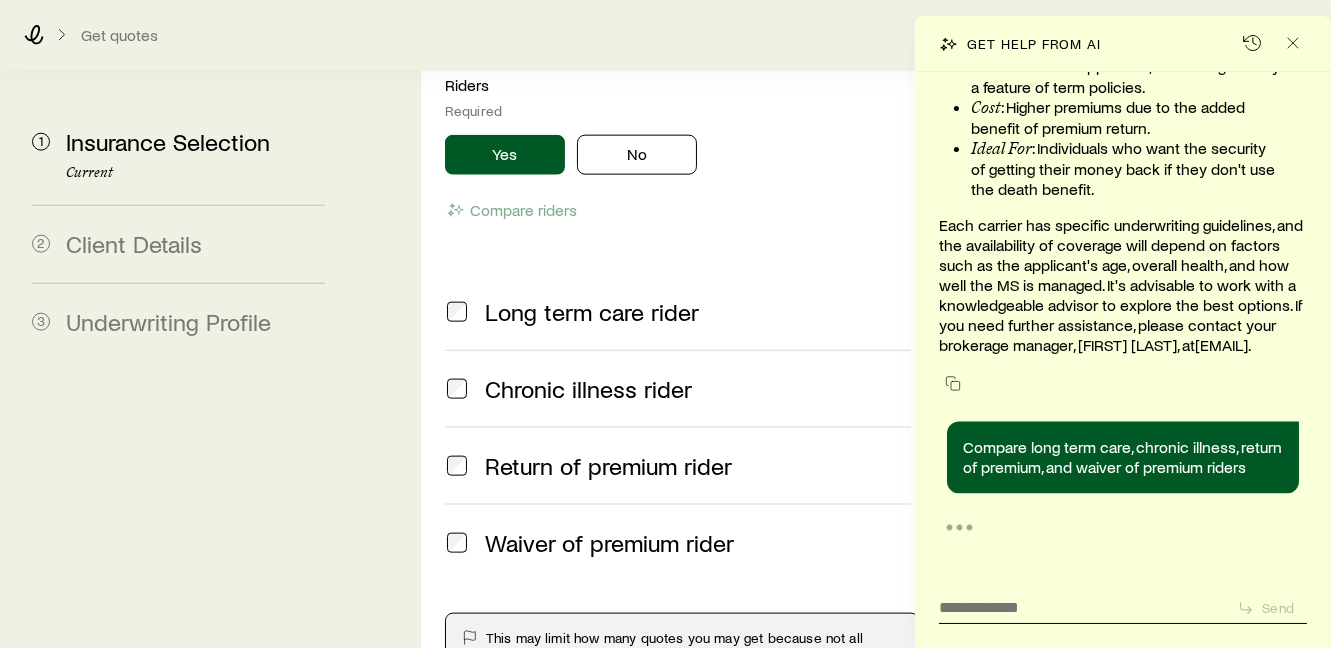 scroll, scrollTop: 183723, scrollLeft: 0, axis: vertical 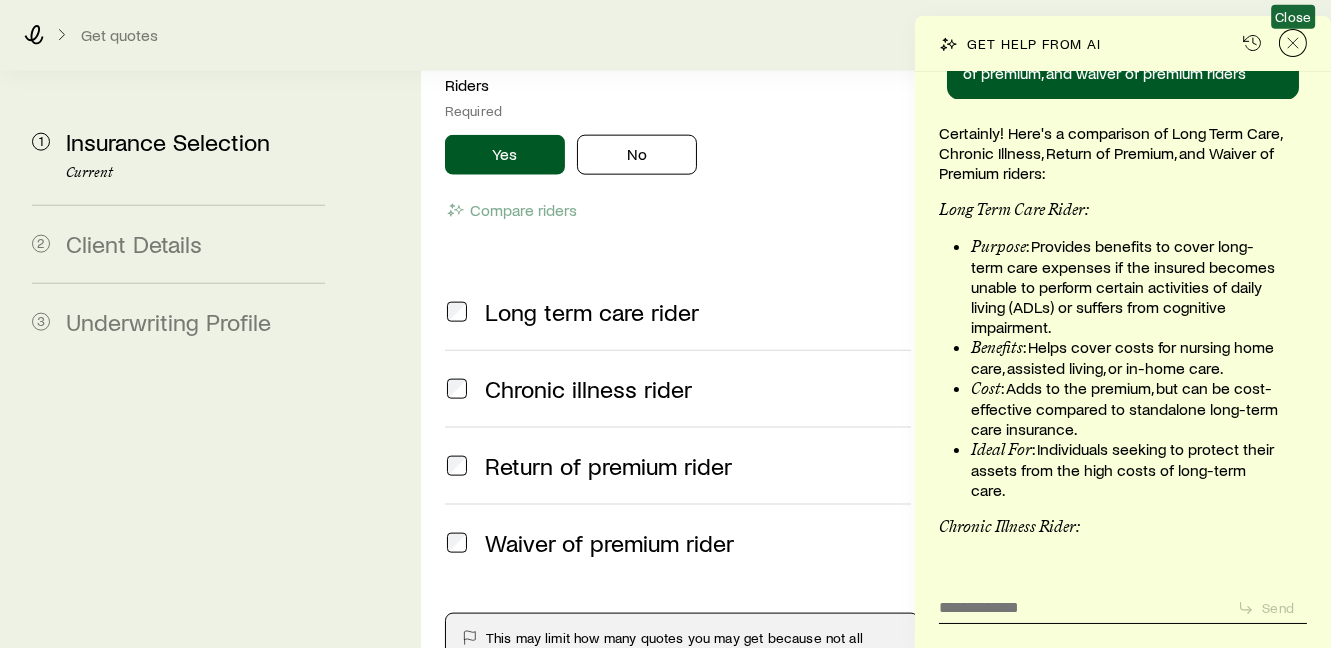 click 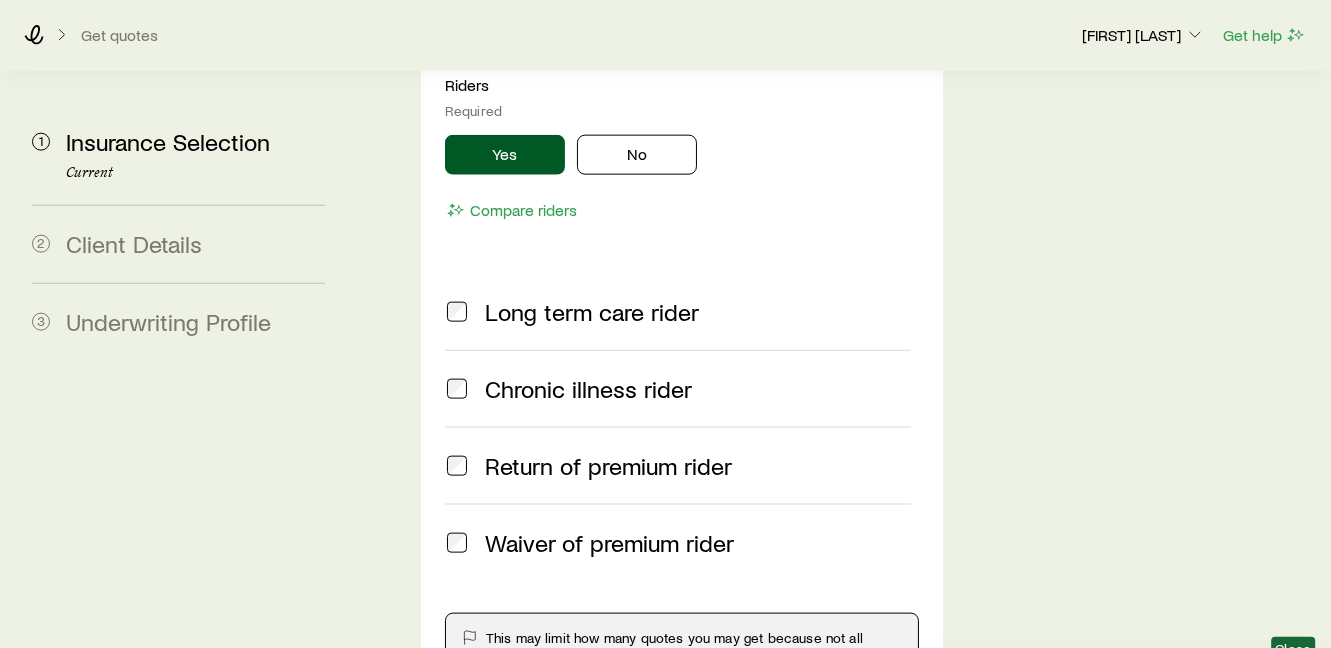 scroll, scrollTop: 185024, scrollLeft: 0, axis: vertical 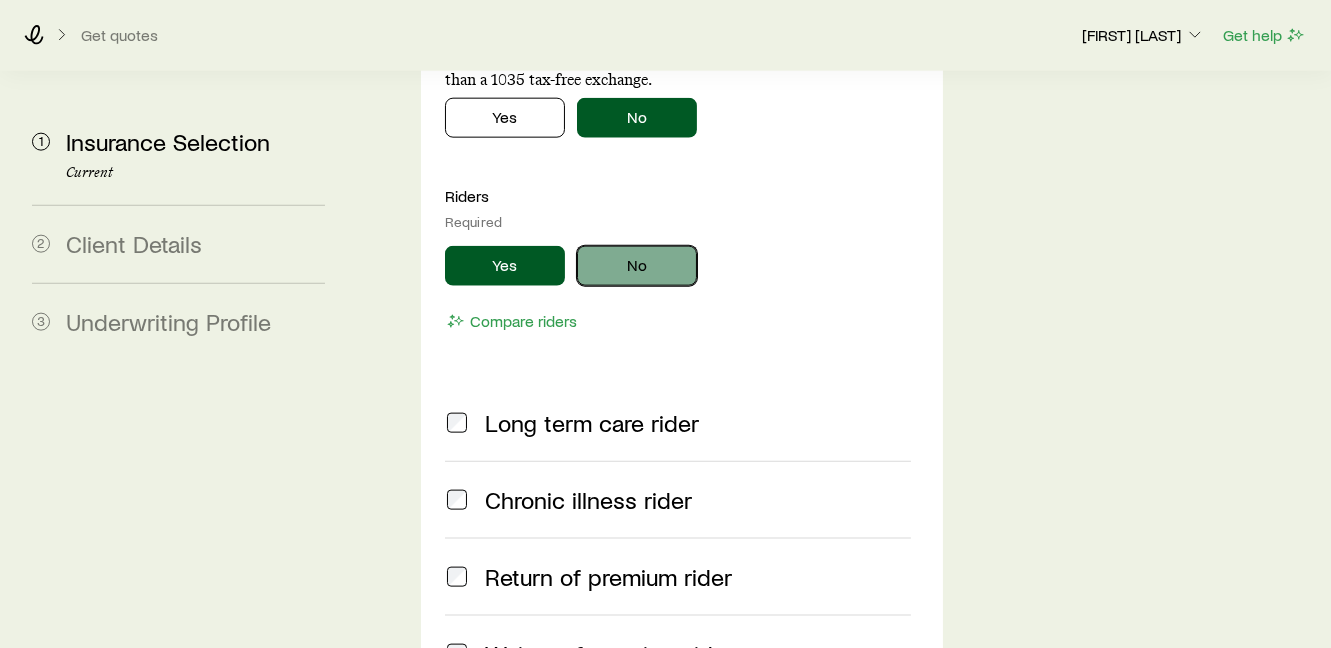 click on "No" at bounding box center [637, 266] 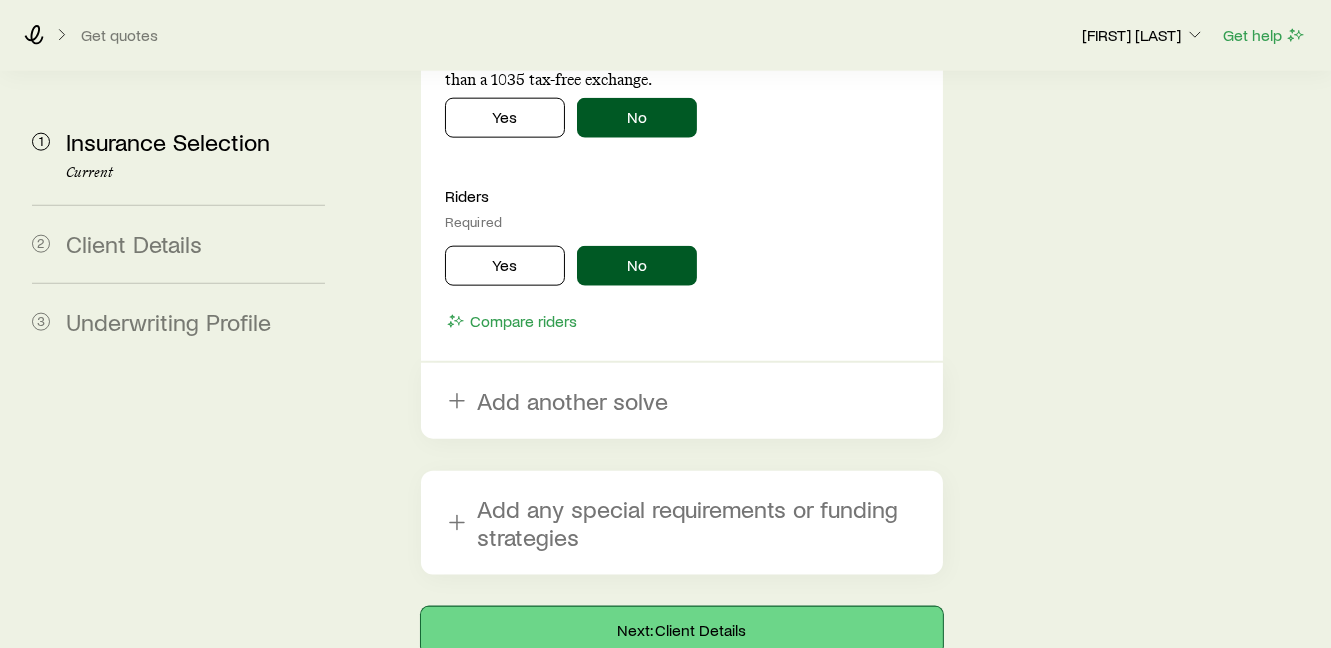 click on "Next: Client Details" at bounding box center [682, 631] 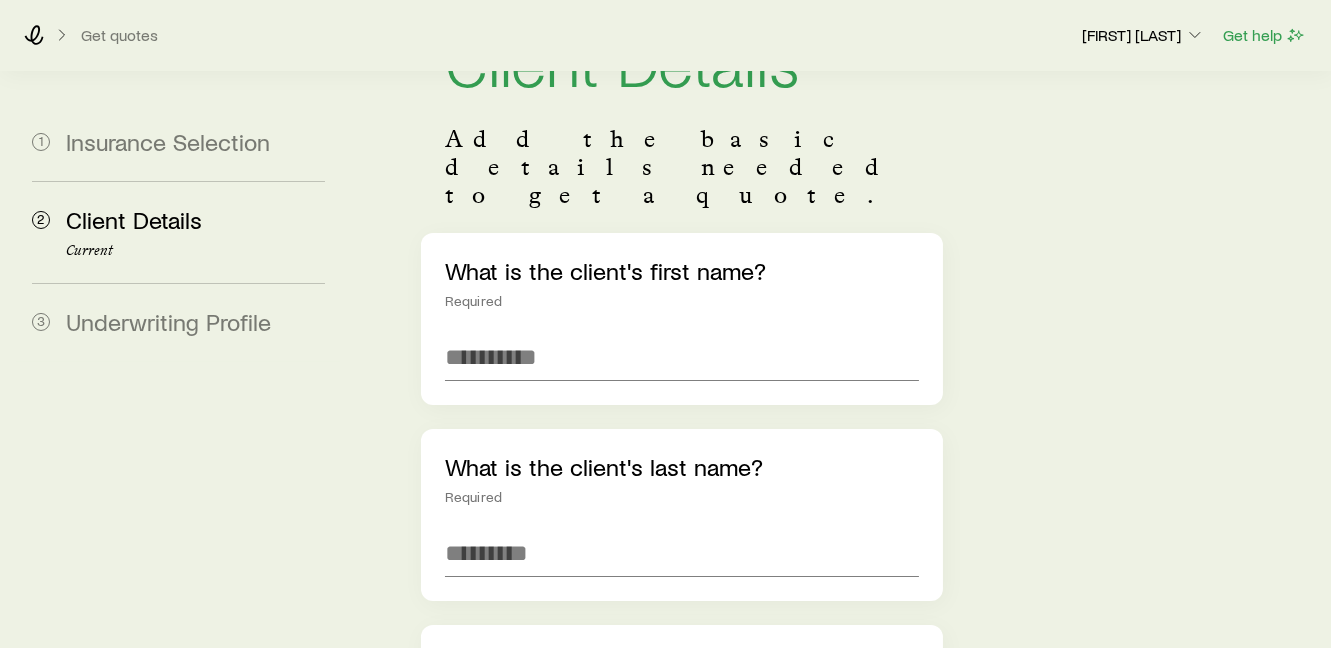 scroll, scrollTop: 111, scrollLeft: 0, axis: vertical 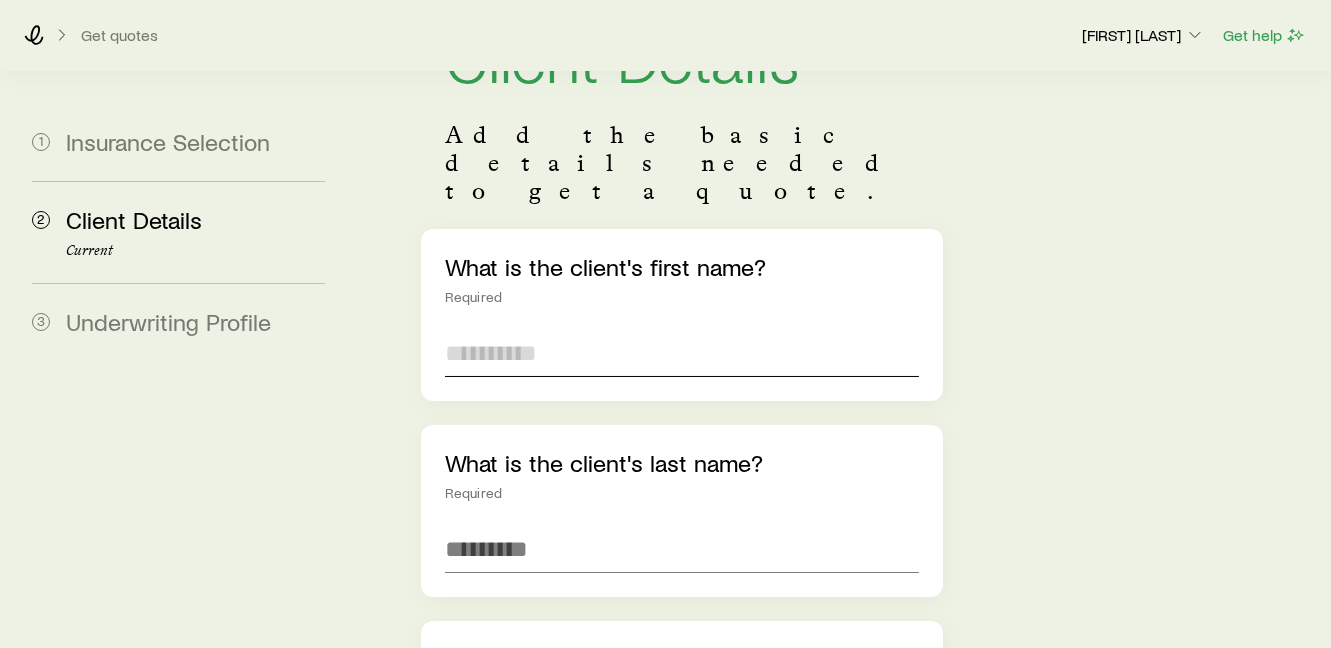 click at bounding box center (682, 353) 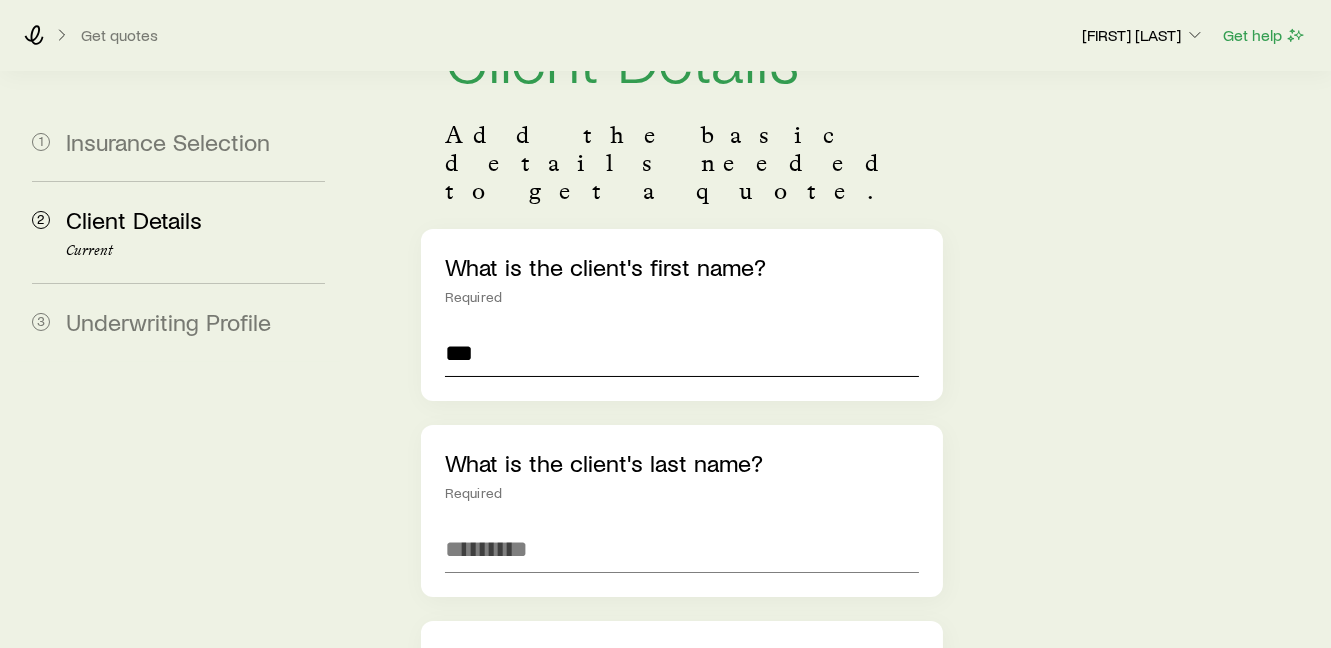 type on "***" 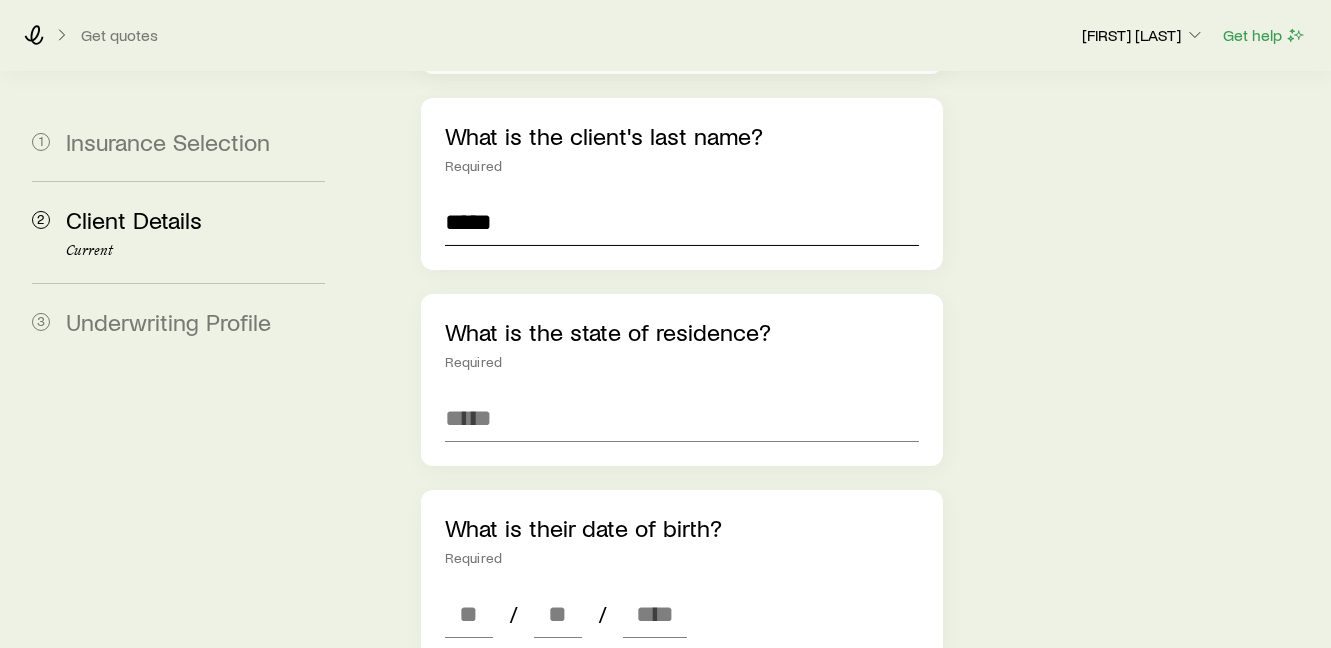 scroll, scrollTop: 444, scrollLeft: 0, axis: vertical 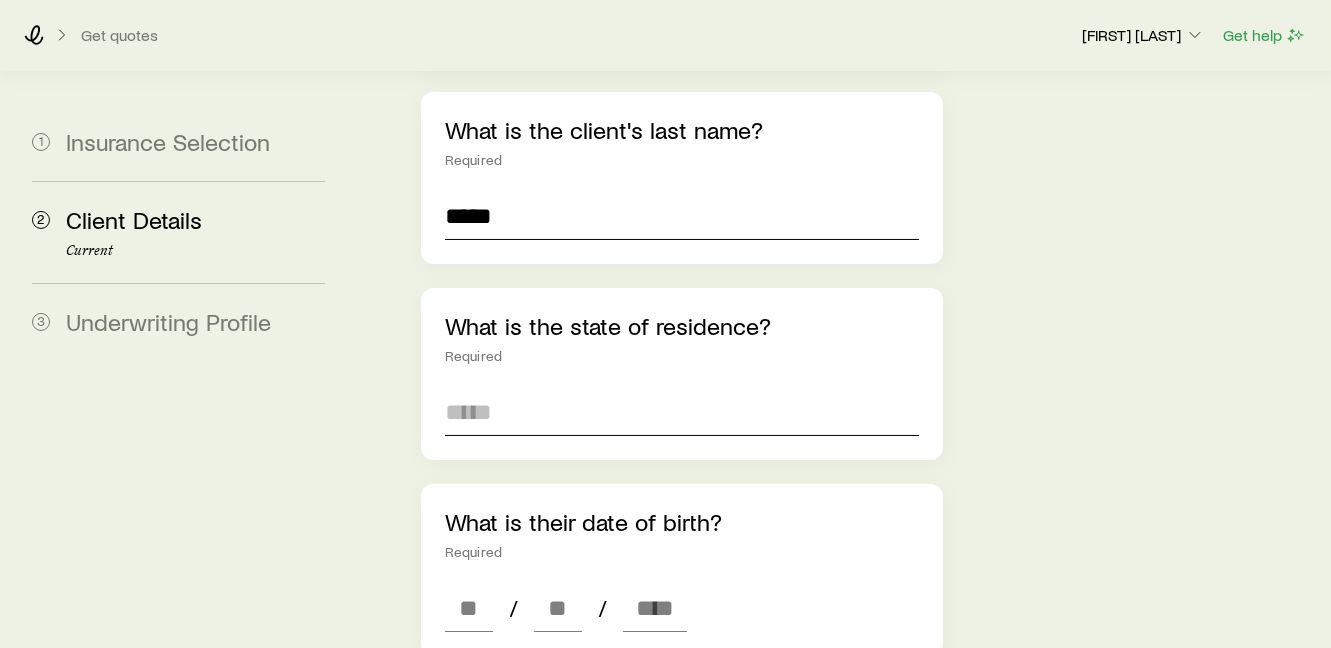 type on "*****" 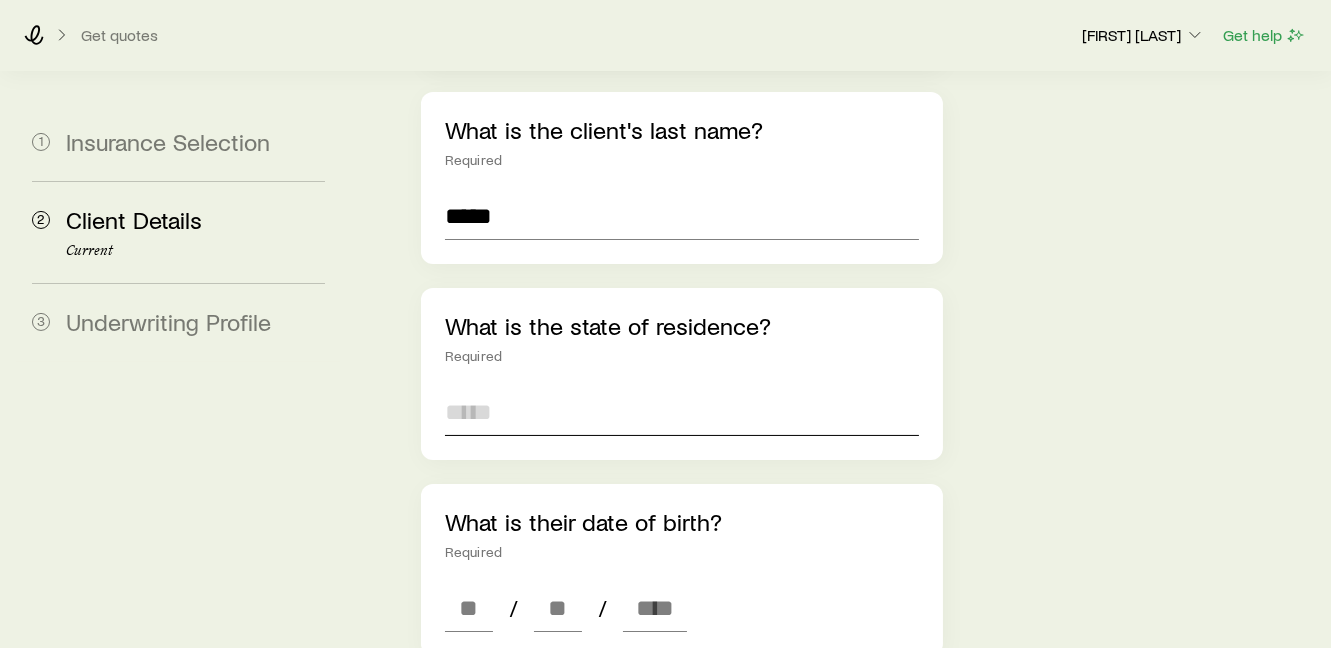 click at bounding box center [682, 412] 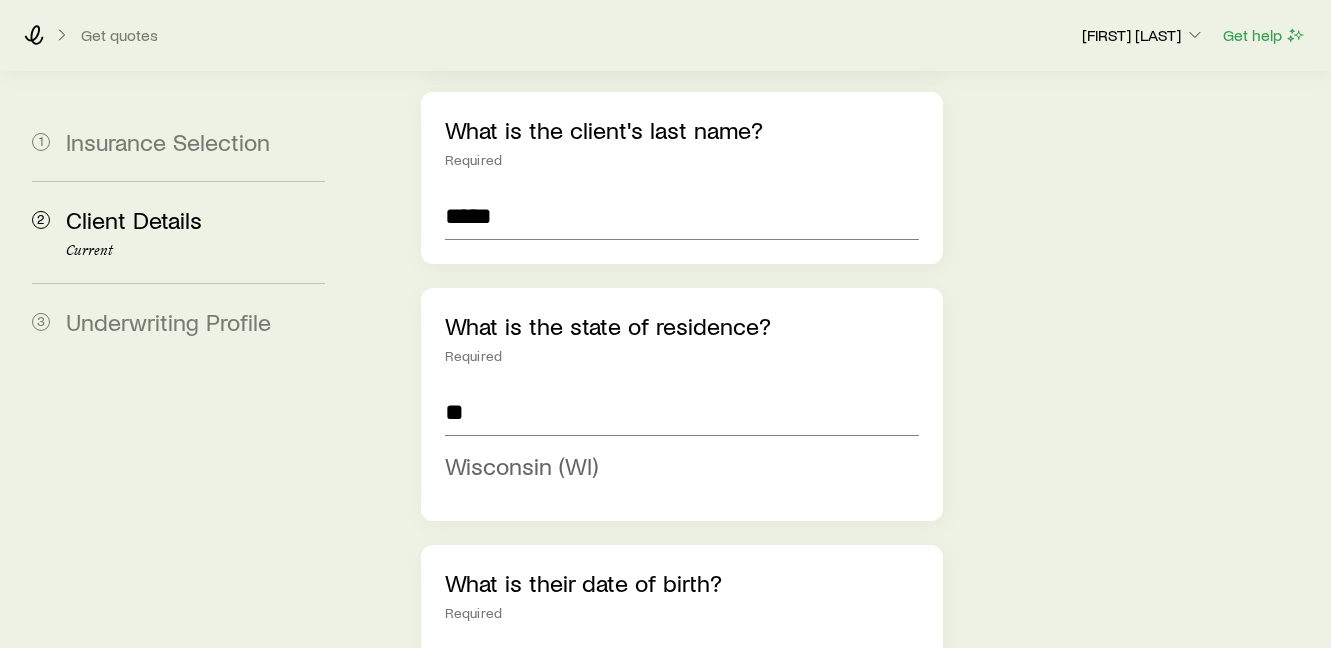 click on "Wisconsin (WI)" at bounding box center [521, 465] 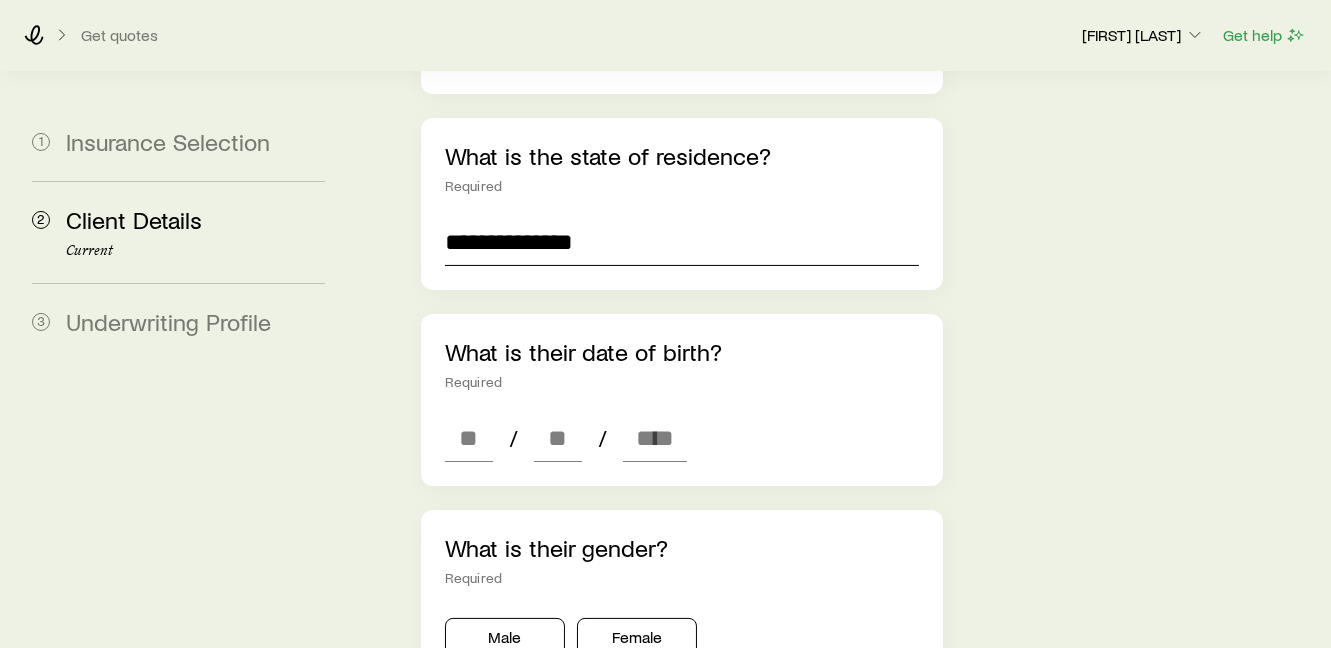 scroll, scrollTop: 666, scrollLeft: 0, axis: vertical 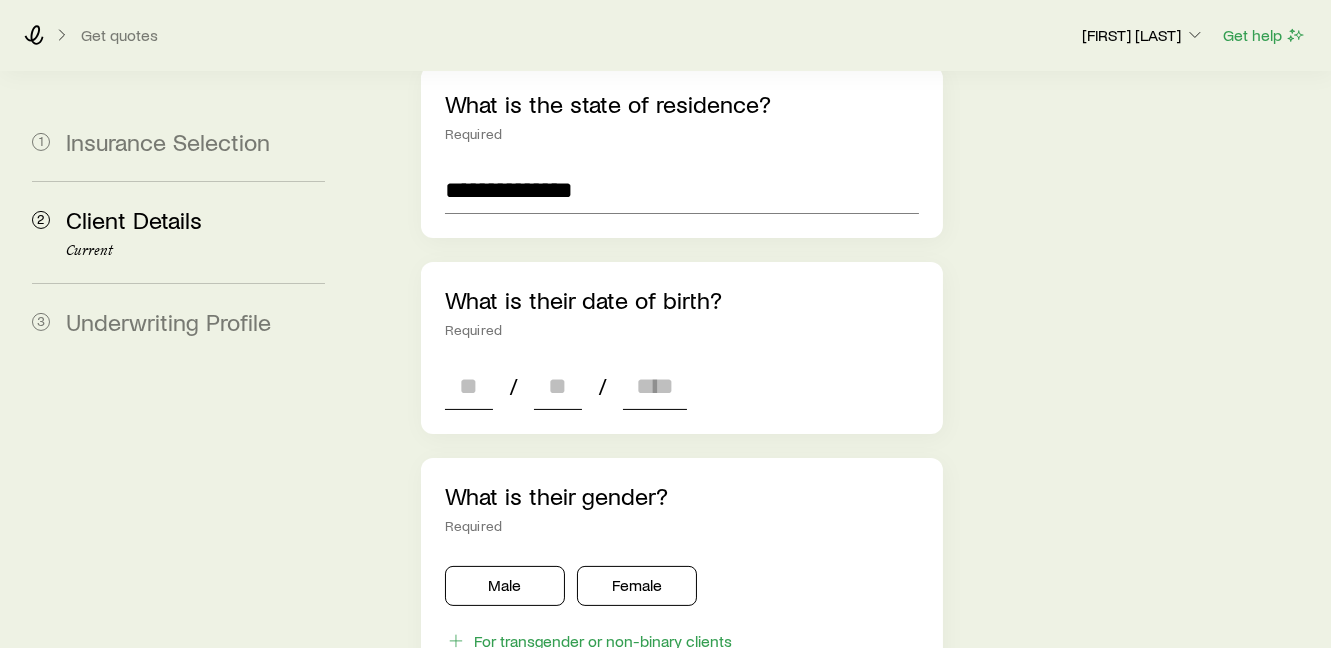 click on "/ /" at bounding box center [566, 386] 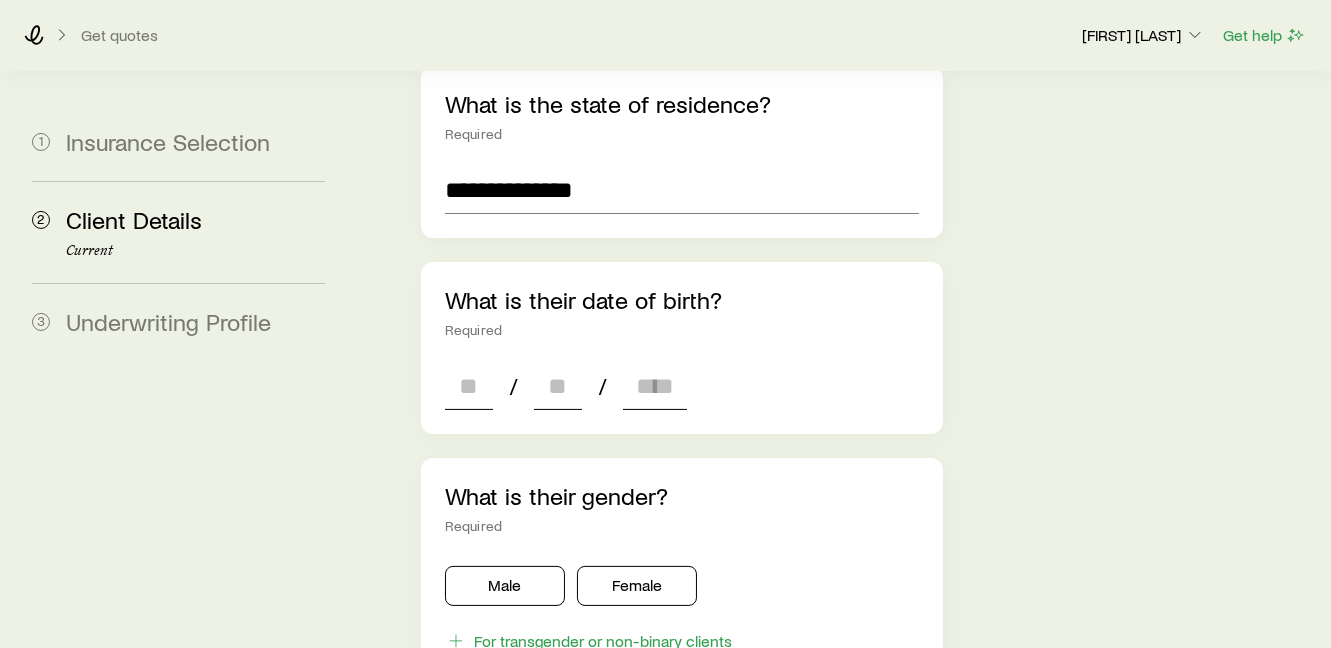 click on "/ /" at bounding box center [566, 386] 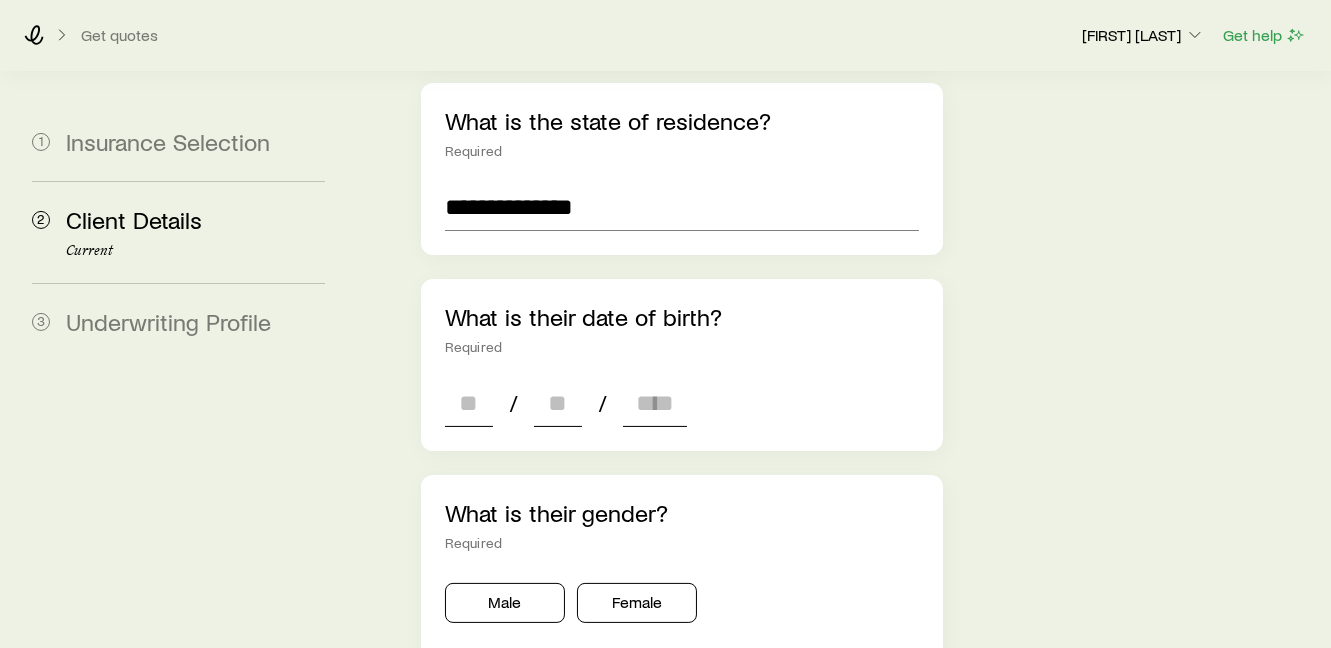scroll, scrollTop: 666, scrollLeft: 0, axis: vertical 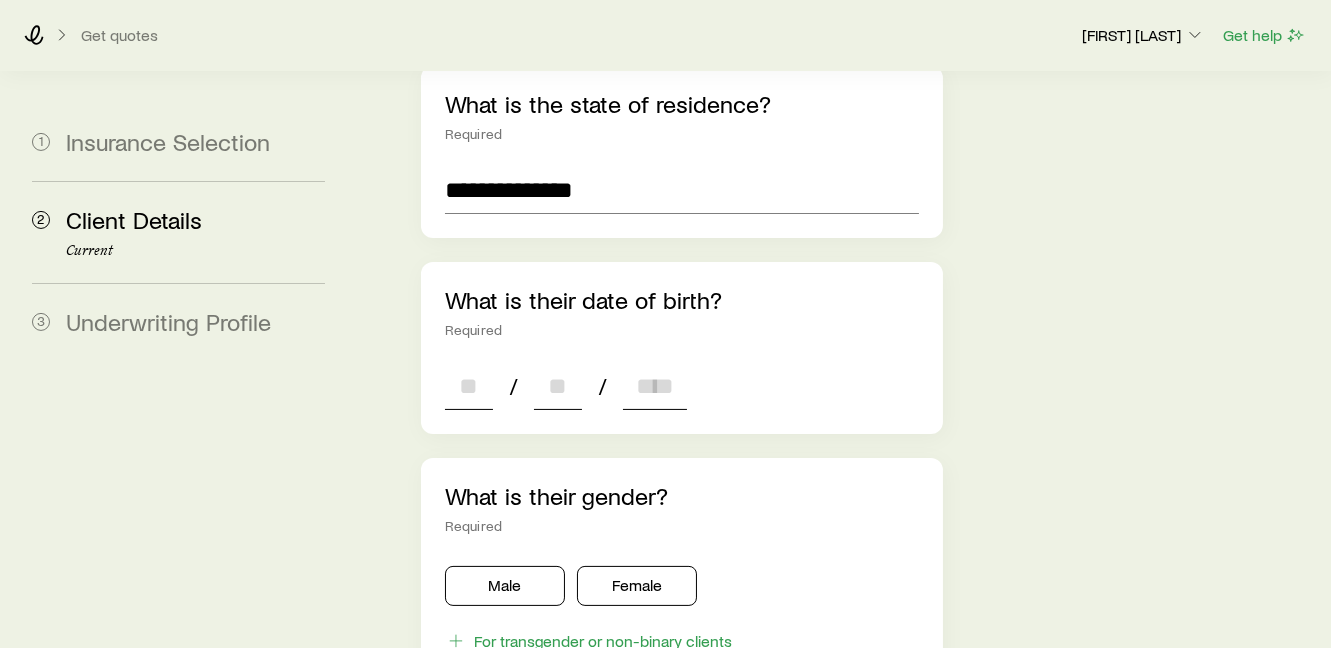 click at bounding box center [469, 386] 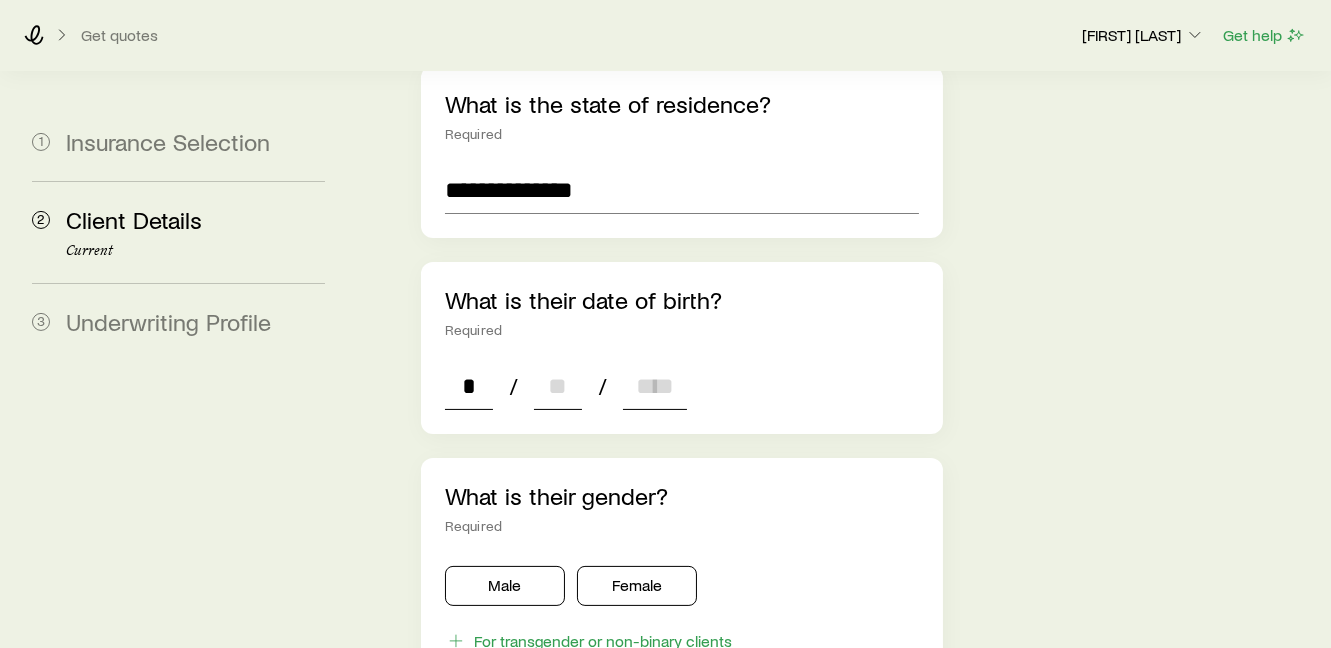 type on "**" 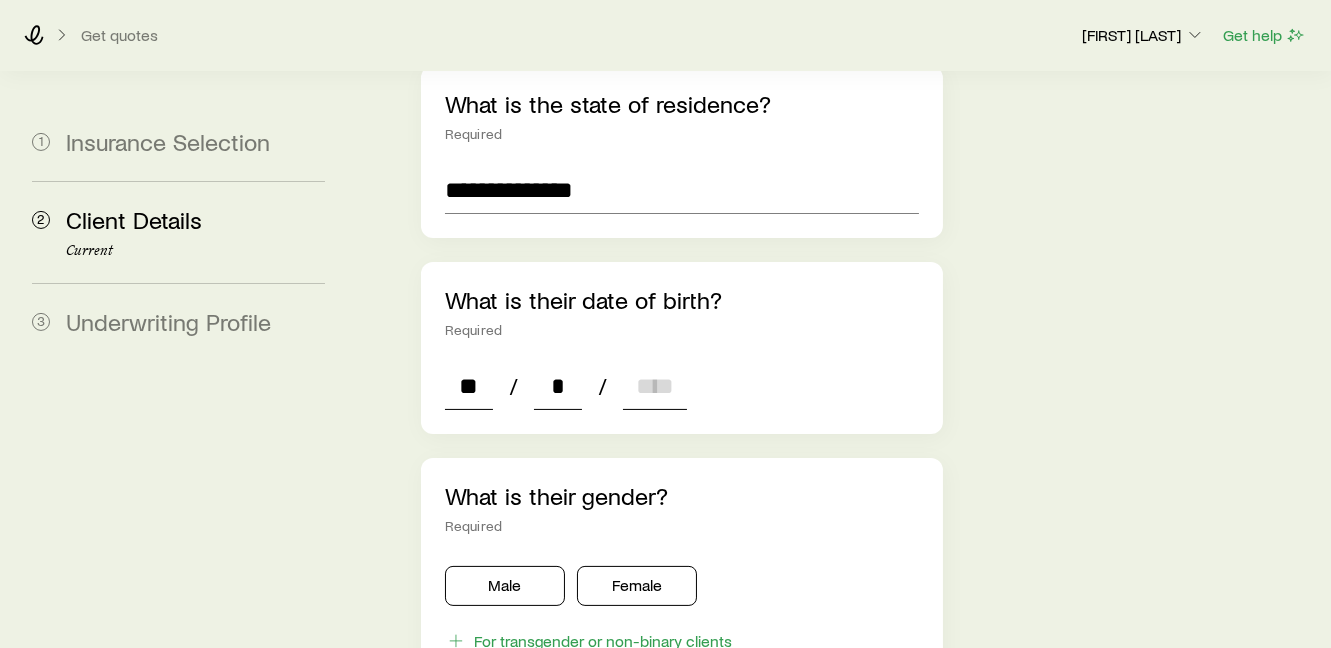type on "**" 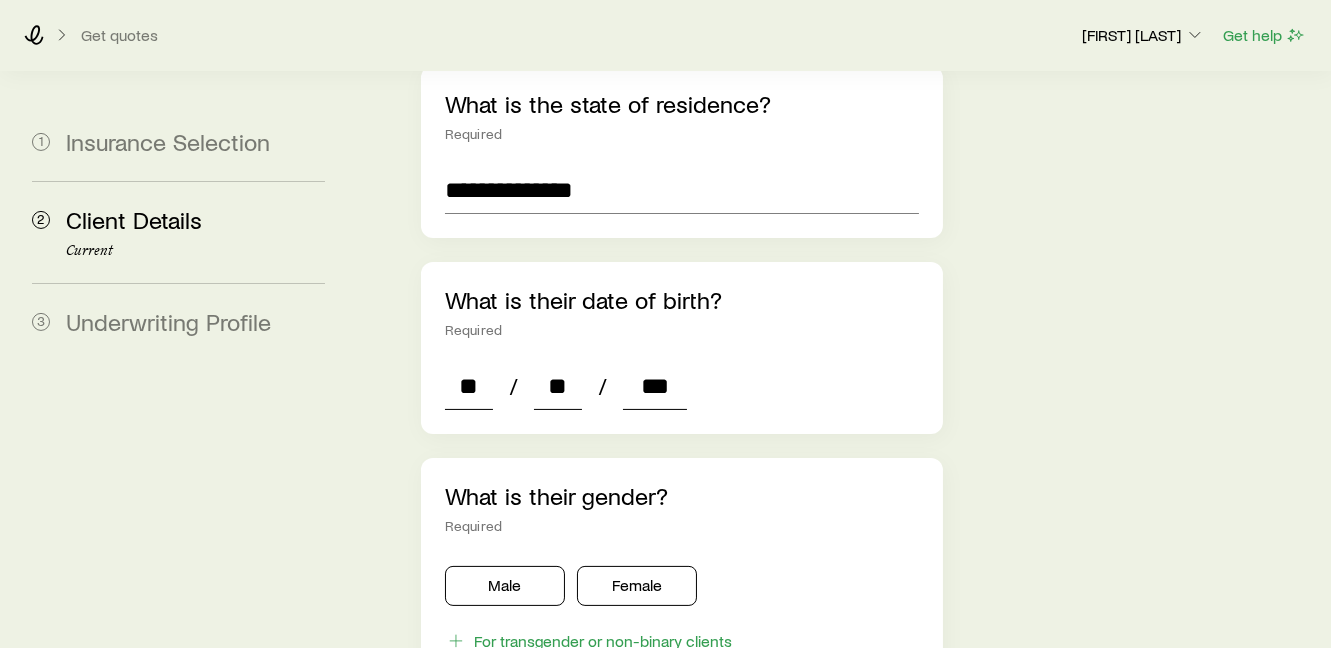 type on "****" 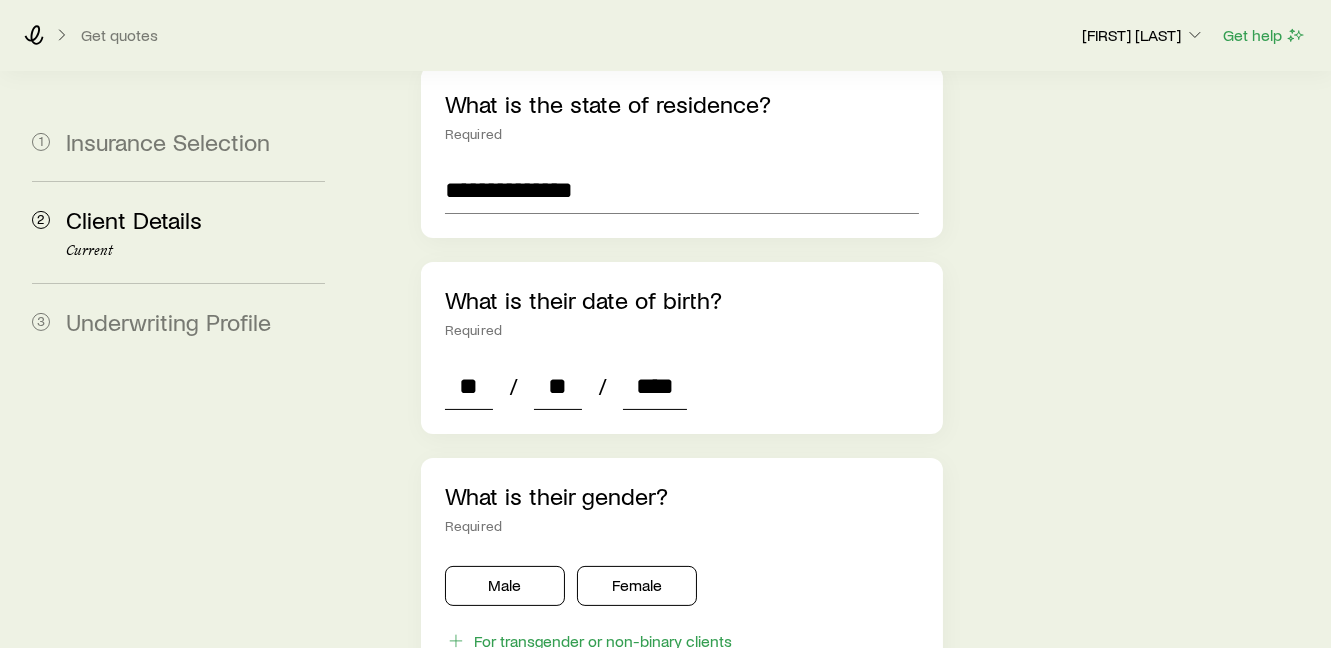 type on "*" 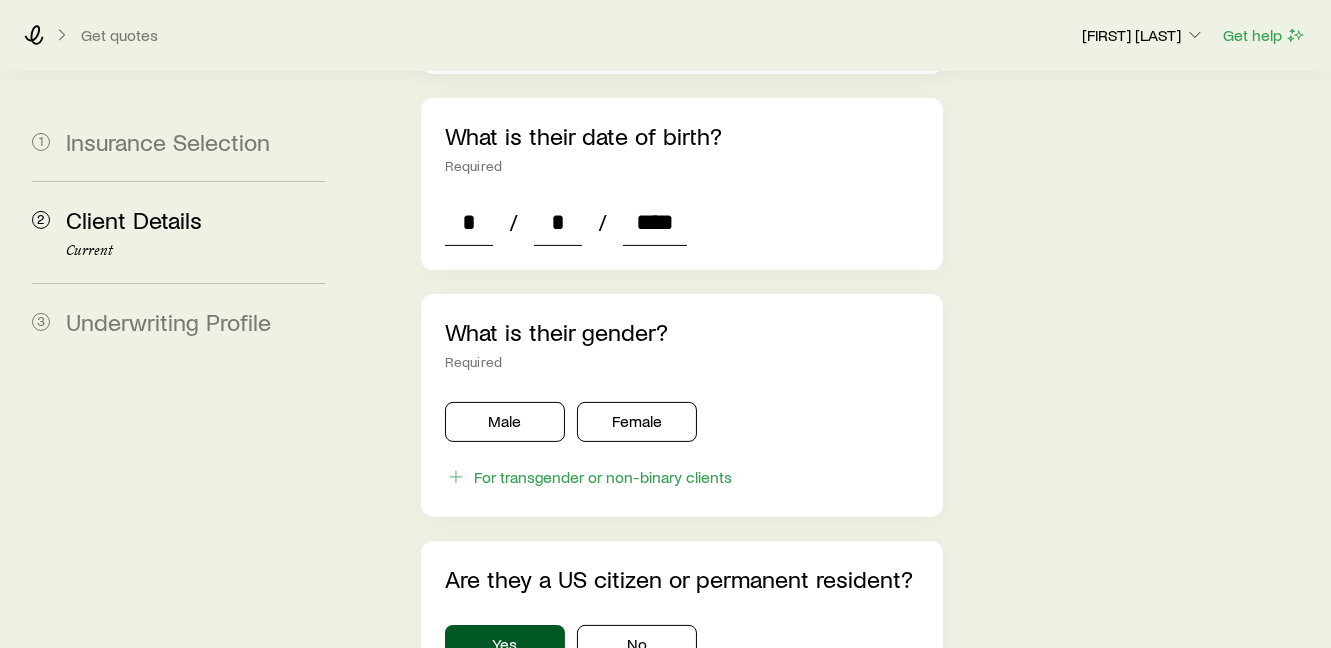 scroll, scrollTop: 888, scrollLeft: 0, axis: vertical 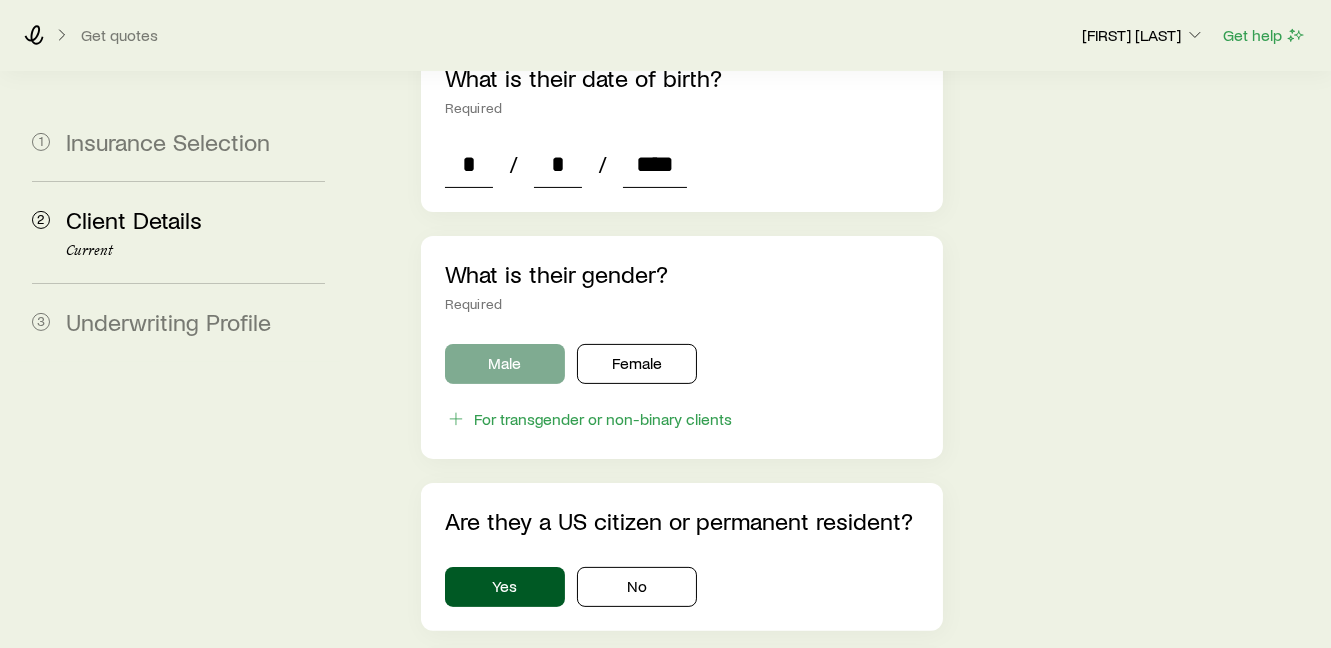 type on "****" 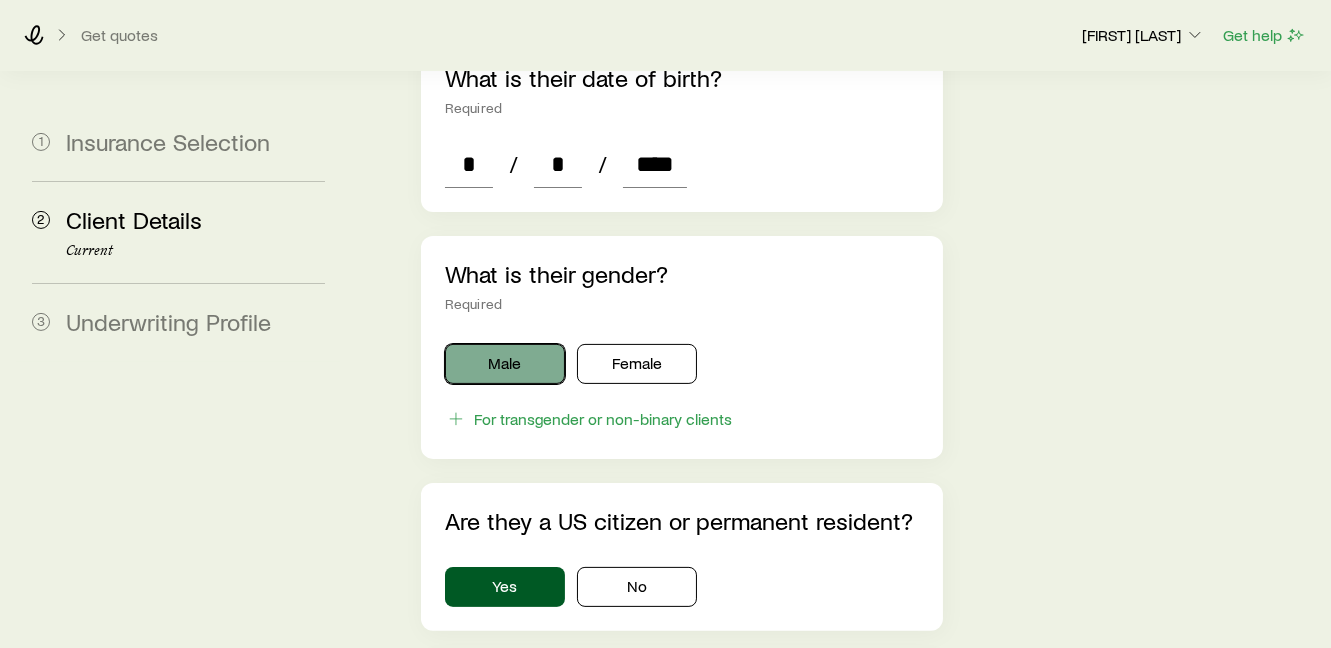 click on "Male" at bounding box center [505, 364] 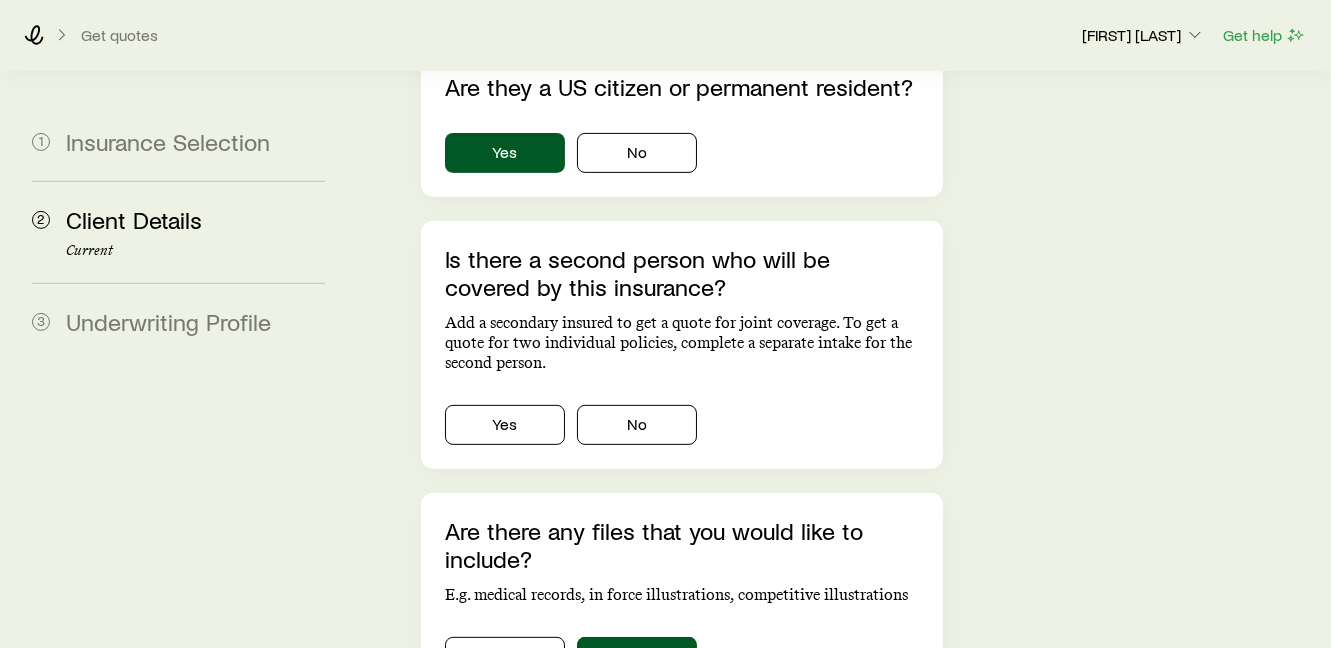scroll, scrollTop: 1333, scrollLeft: 0, axis: vertical 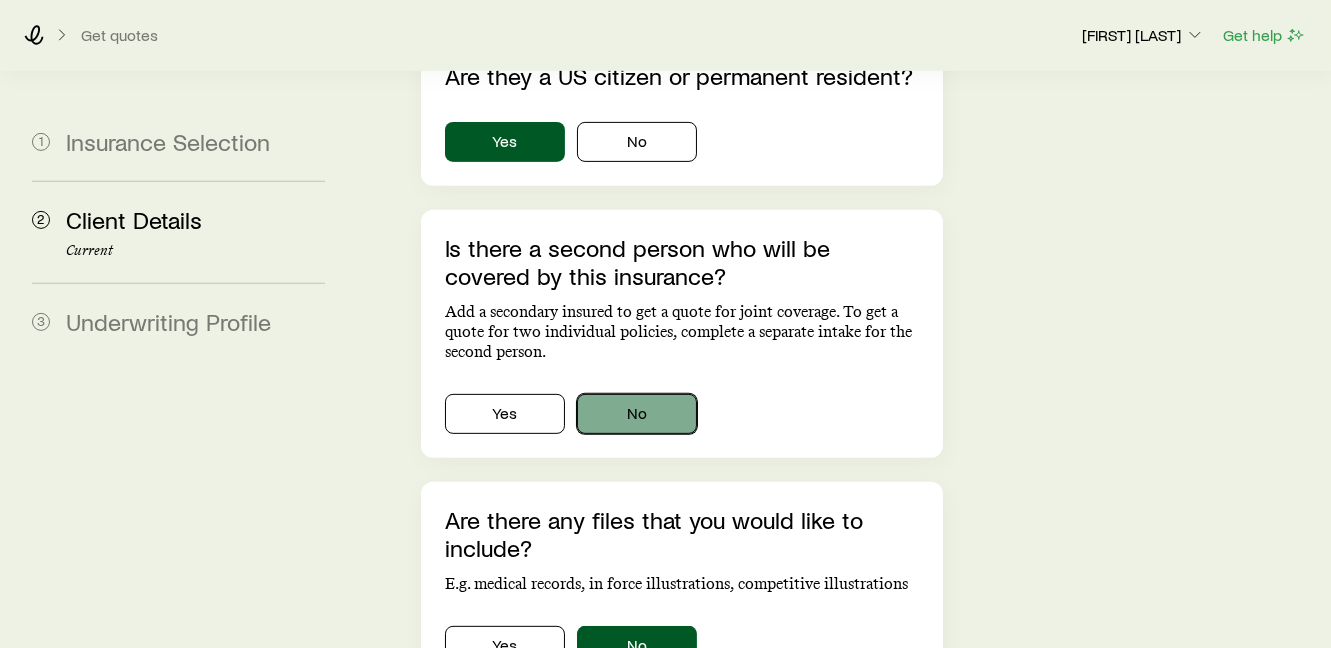 click on "No" at bounding box center [637, 414] 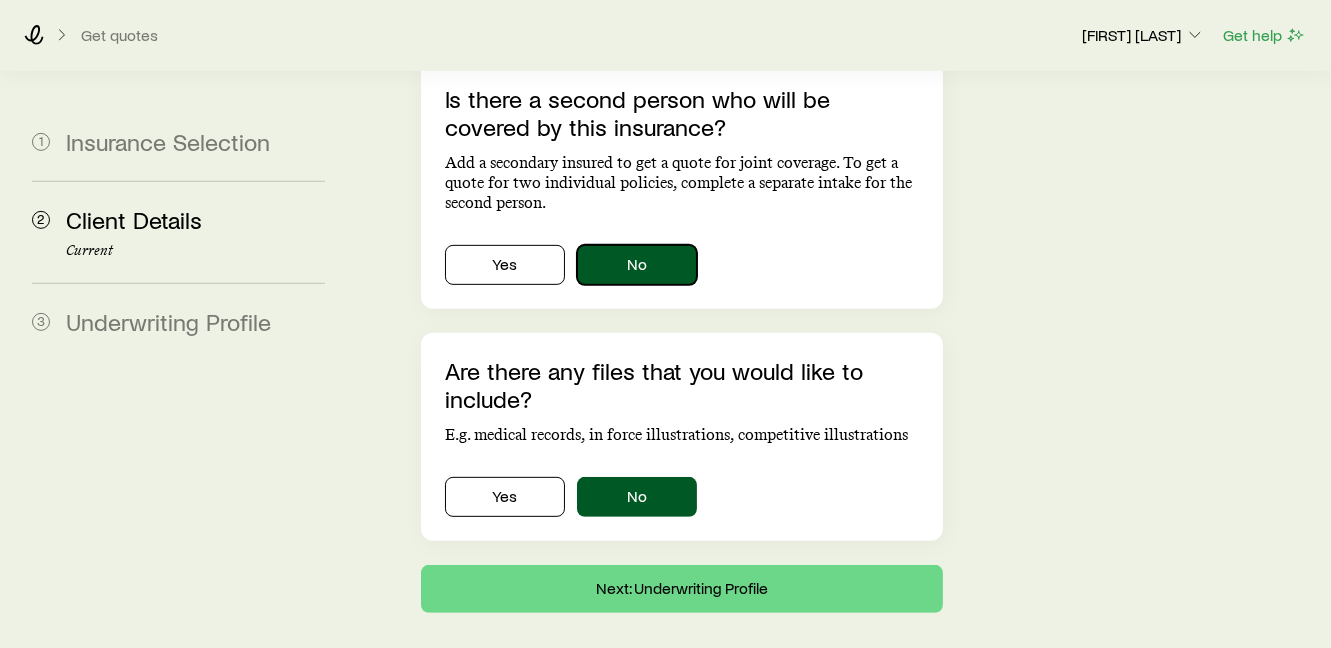 scroll, scrollTop: 1502, scrollLeft: 0, axis: vertical 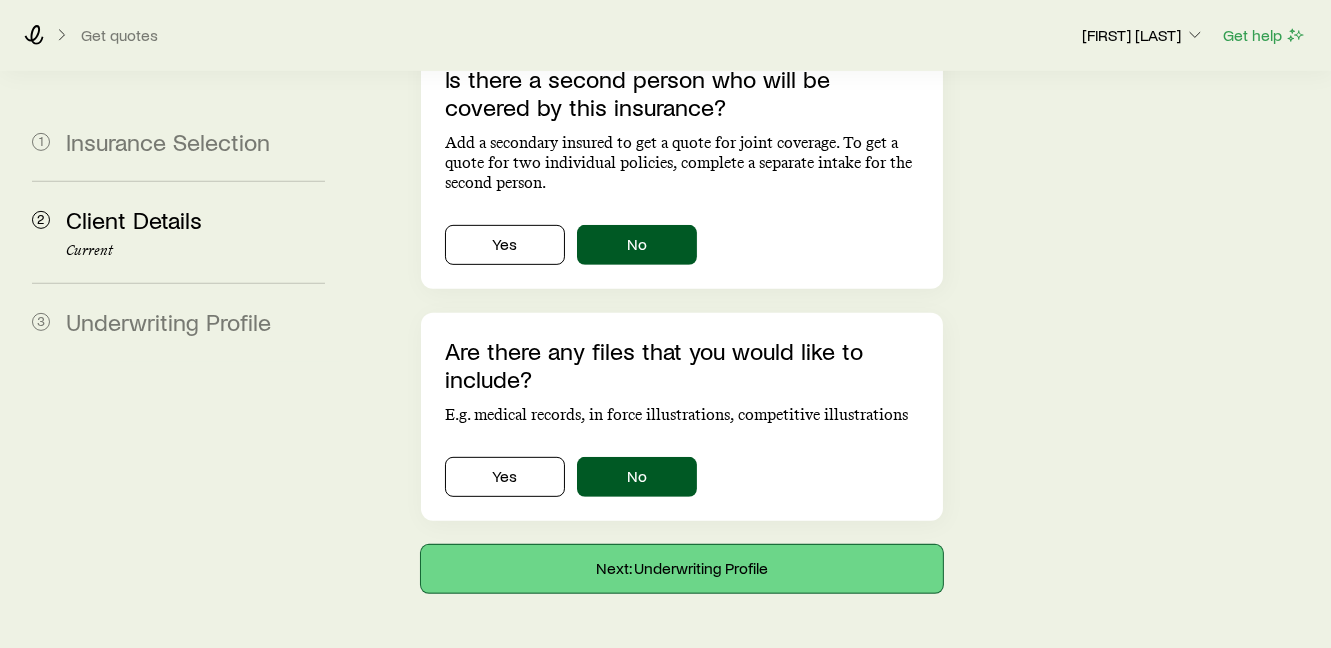 click on "Next: Underwriting Profile" at bounding box center [682, 569] 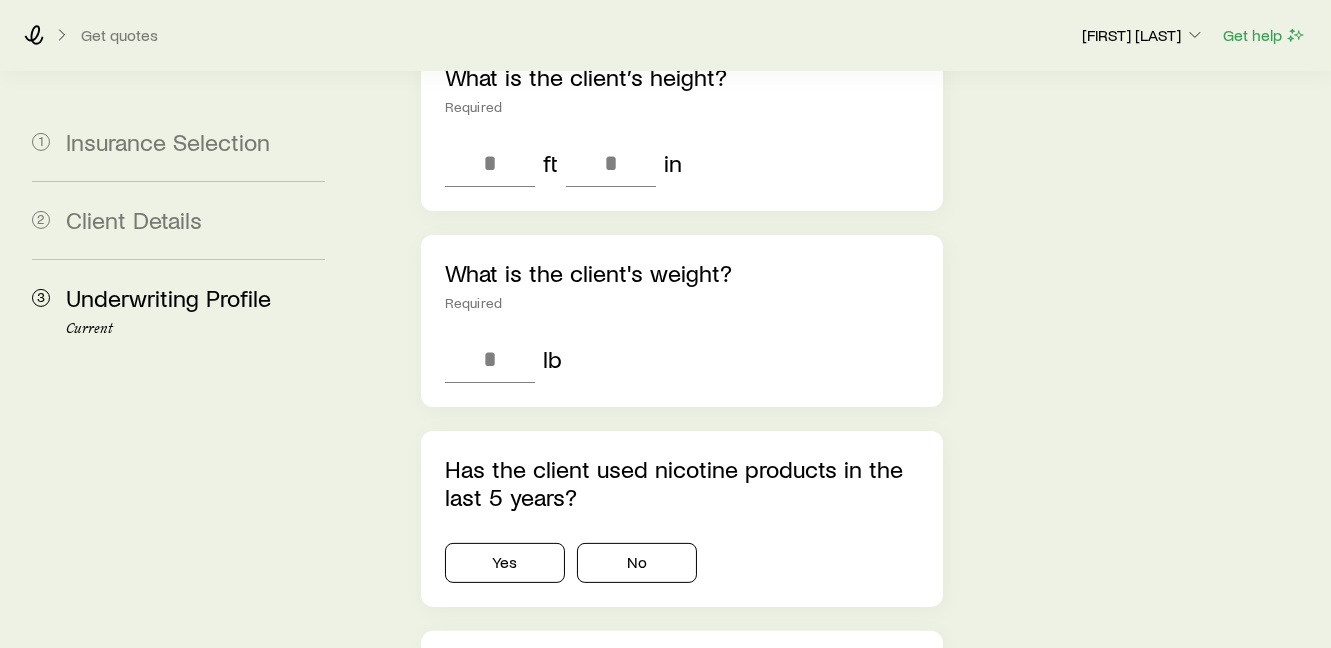 scroll, scrollTop: 888, scrollLeft: 0, axis: vertical 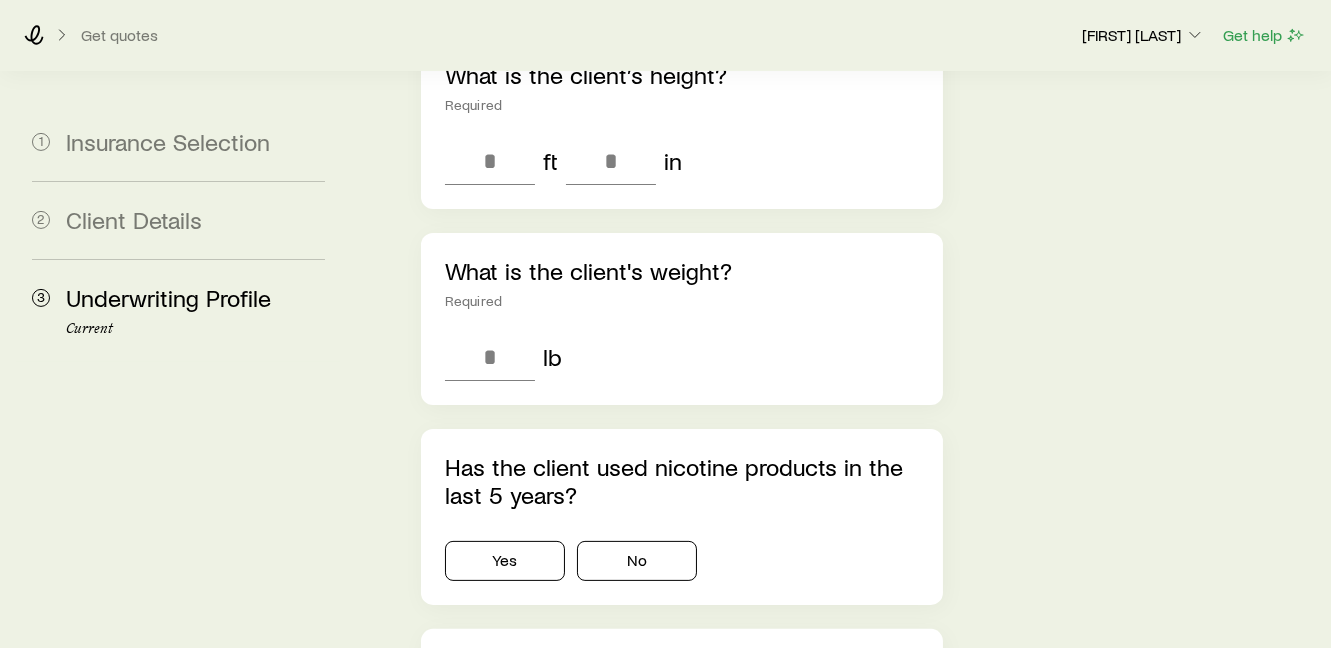 click on "Yes" at bounding box center (505, 733) 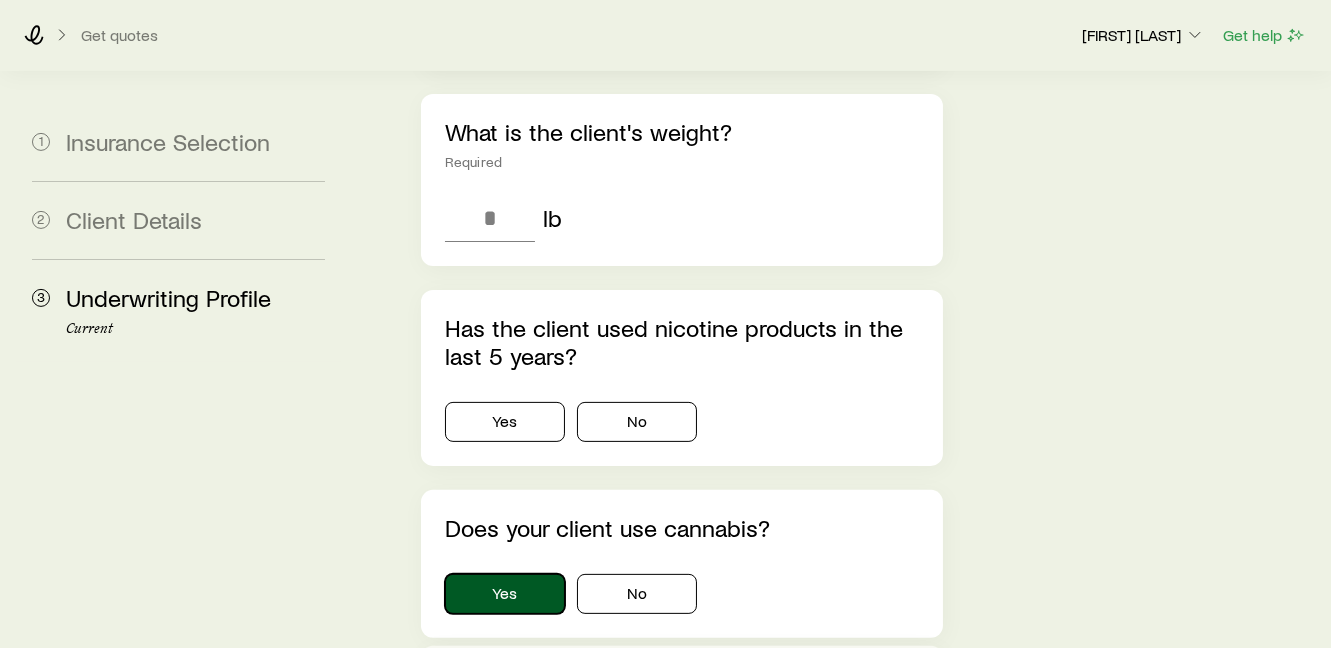scroll, scrollTop: 1222, scrollLeft: 0, axis: vertical 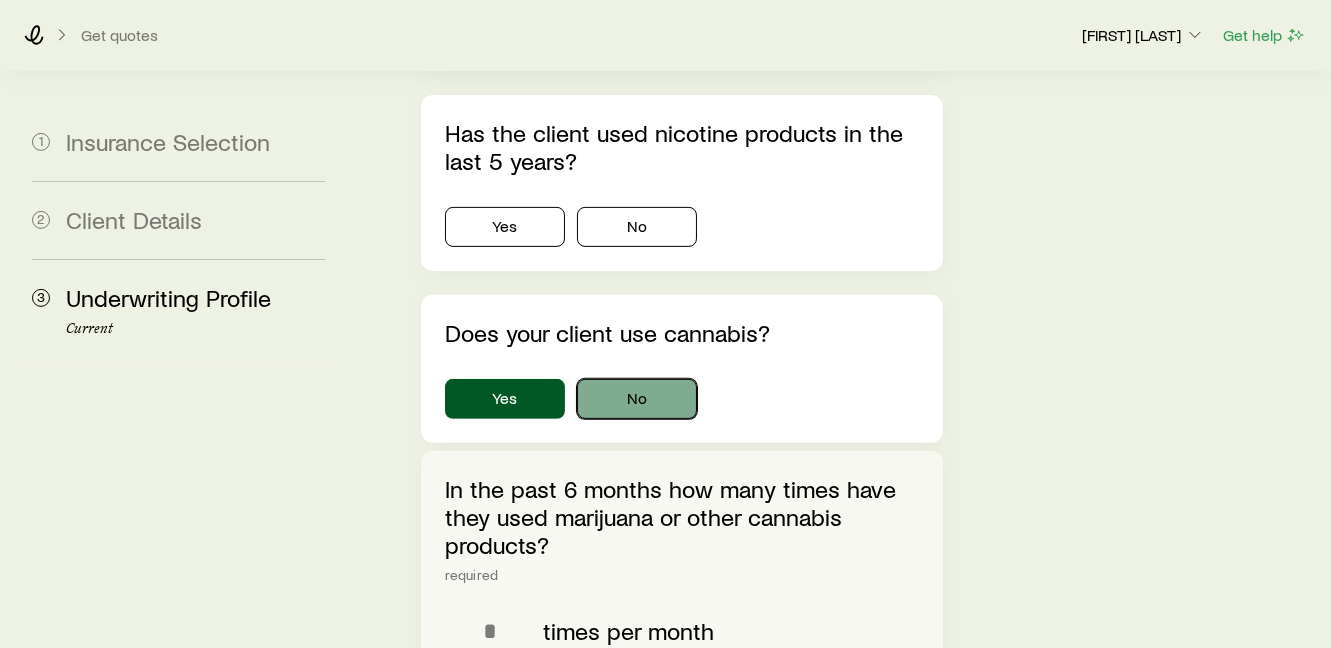 drag, startPoint x: 681, startPoint y: 252, endPoint x: 677, endPoint y: 241, distance: 11.7046995 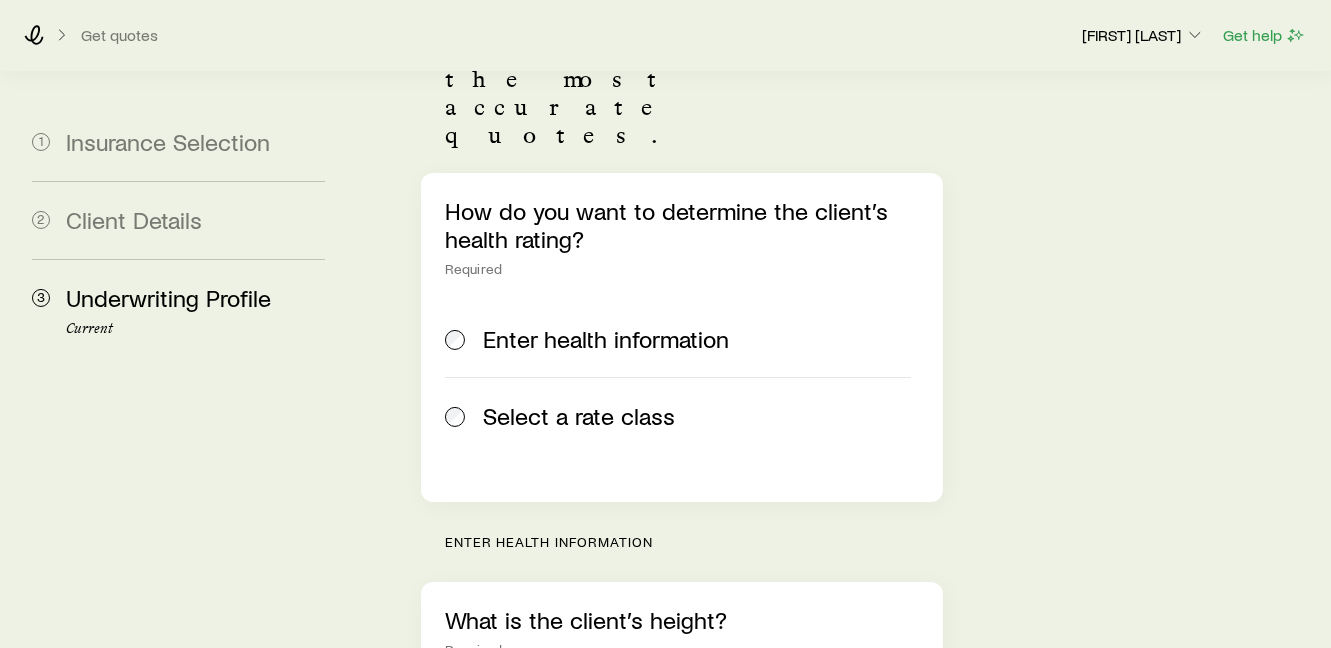 scroll, scrollTop: 333, scrollLeft: 0, axis: vertical 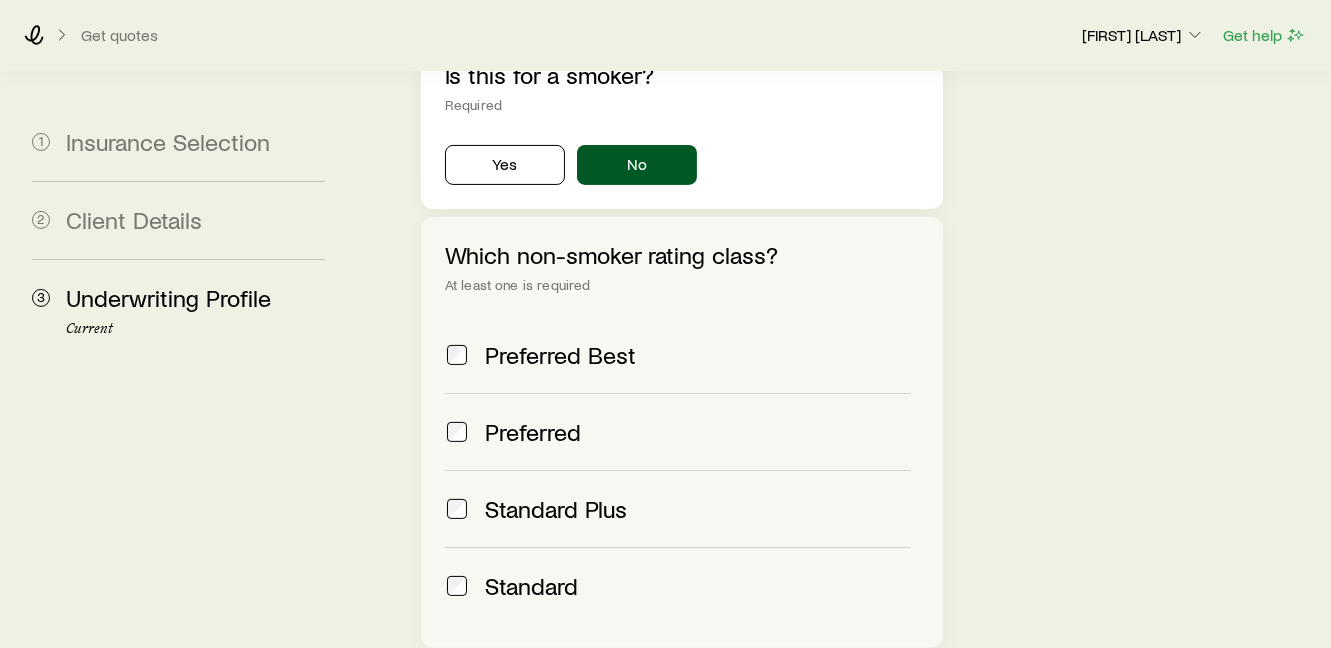 click on "Preferred" at bounding box center [678, 432] 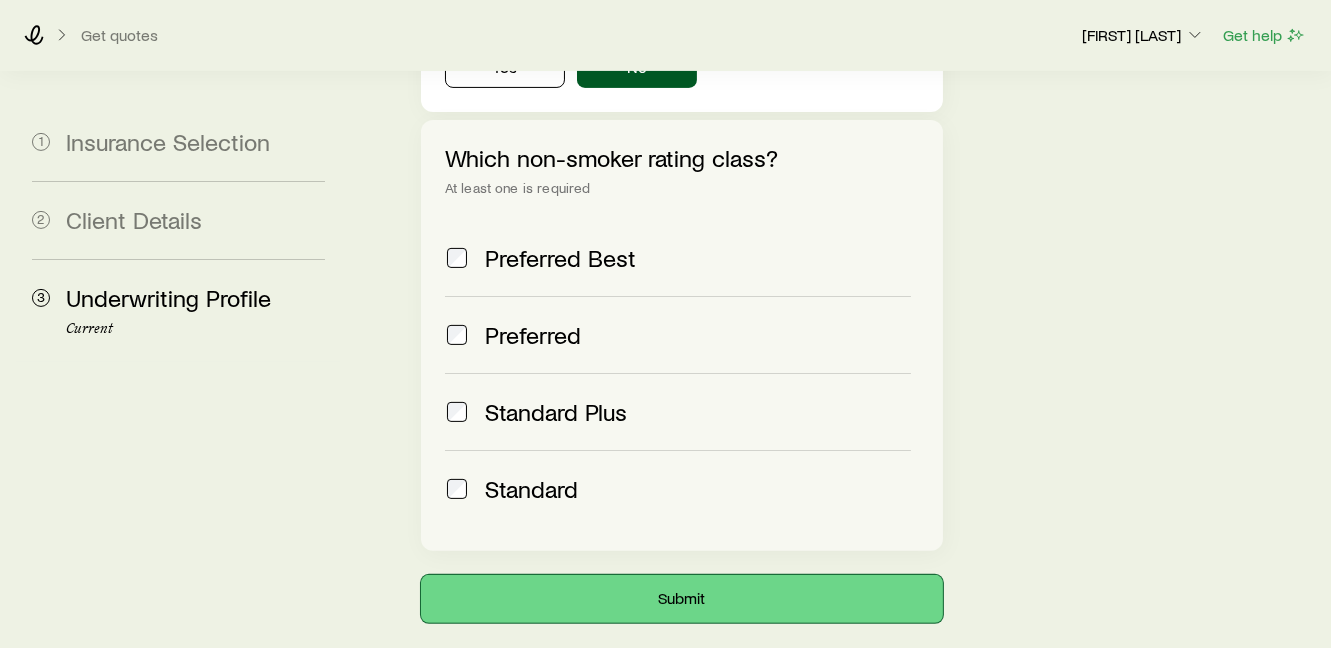 click on "Submit" at bounding box center [682, 599] 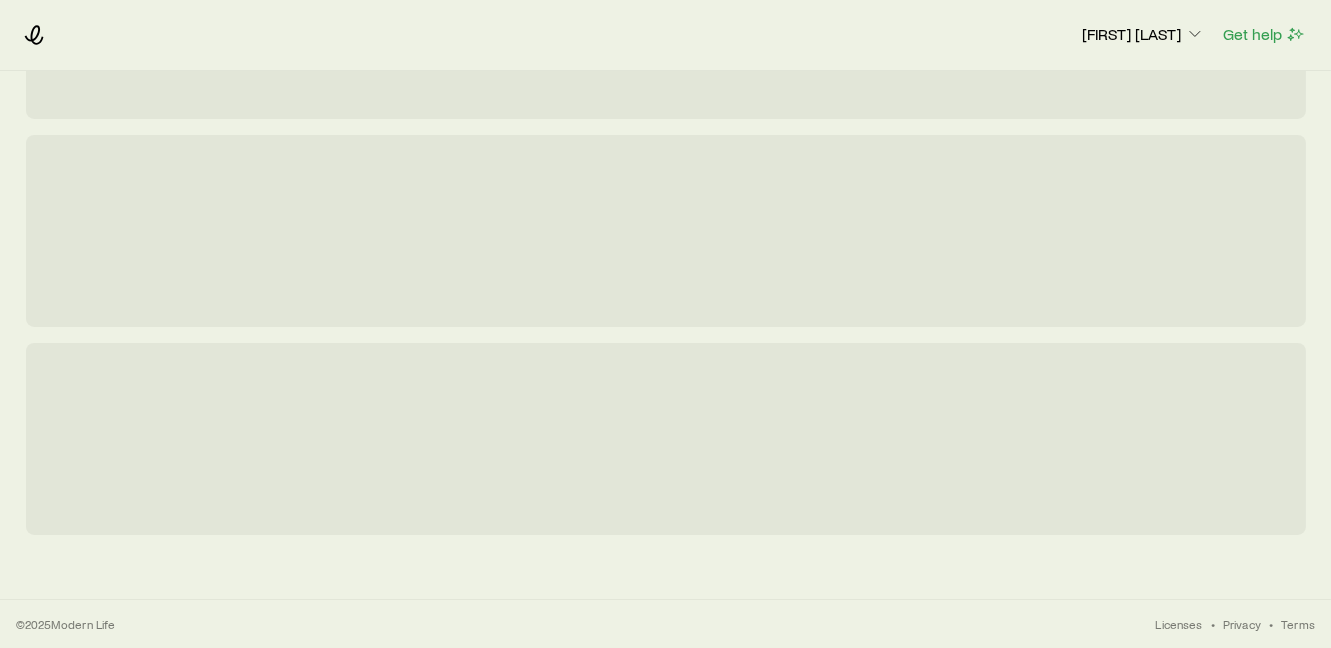 scroll, scrollTop: 0, scrollLeft: 0, axis: both 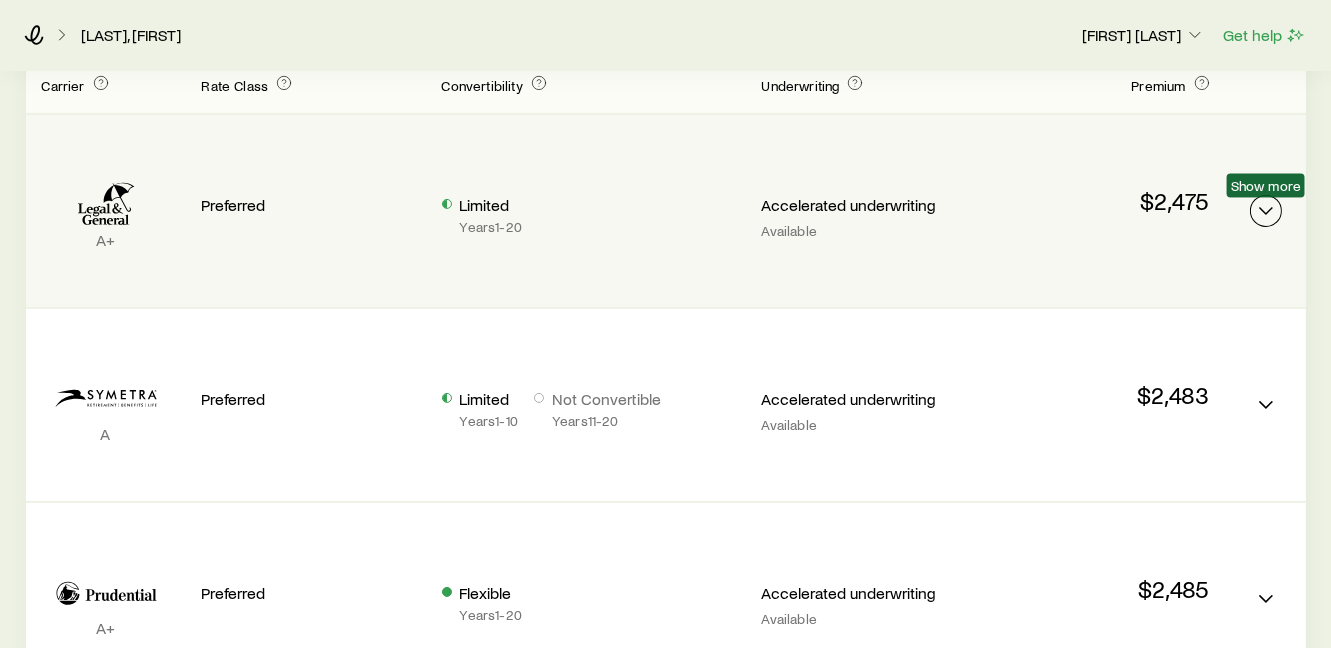 click 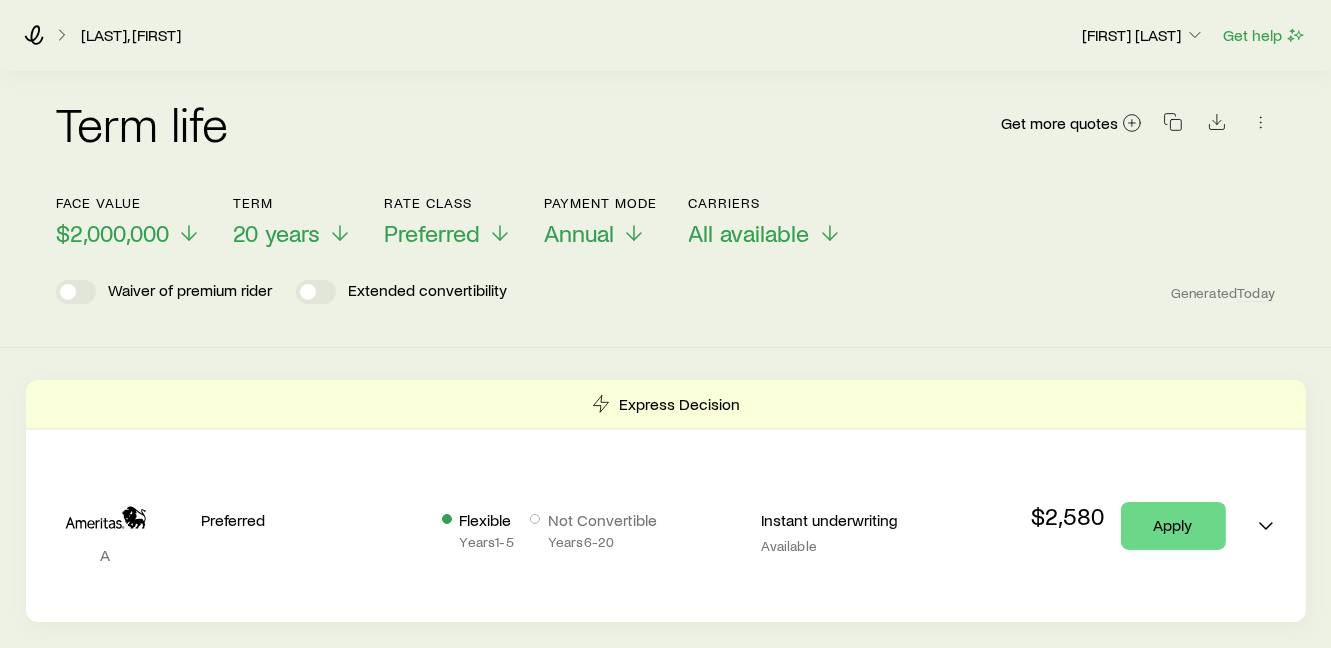 scroll, scrollTop: 0, scrollLeft: 0, axis: both 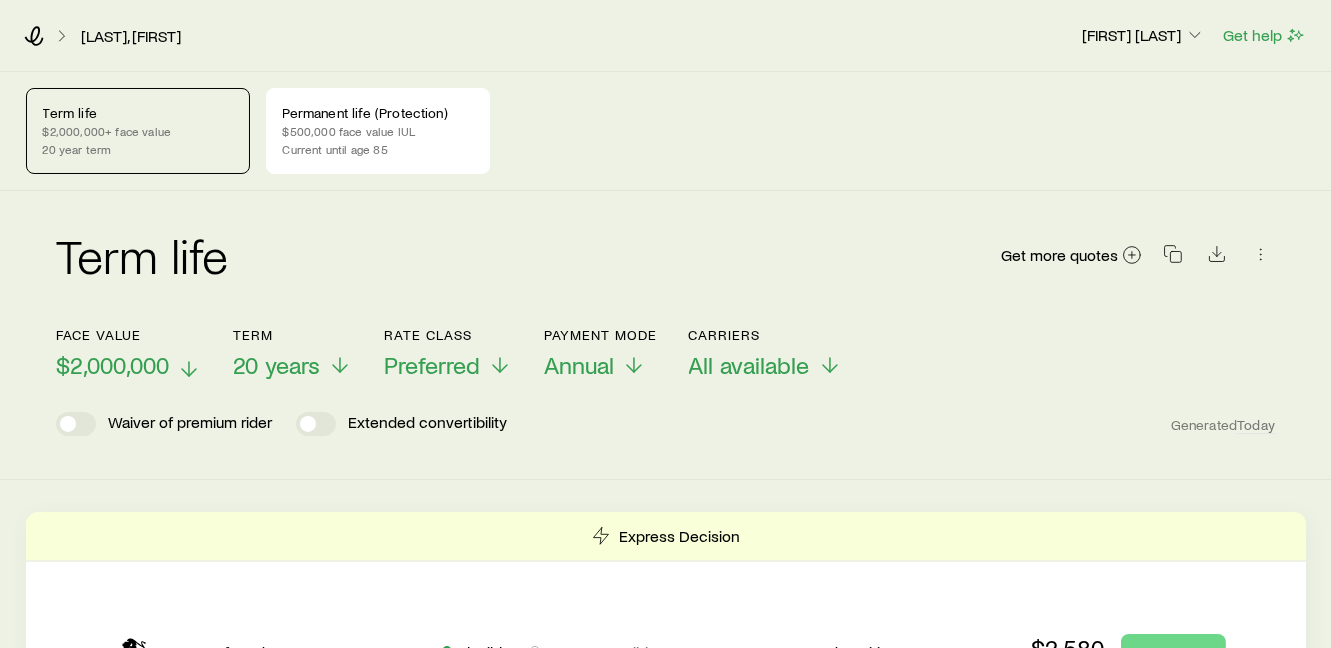 click 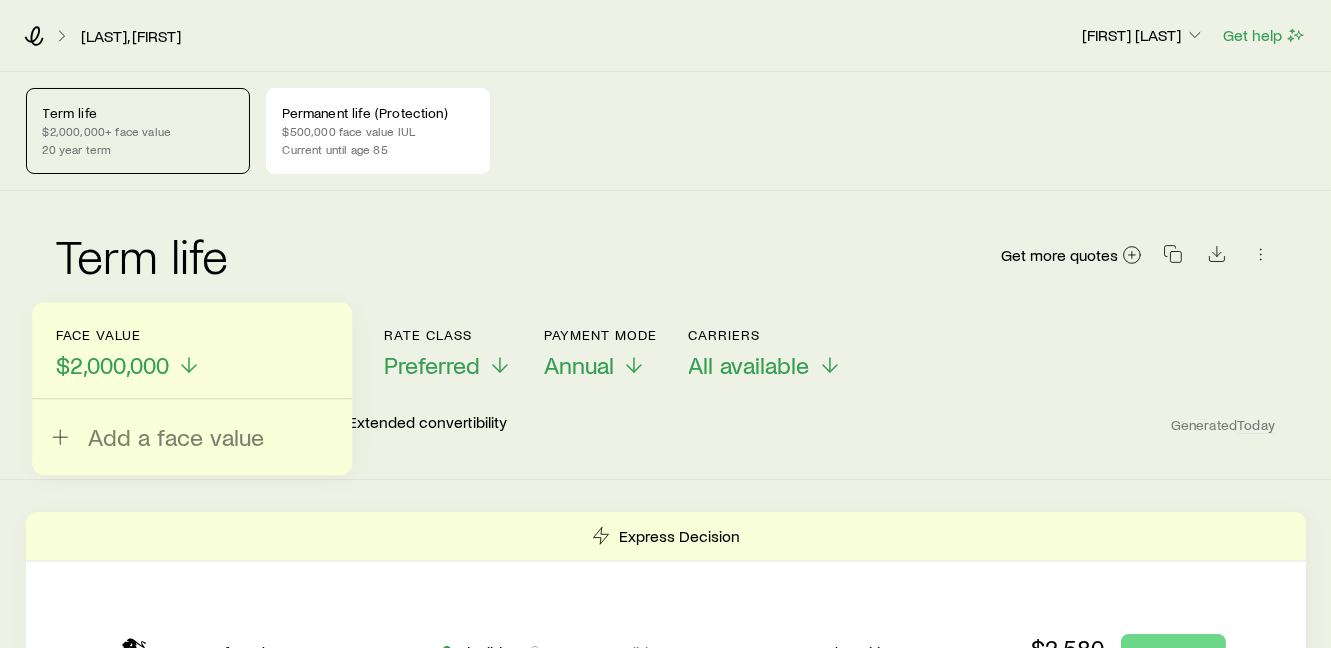 click on "Term life Get more quotes" at bounding box center [665, 267] 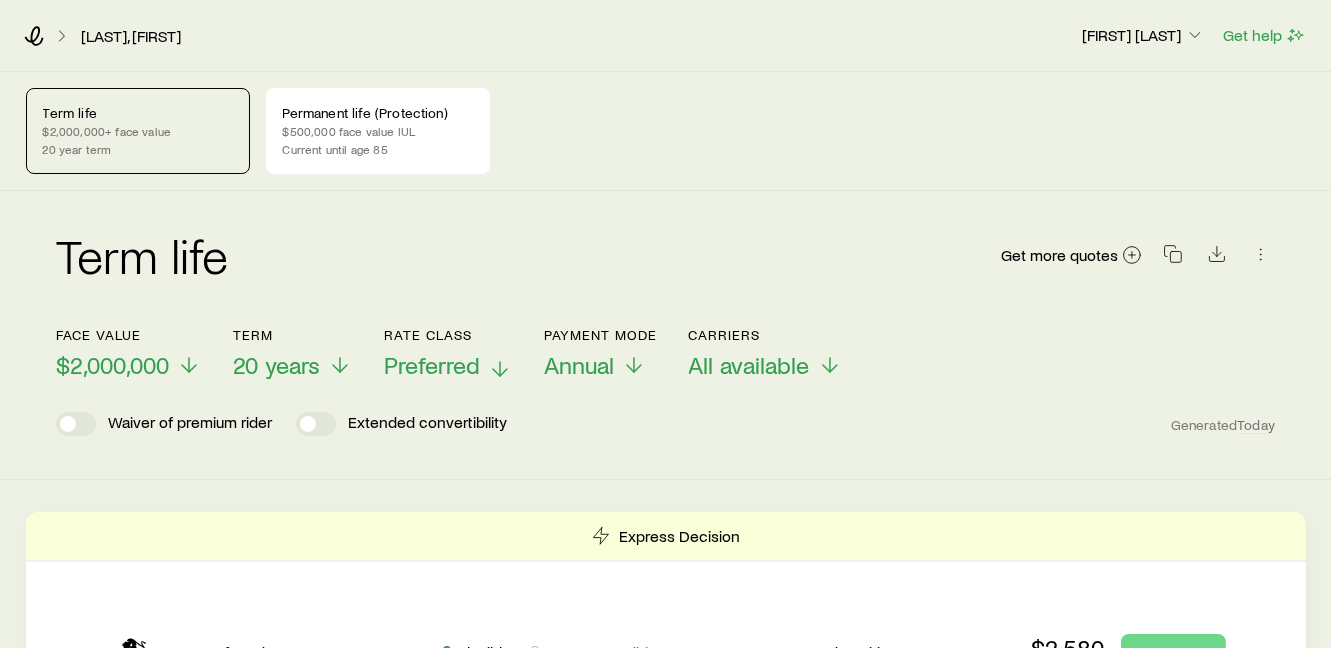 click 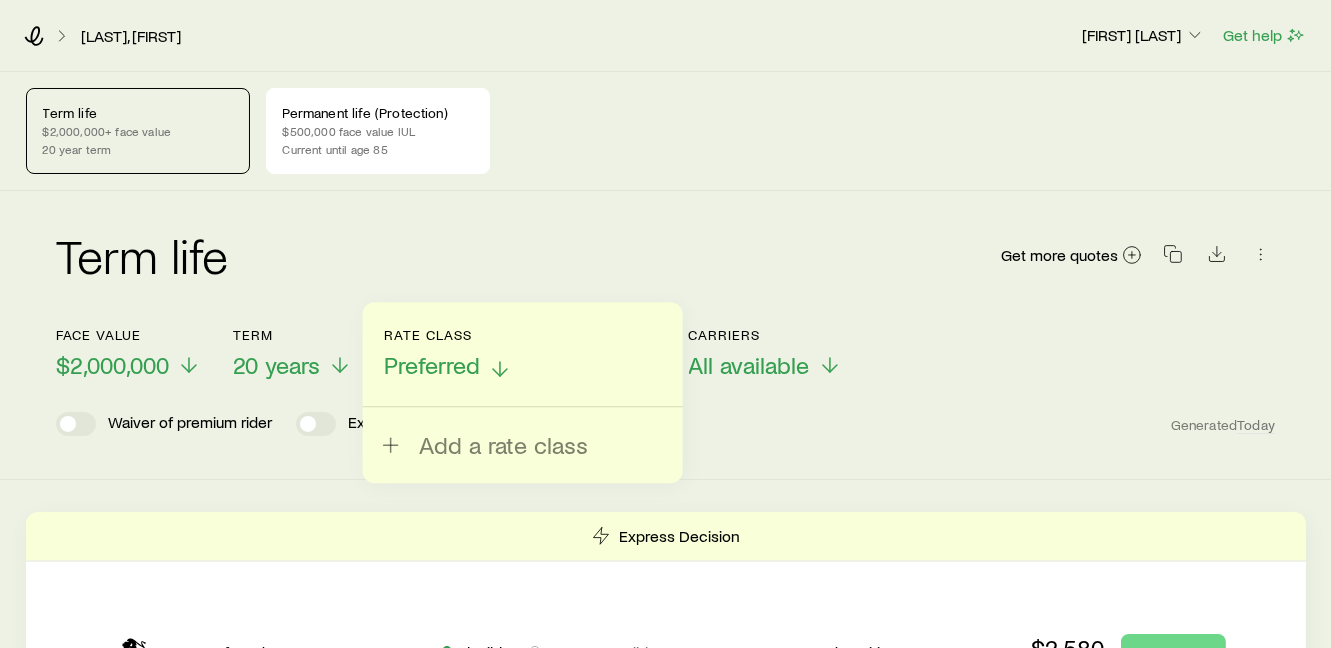 click 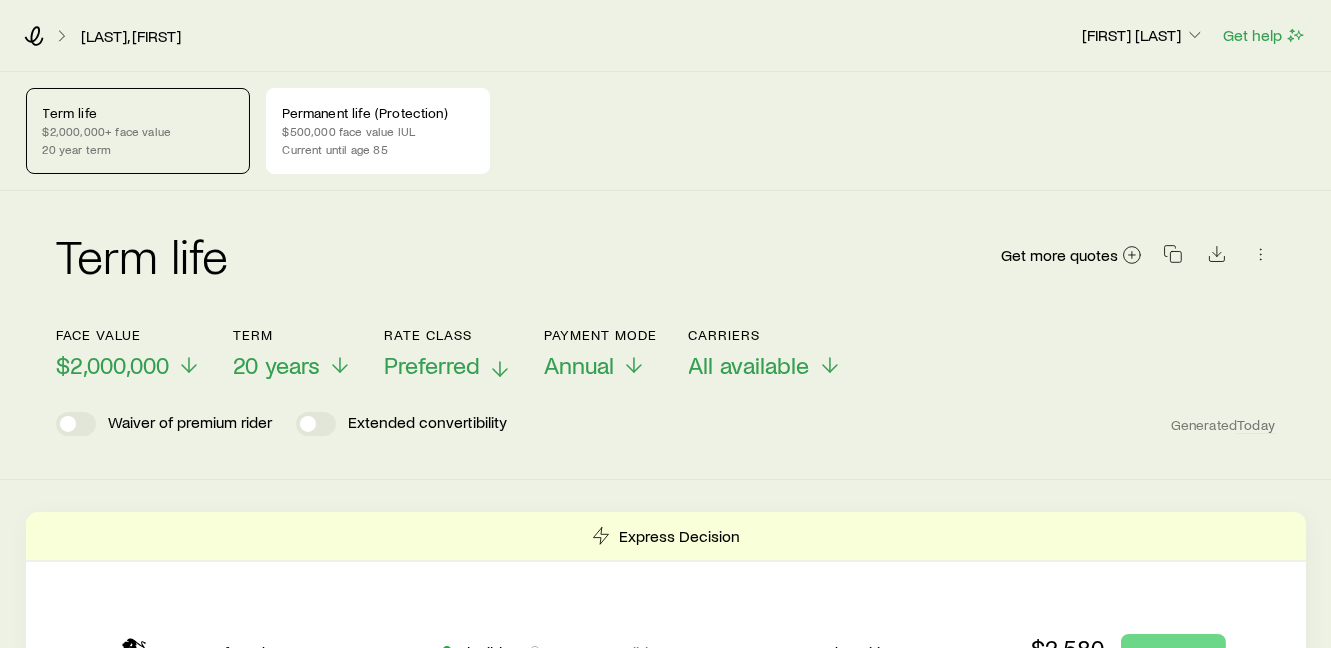 click 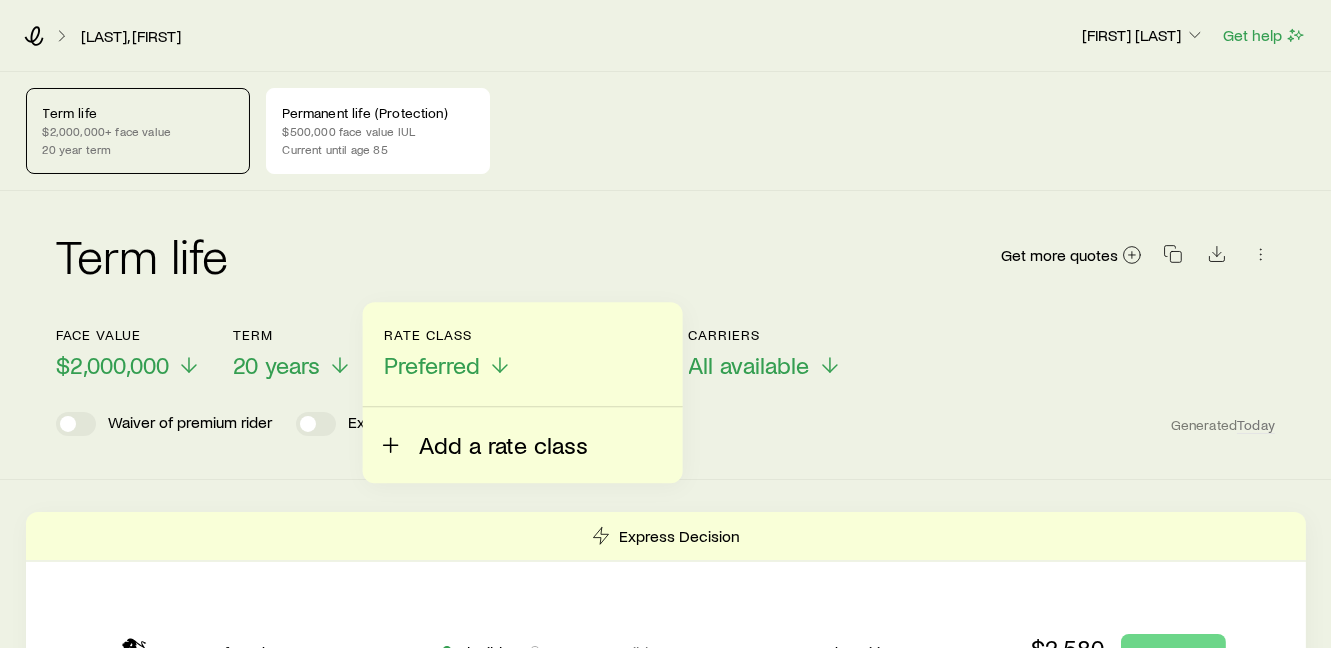 click on "Add a rate class" at bounding box center [503, 445] 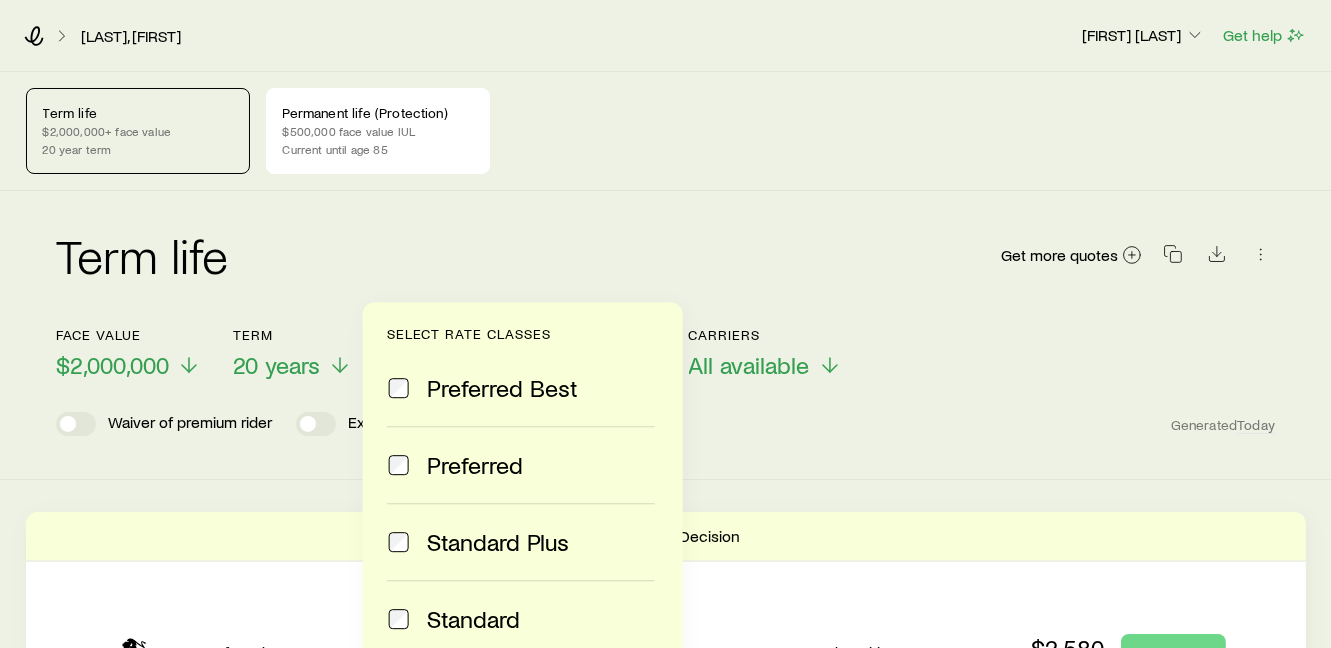 click on "Generated Today" at bounding box center (665, 424) 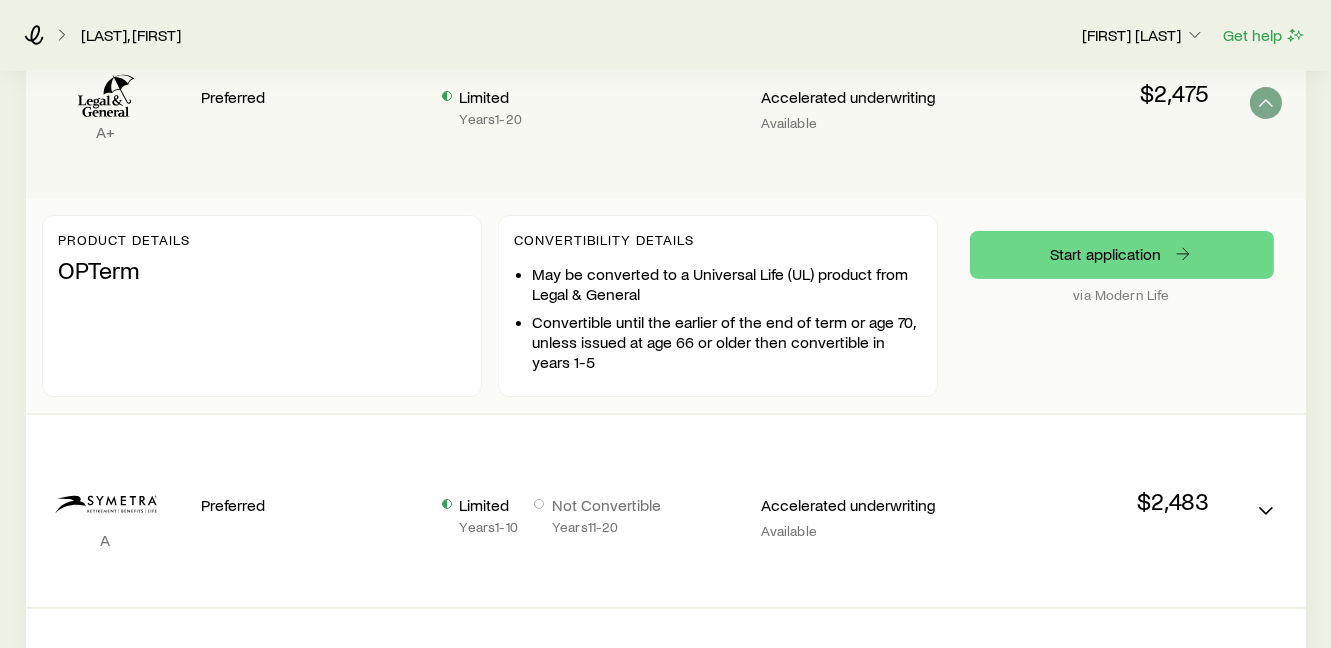 scroll, scrollTop: 888, scrollLeft: 0, axis: vertical 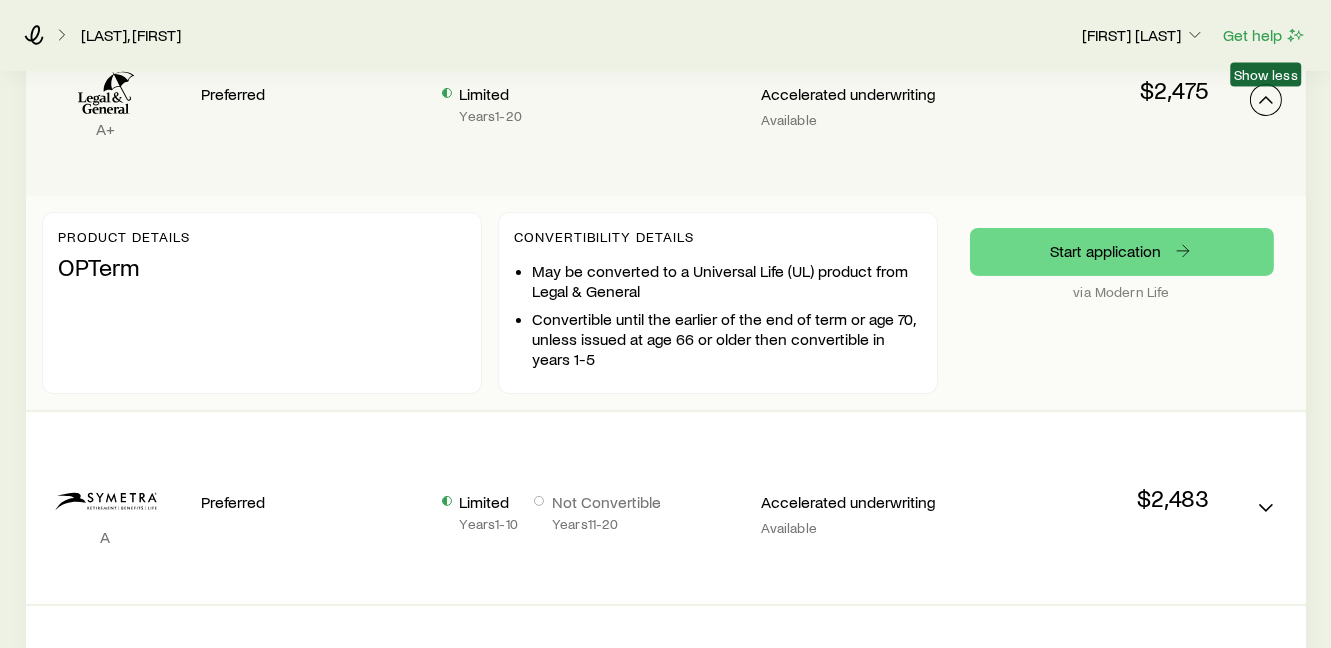 click 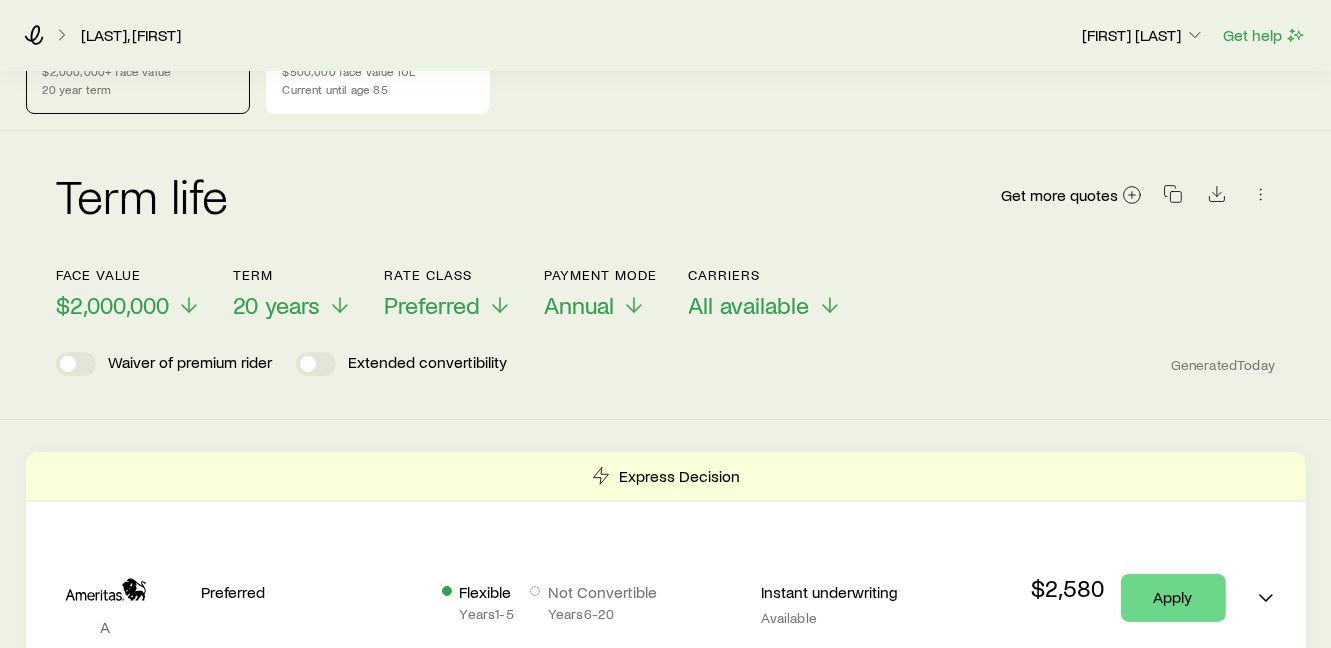 scroll, scrollTop: 0, scrollLeft: 0, axis: both 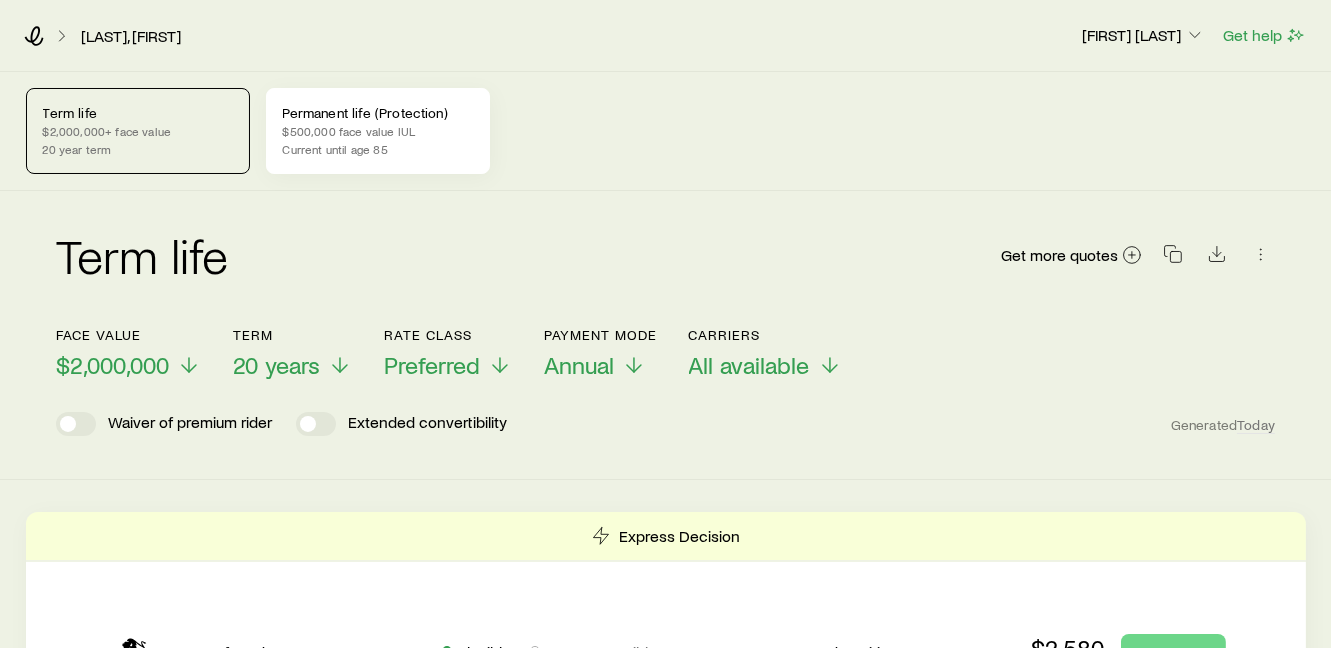 click on "Permanent life (Protection)" at bounding box center [378, 113] 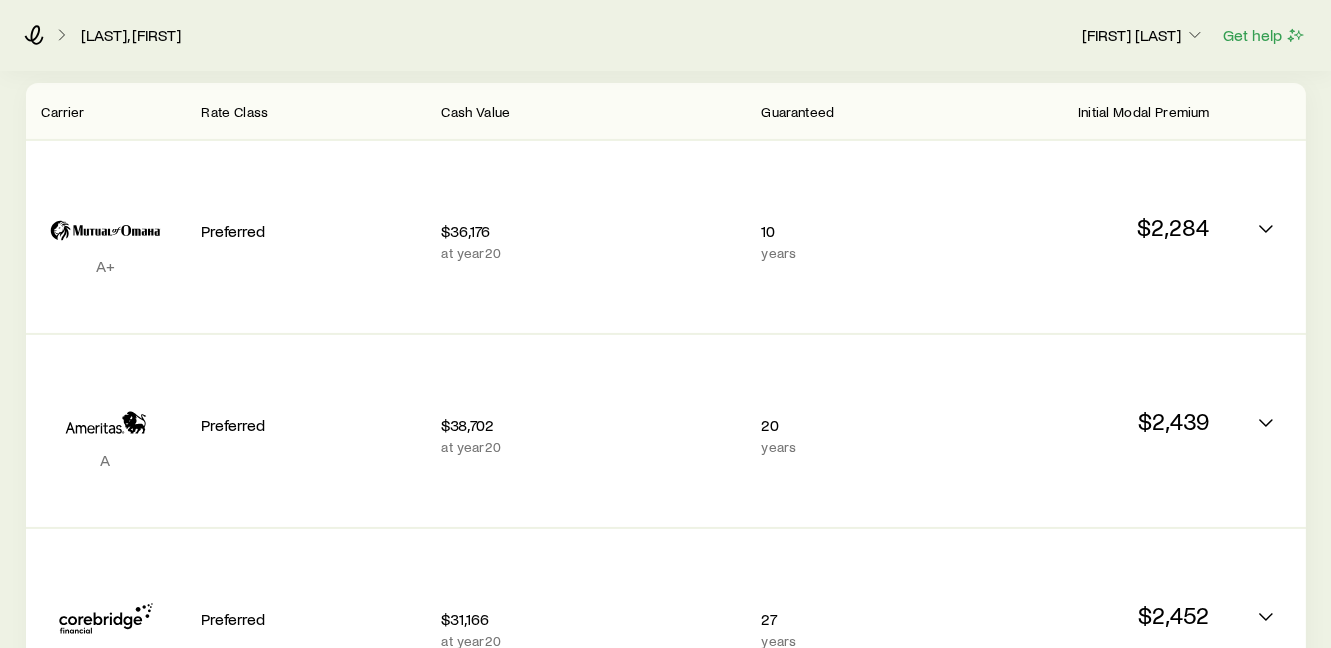 scroll, scrollTop: 444, scrollLeft: 0, axis: vertical 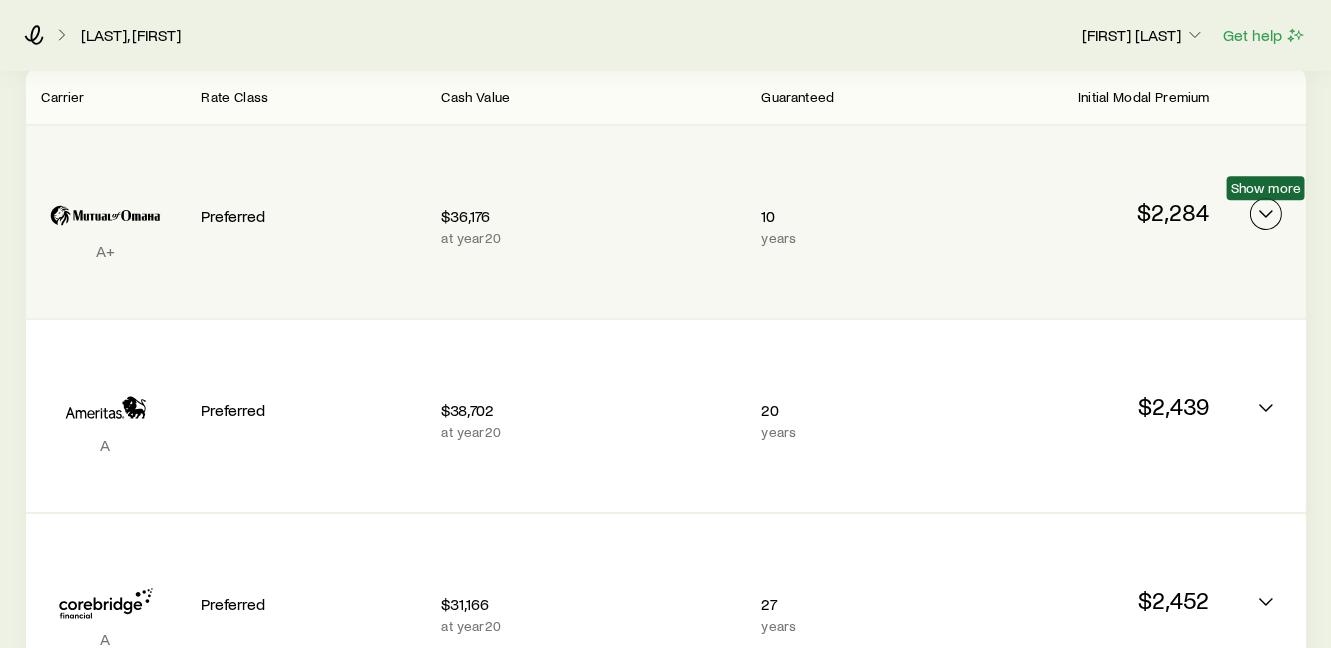 click 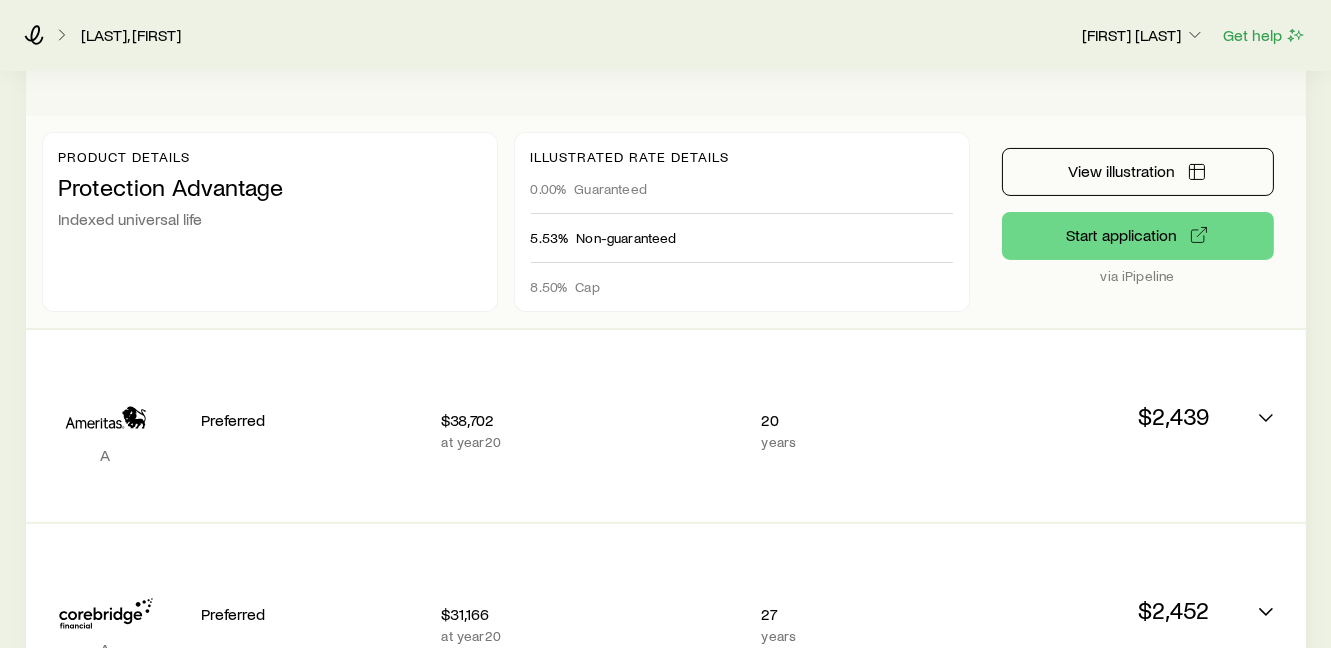 scroll, scrollTop: 666, scrollLeft: 0, axis: vertical 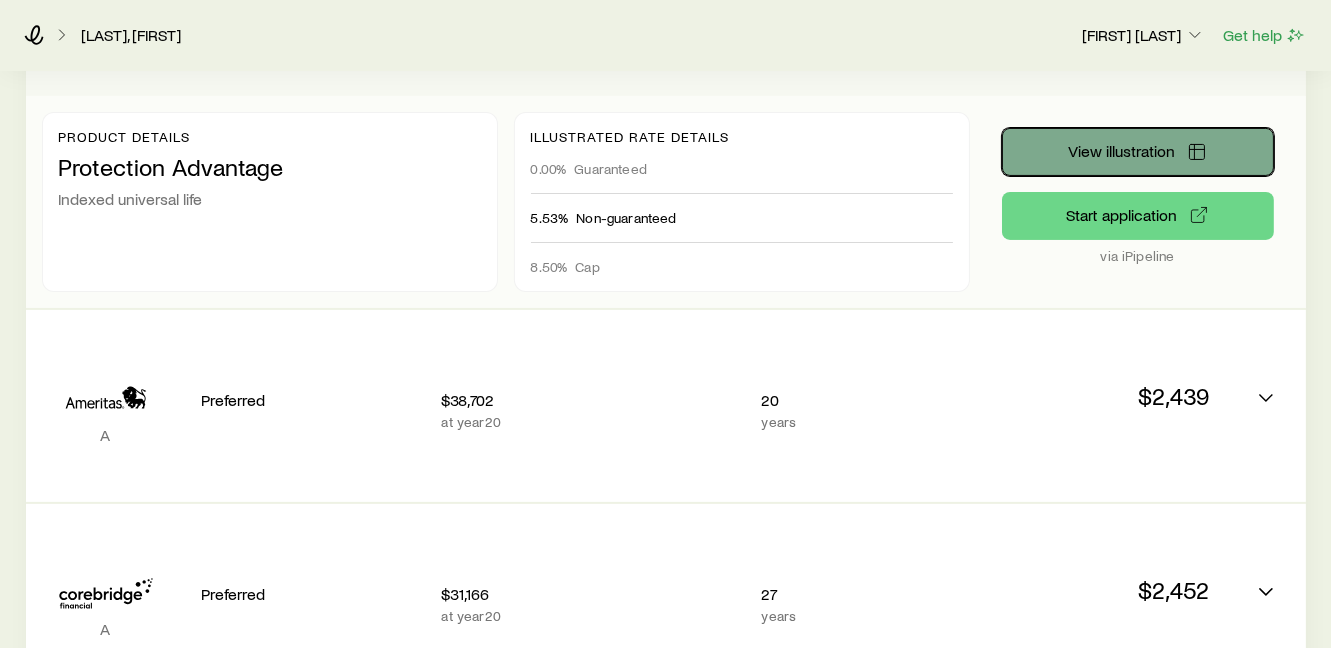 click on "View illustration" at bounding box center (1121, 151) 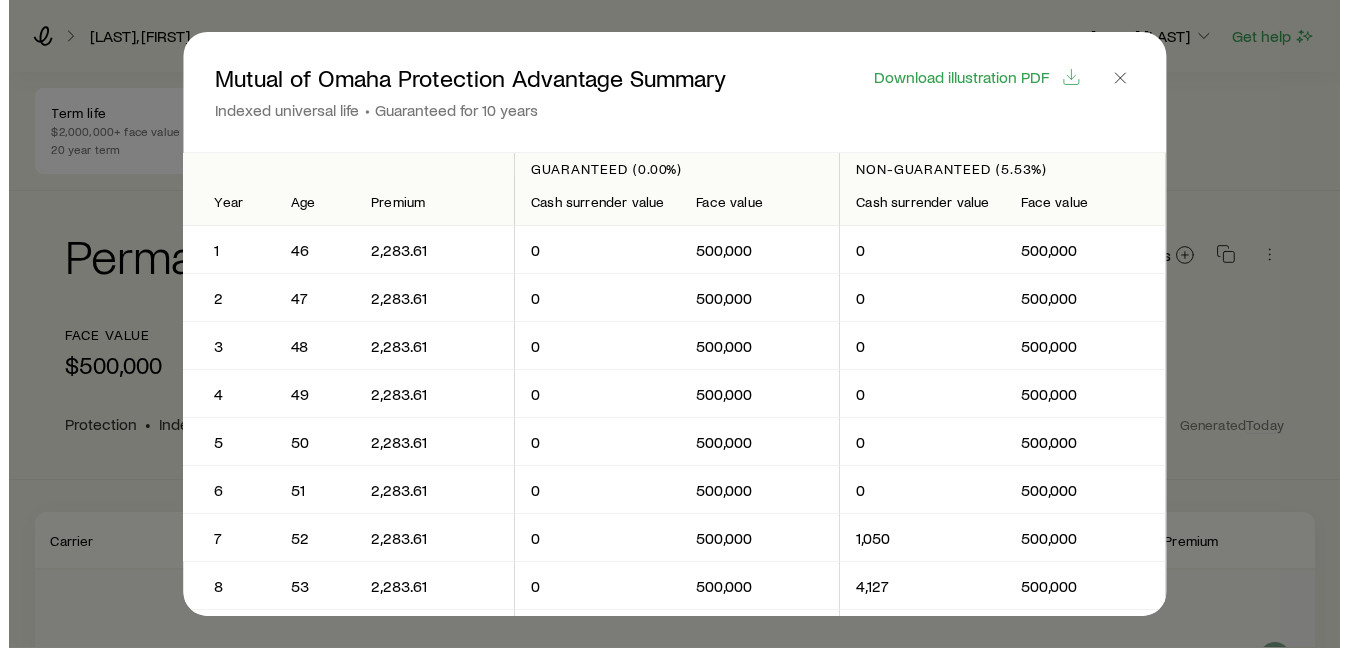 scroll, scrollTop: 0, scrollLeft: 0, axis: both 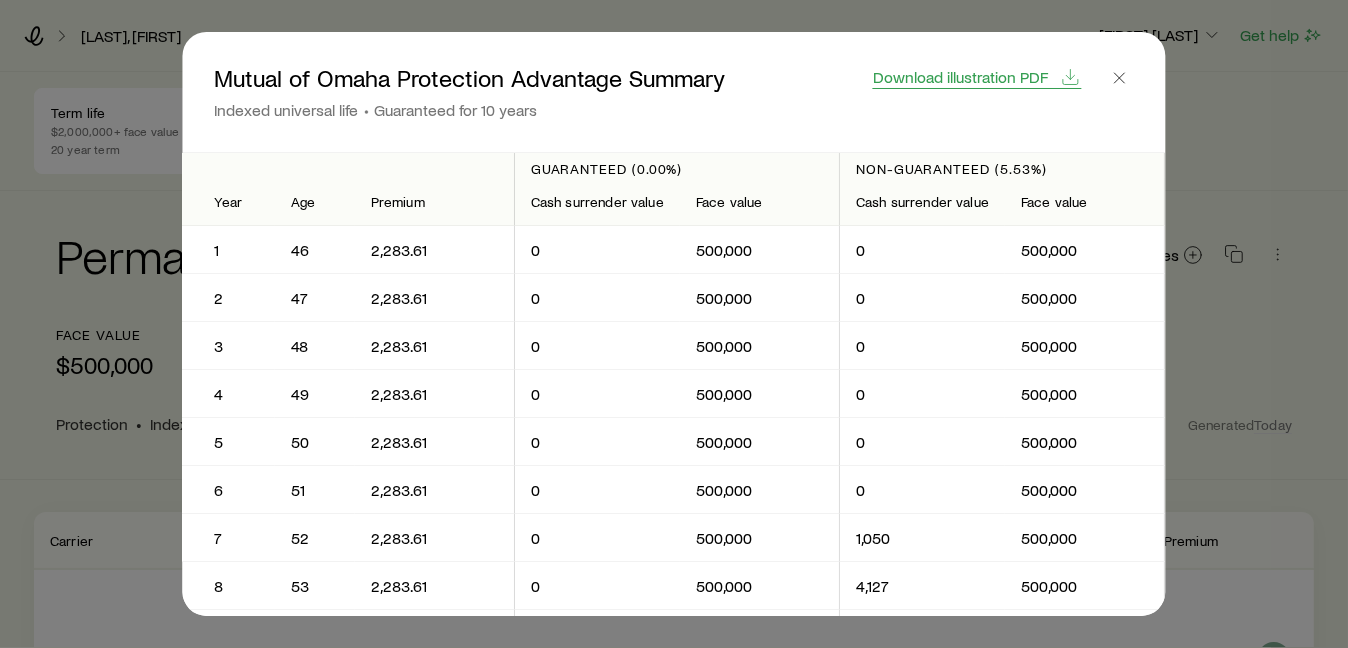 click on "Download illustration PDF" at bounding box center (961, 77) 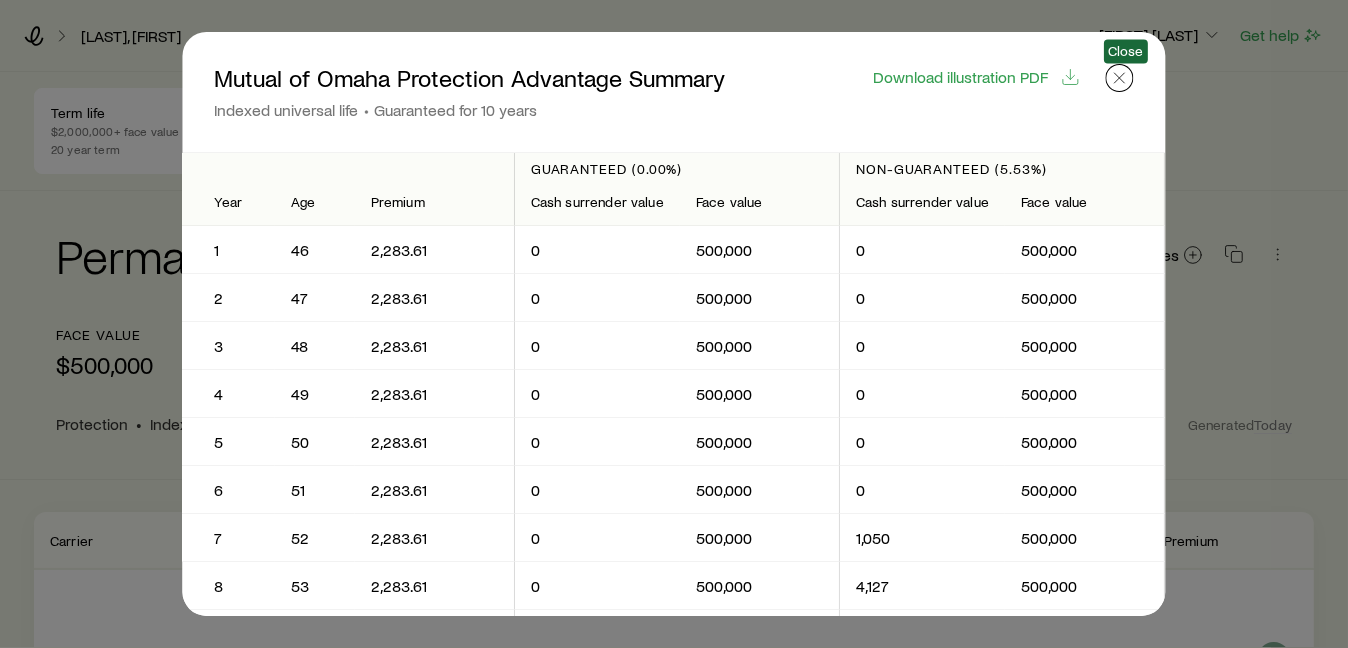 click 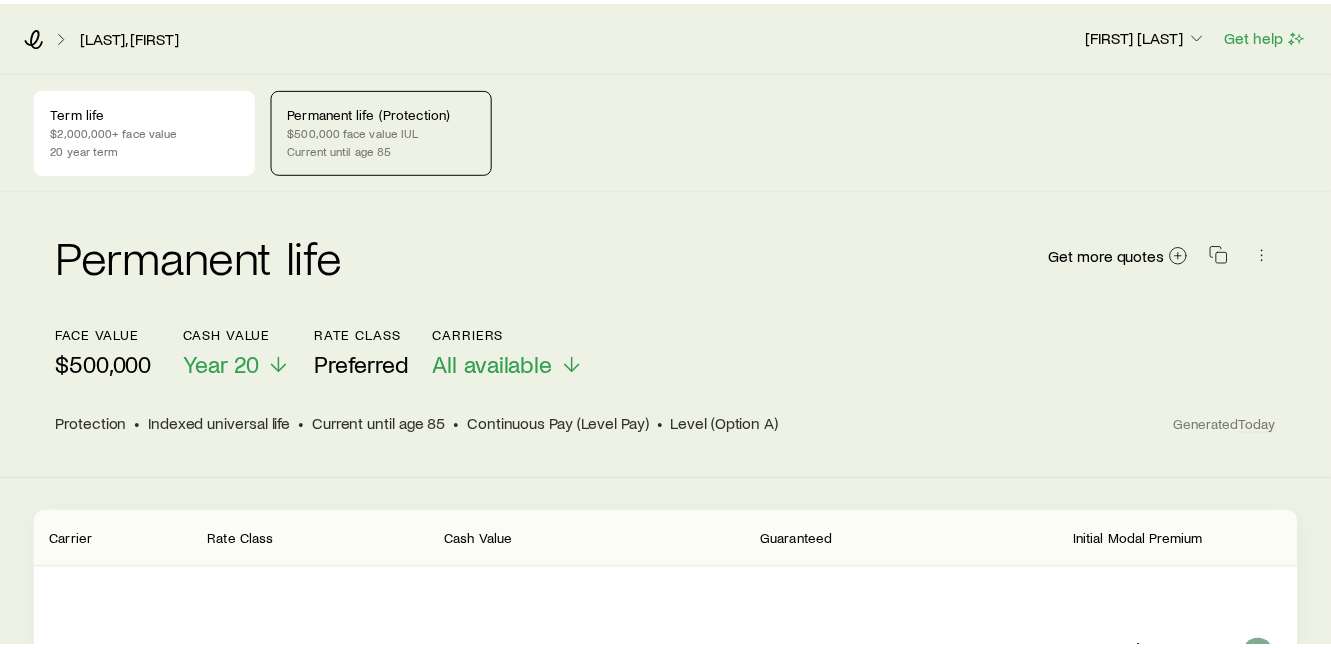scroll, scrollTop: 666, scrollLeft: 0, axis: vertical 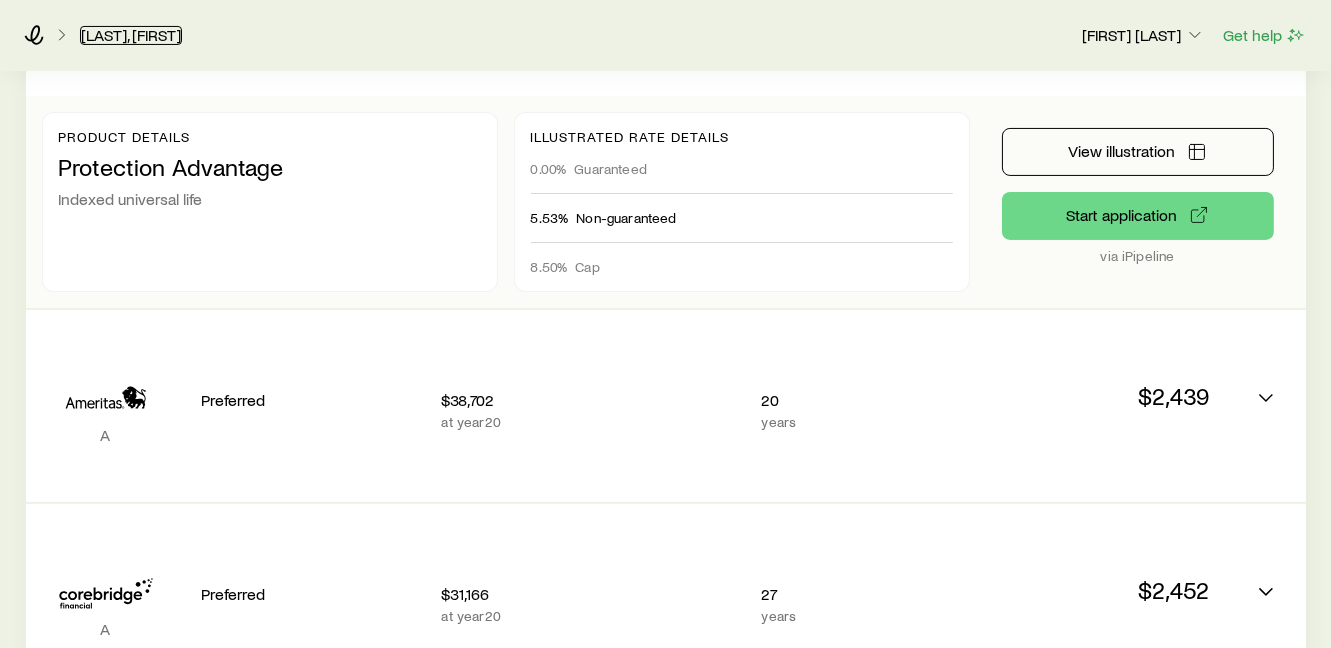 click on "[LAST], [FIRST]" at bounding box center [131, 35] 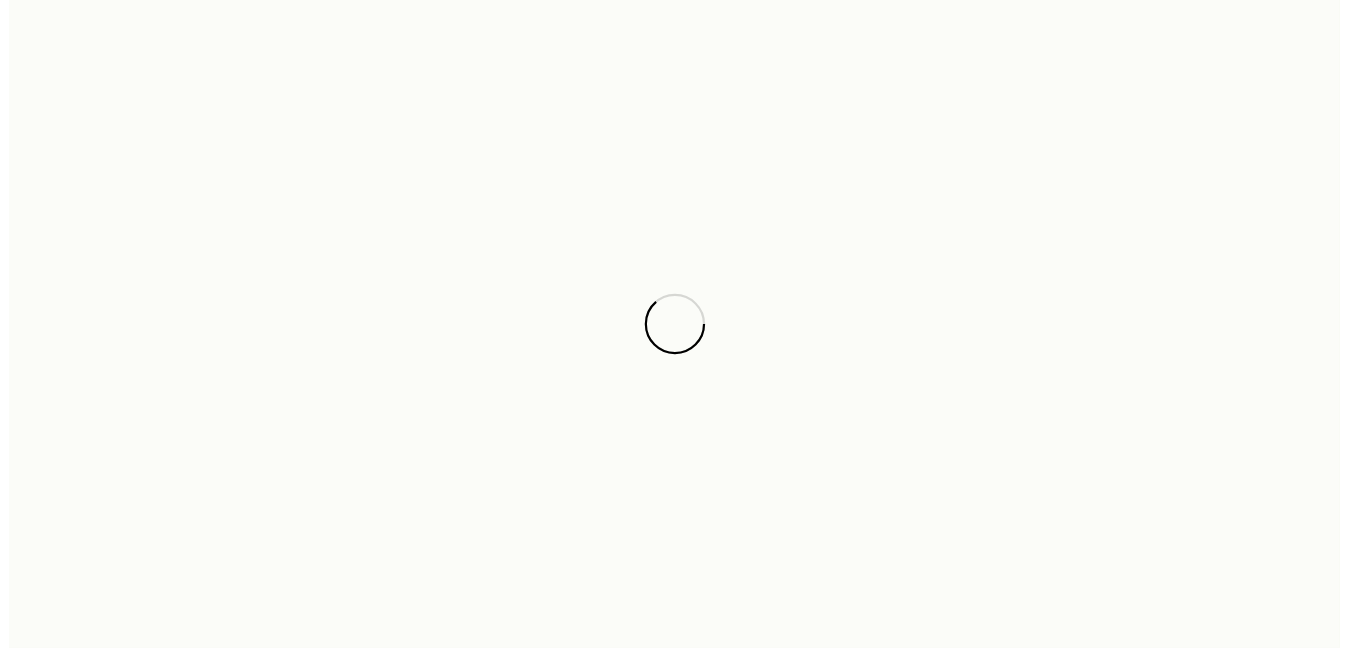 scroll, scrollTop: 0, scrollLeft: 0, axis: both 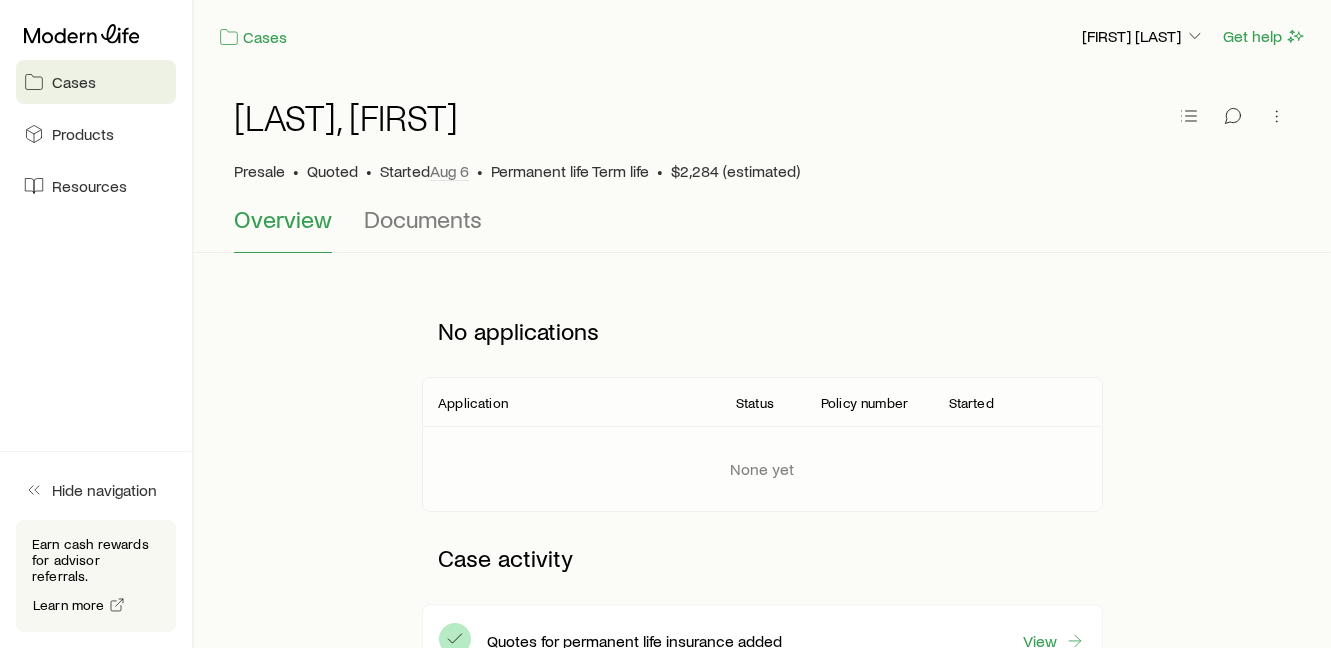 click on "Cases" at bounding box center (74, 82) 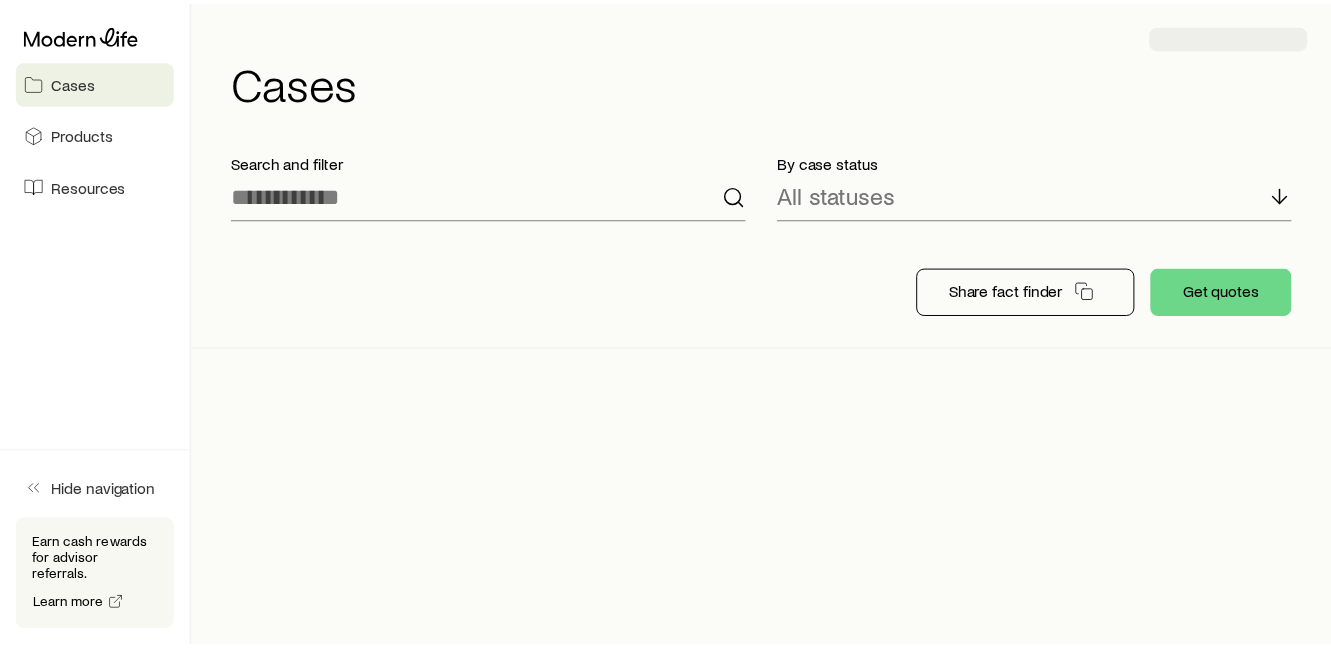 scroll, scrollTop: 185024, scrollLeft: 0, axis: vertical 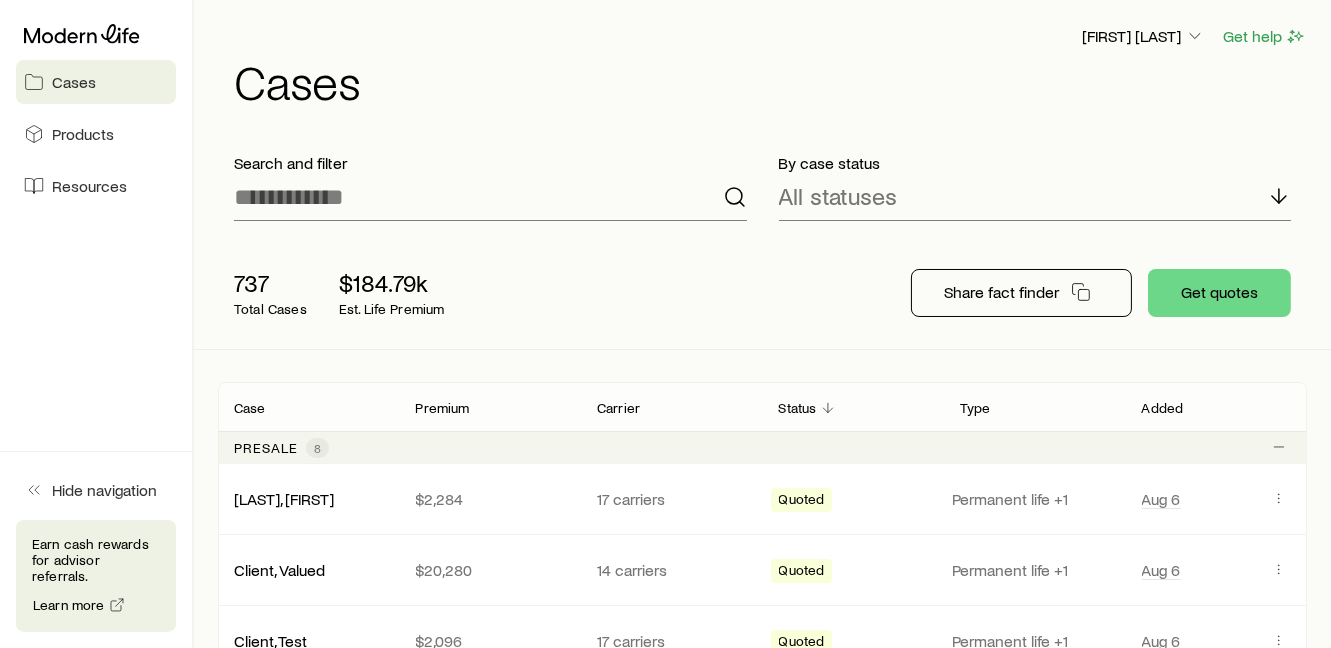 click on "Earn cash rewards for advisor referrals." at bounding box center [96, 560] 